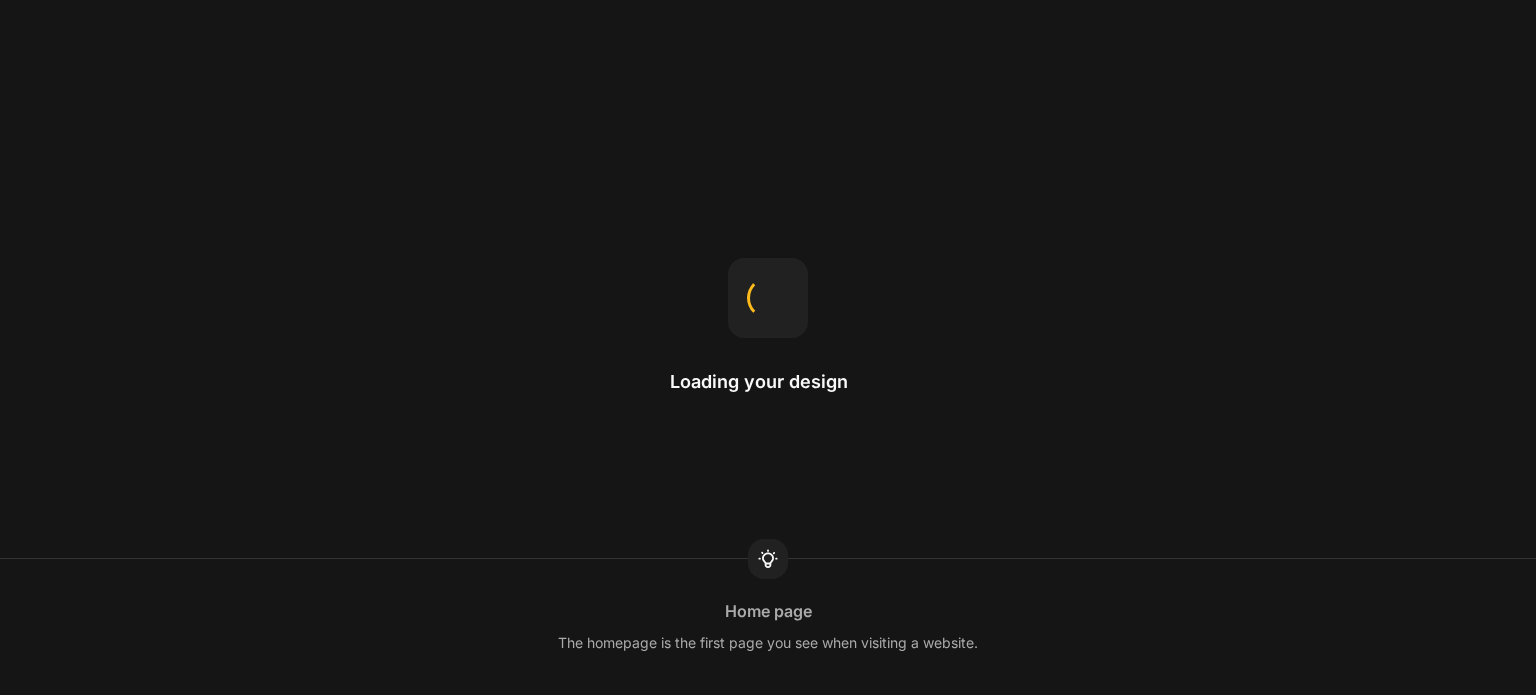 scroll, scrollTop: 0, scrollLeft: 0, axis: both 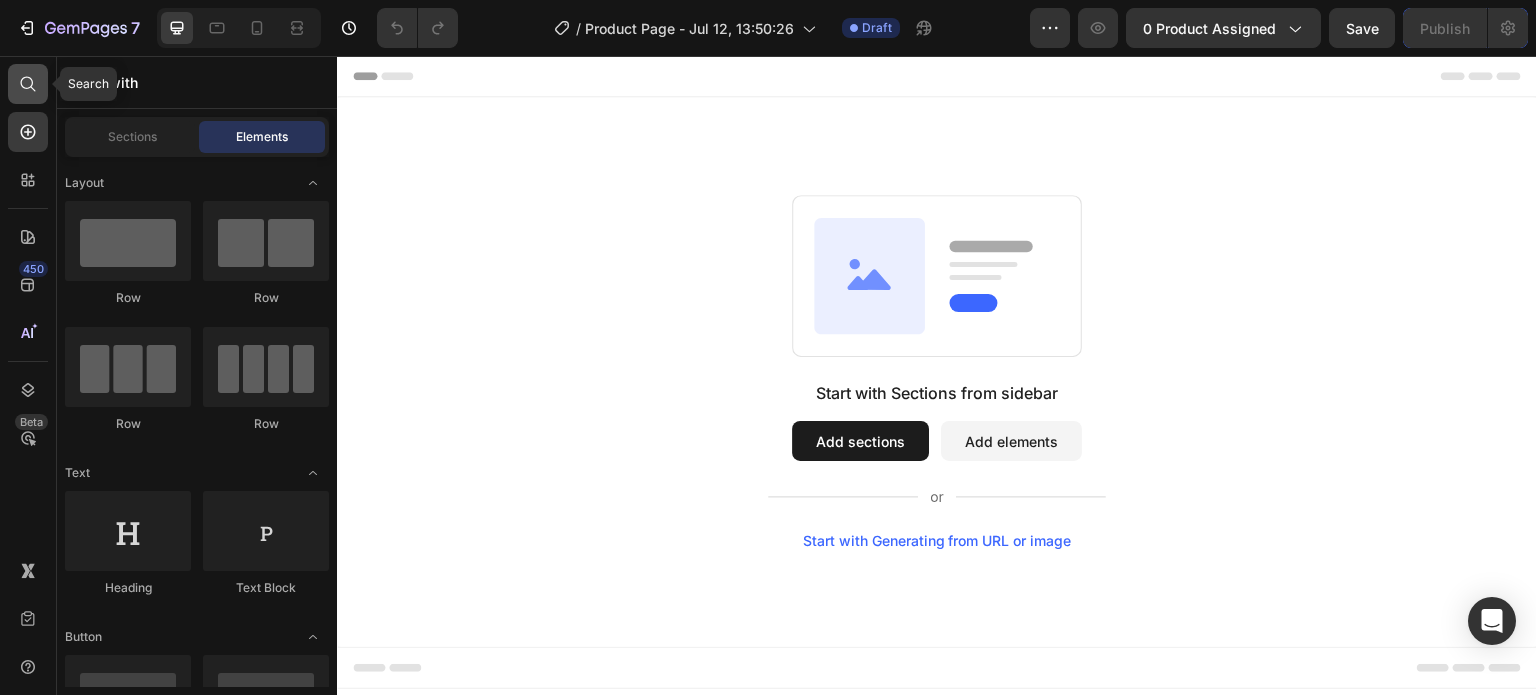 click 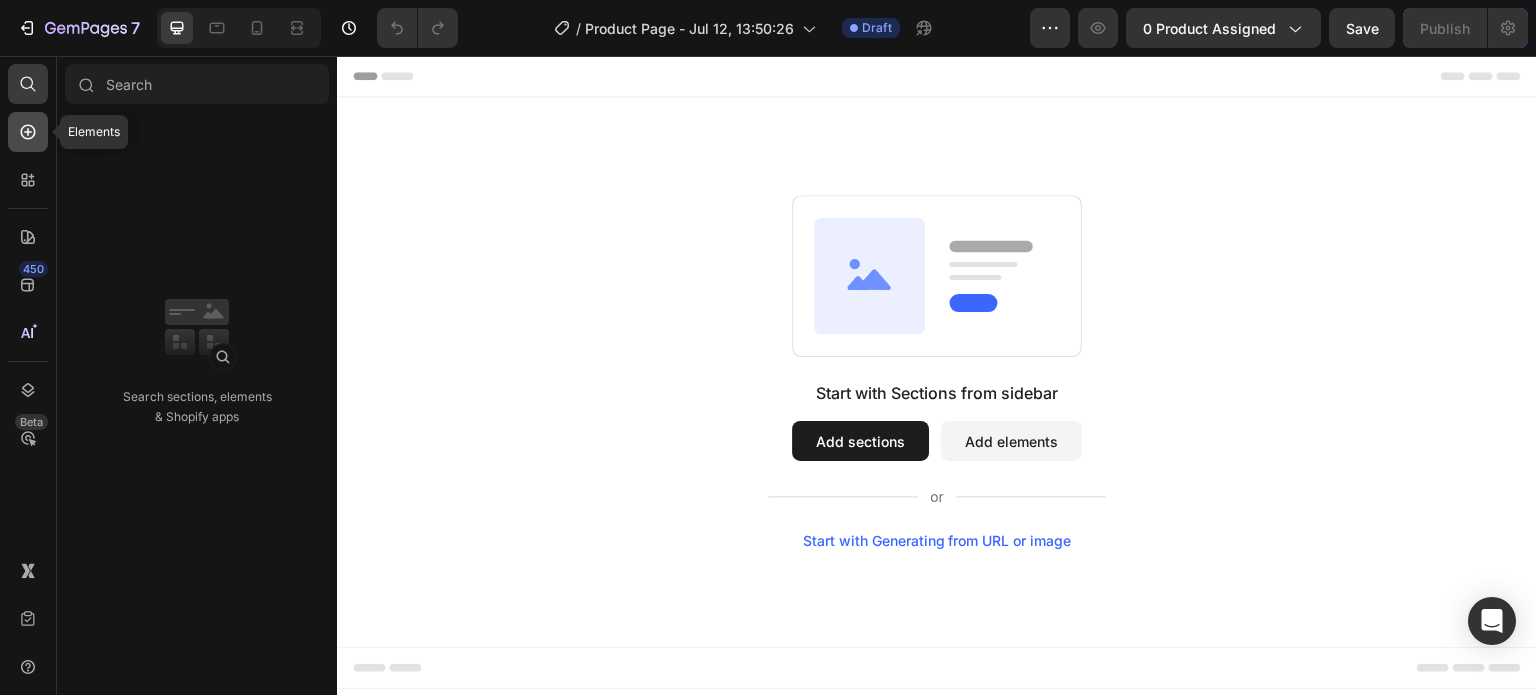 click 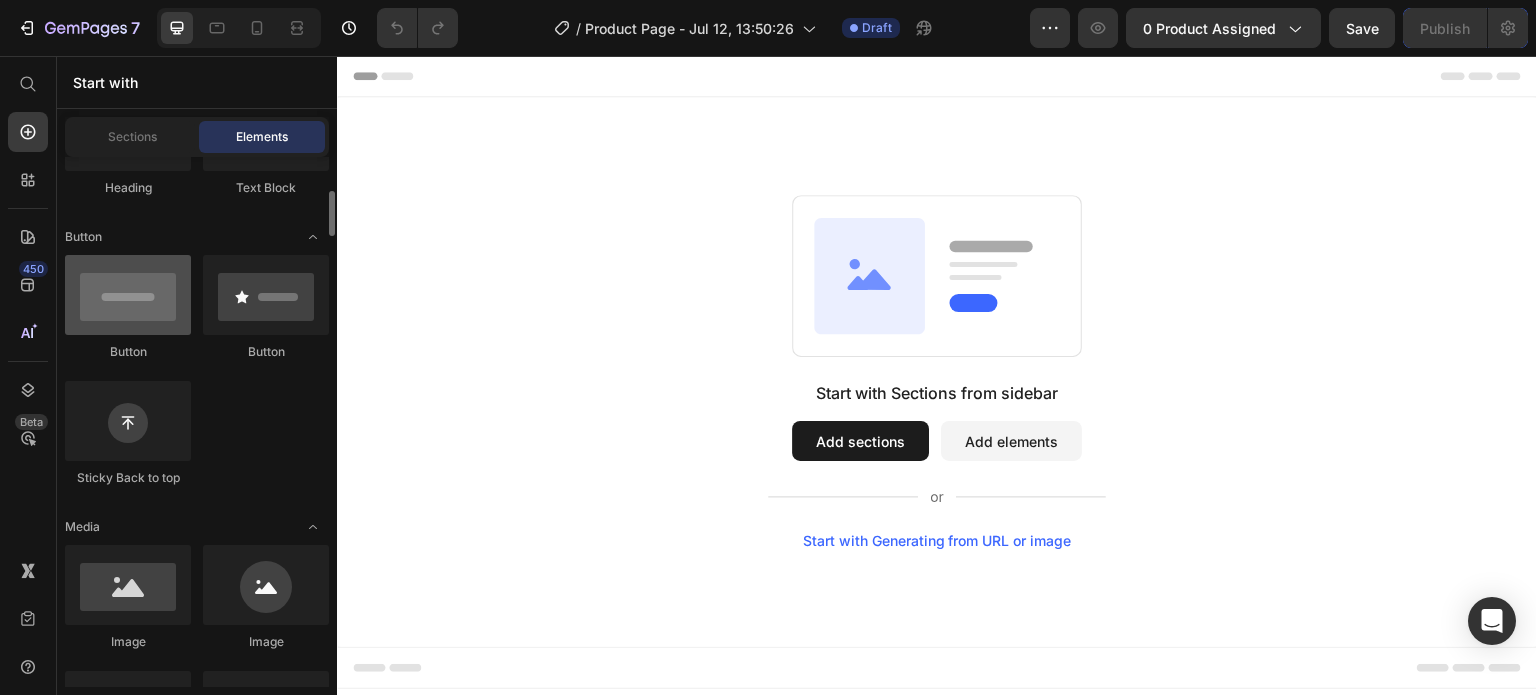 scroll, scrollTop: 600, scrollLeft: 0, axis: vertical 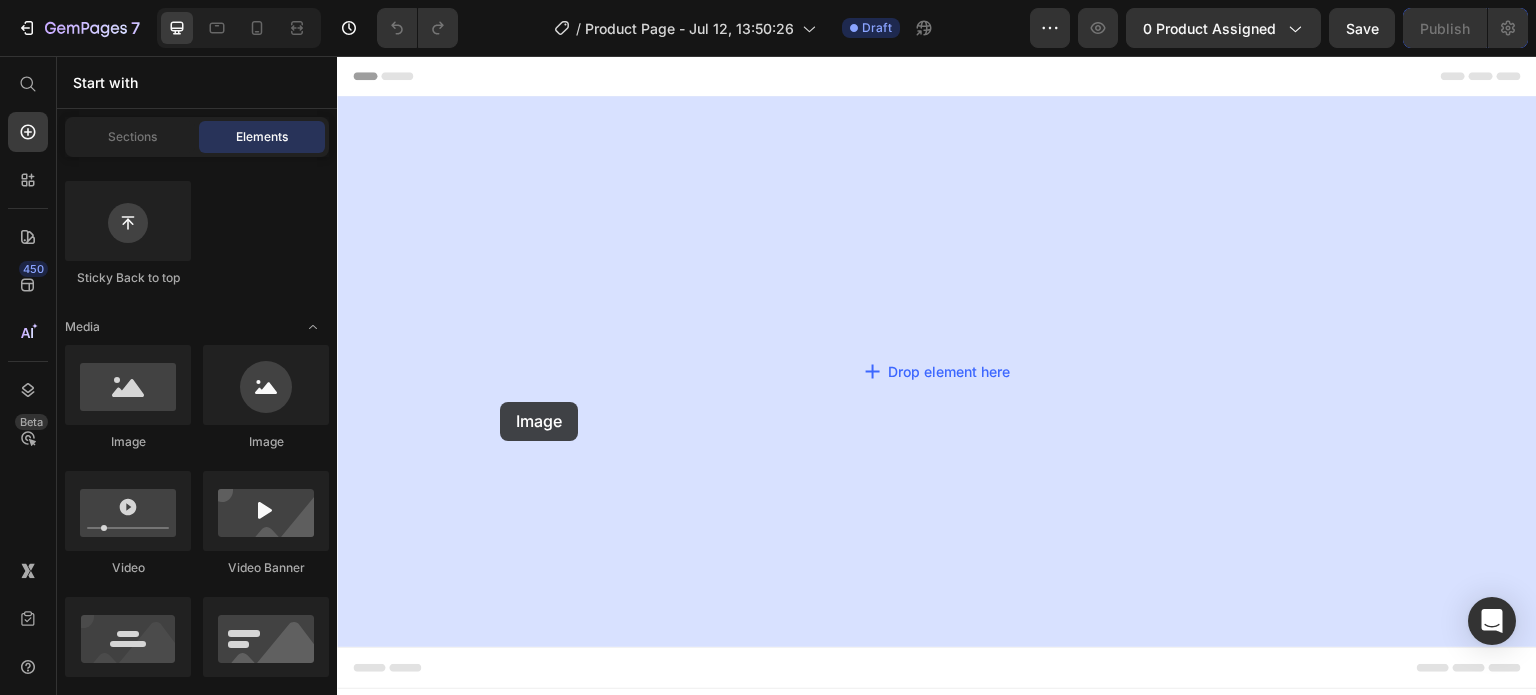 drag, startPoint x: 613, startPoint y: 458, endPoint x: 734, endPoint y: 380, distance: 143.9618 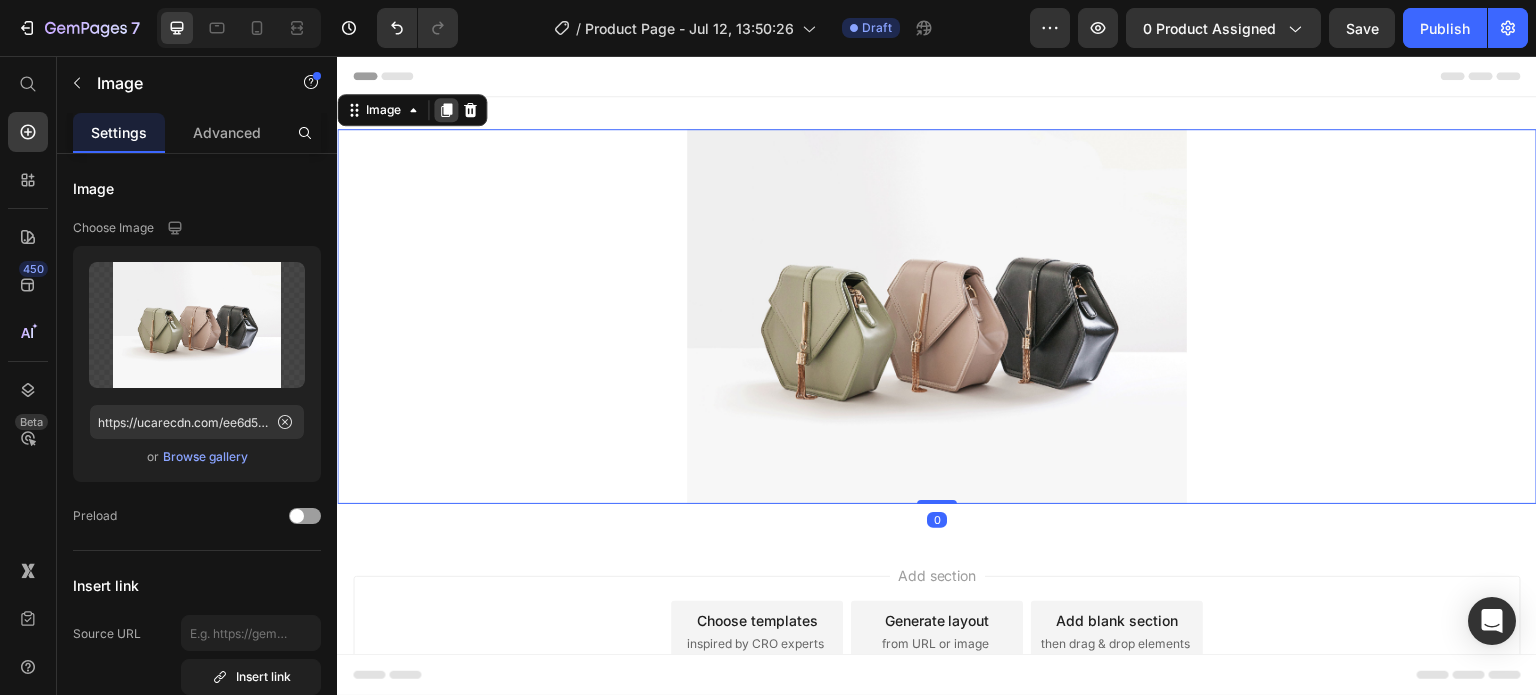 click 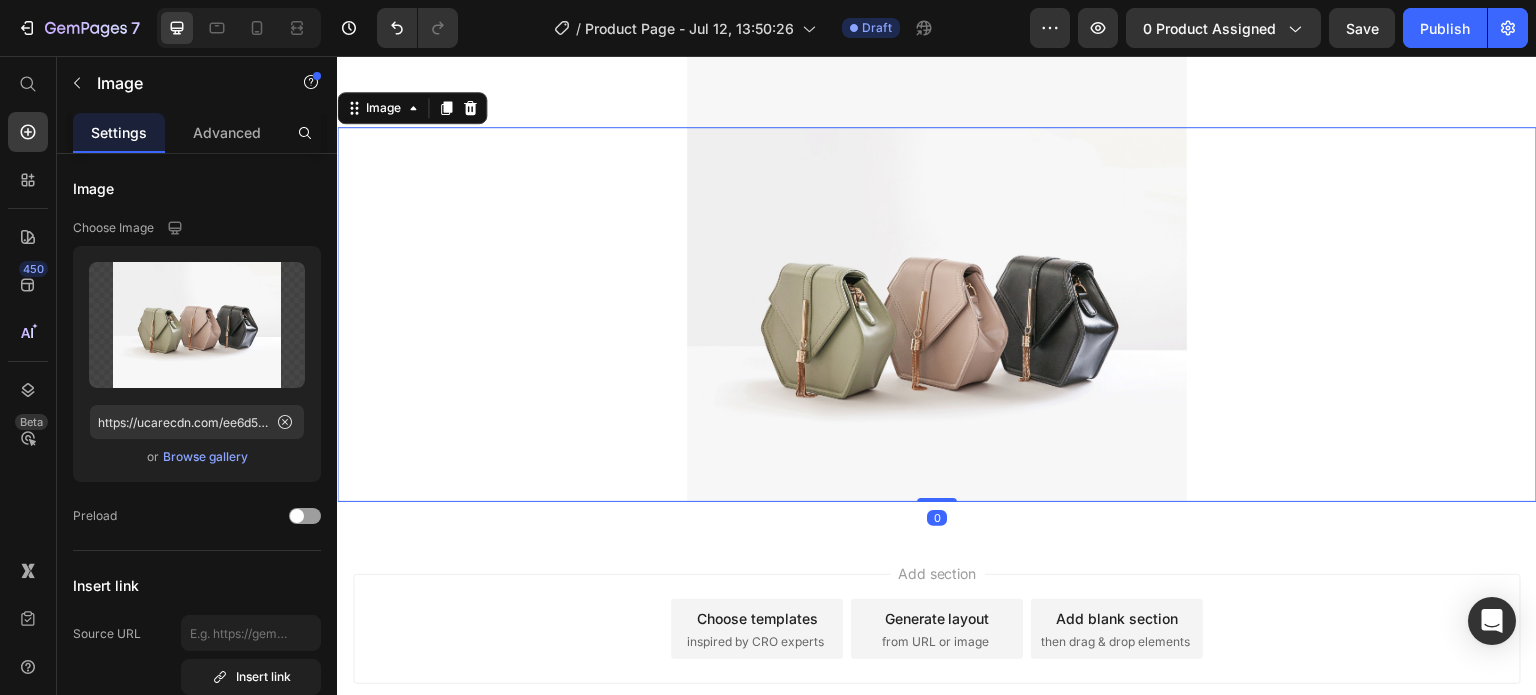 click 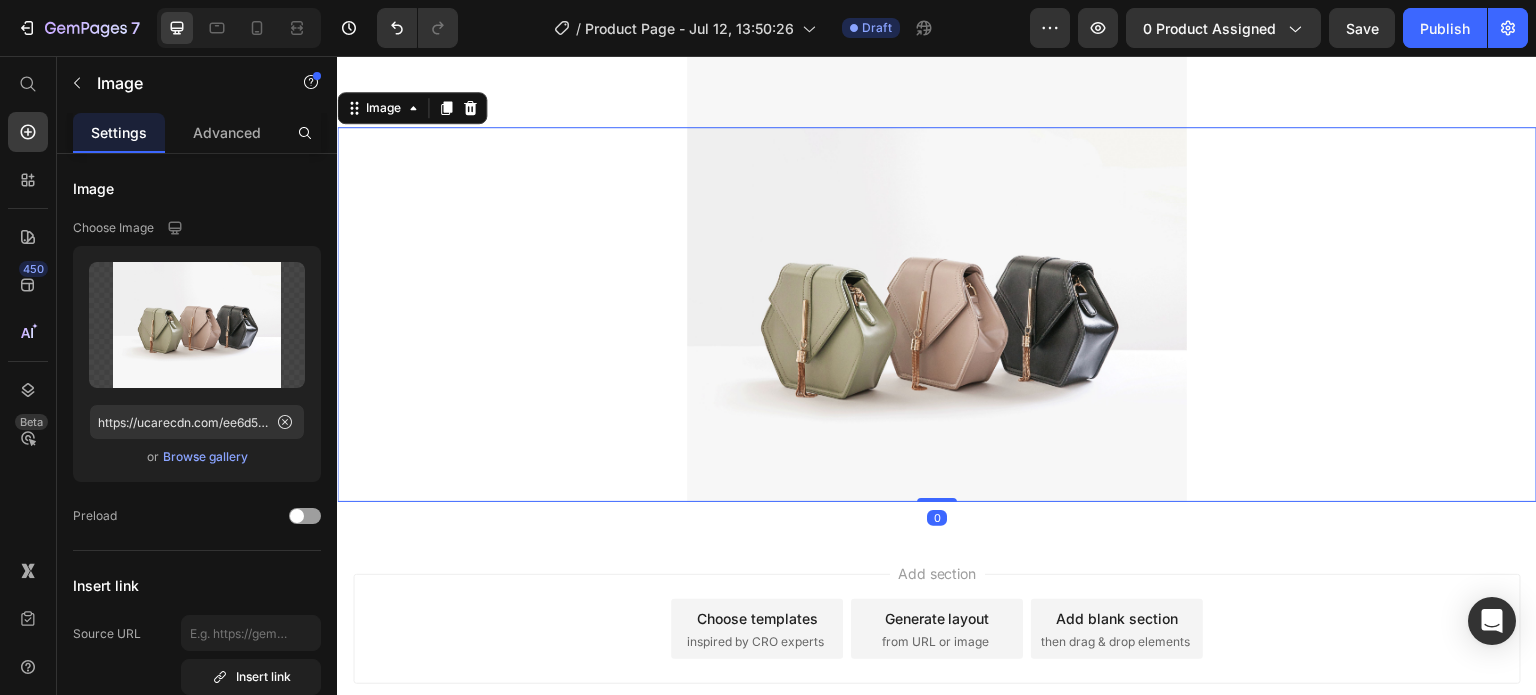 click 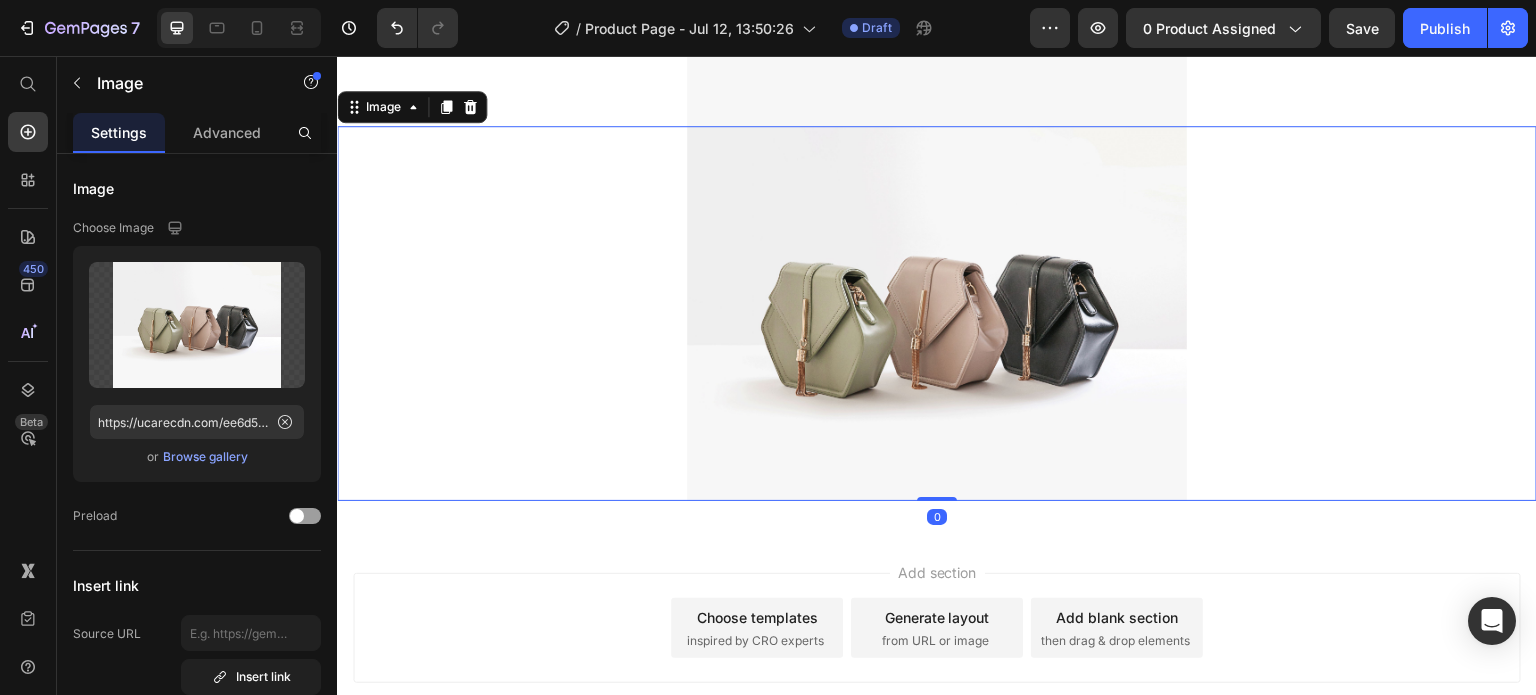 click 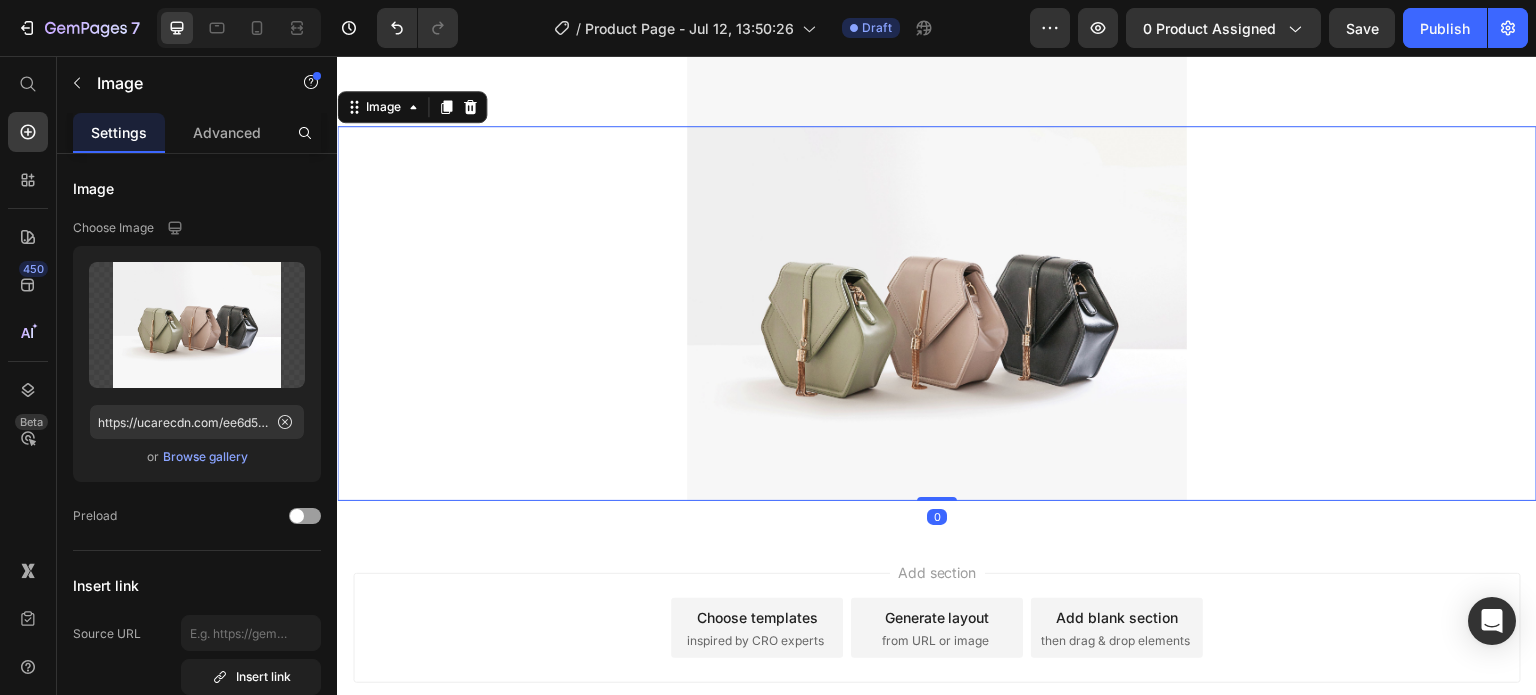 click 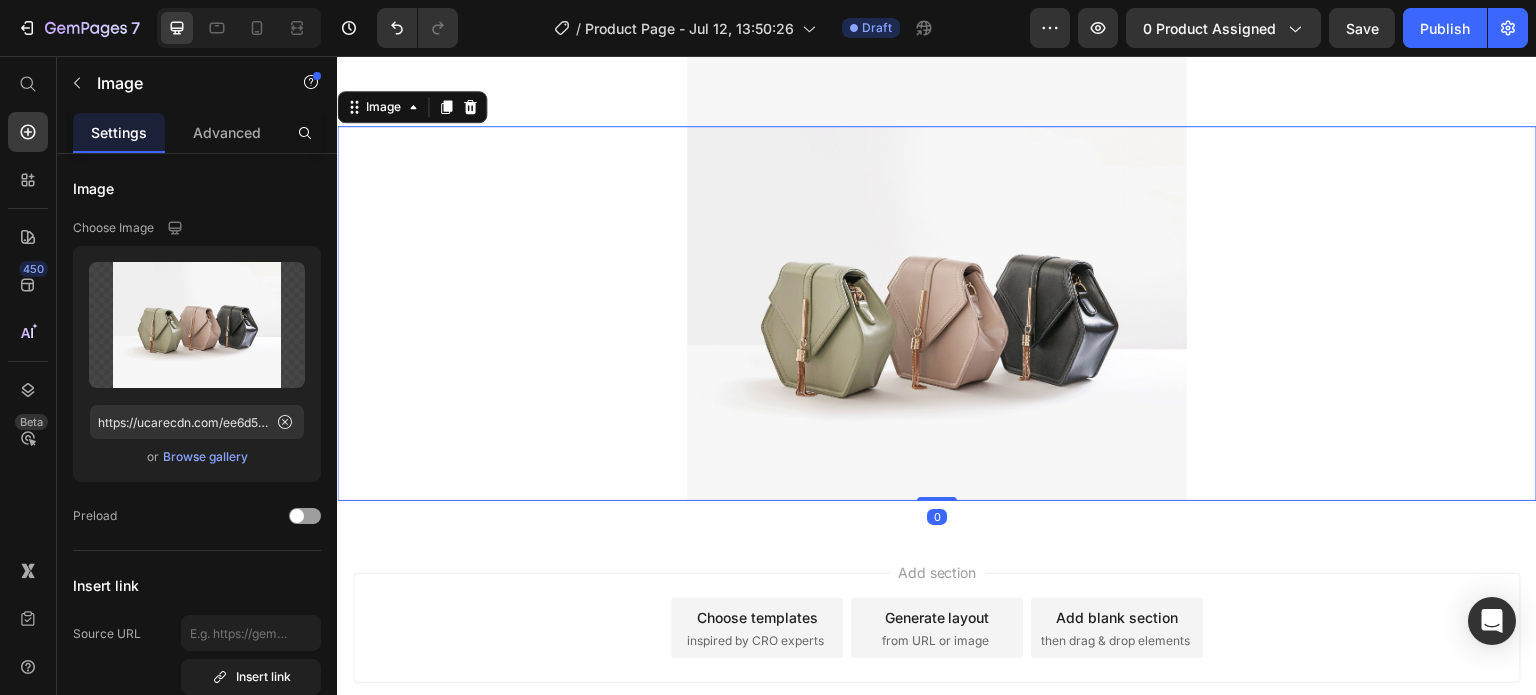click 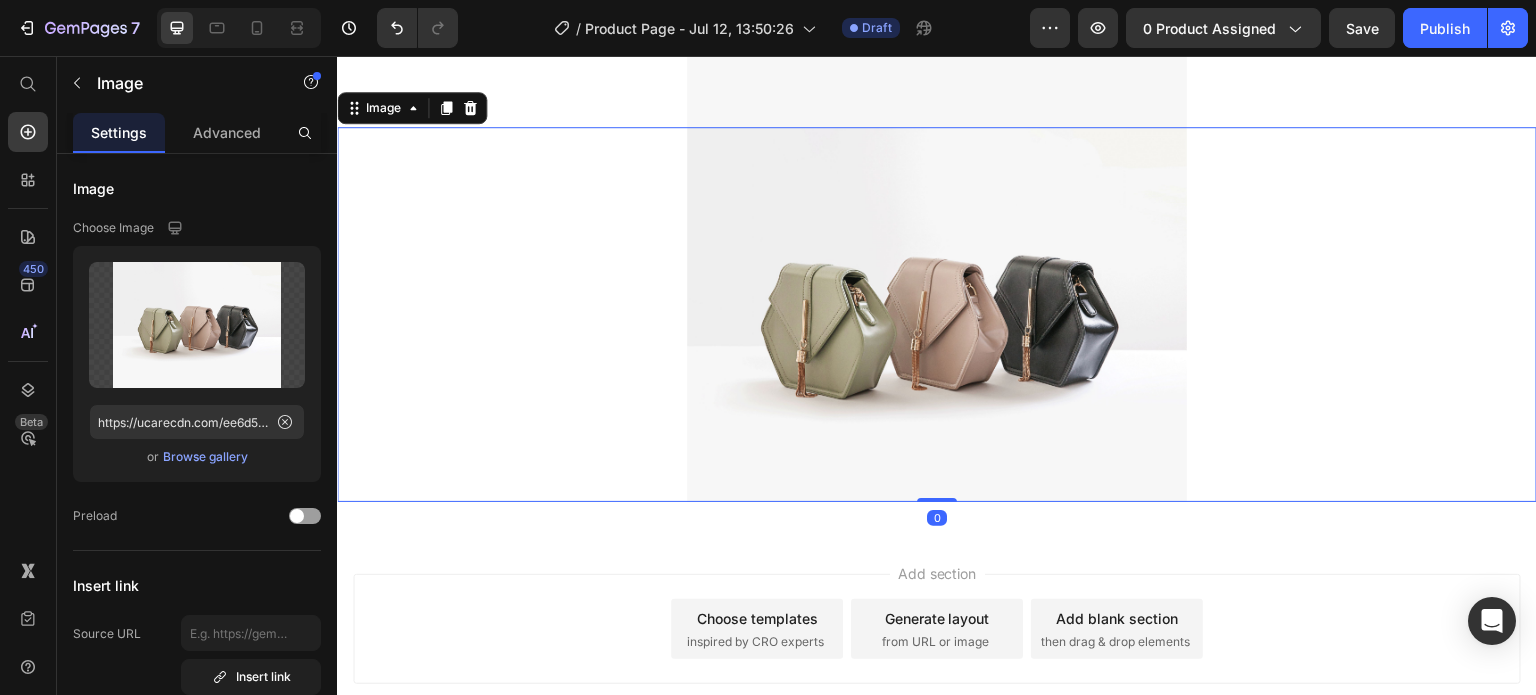 click 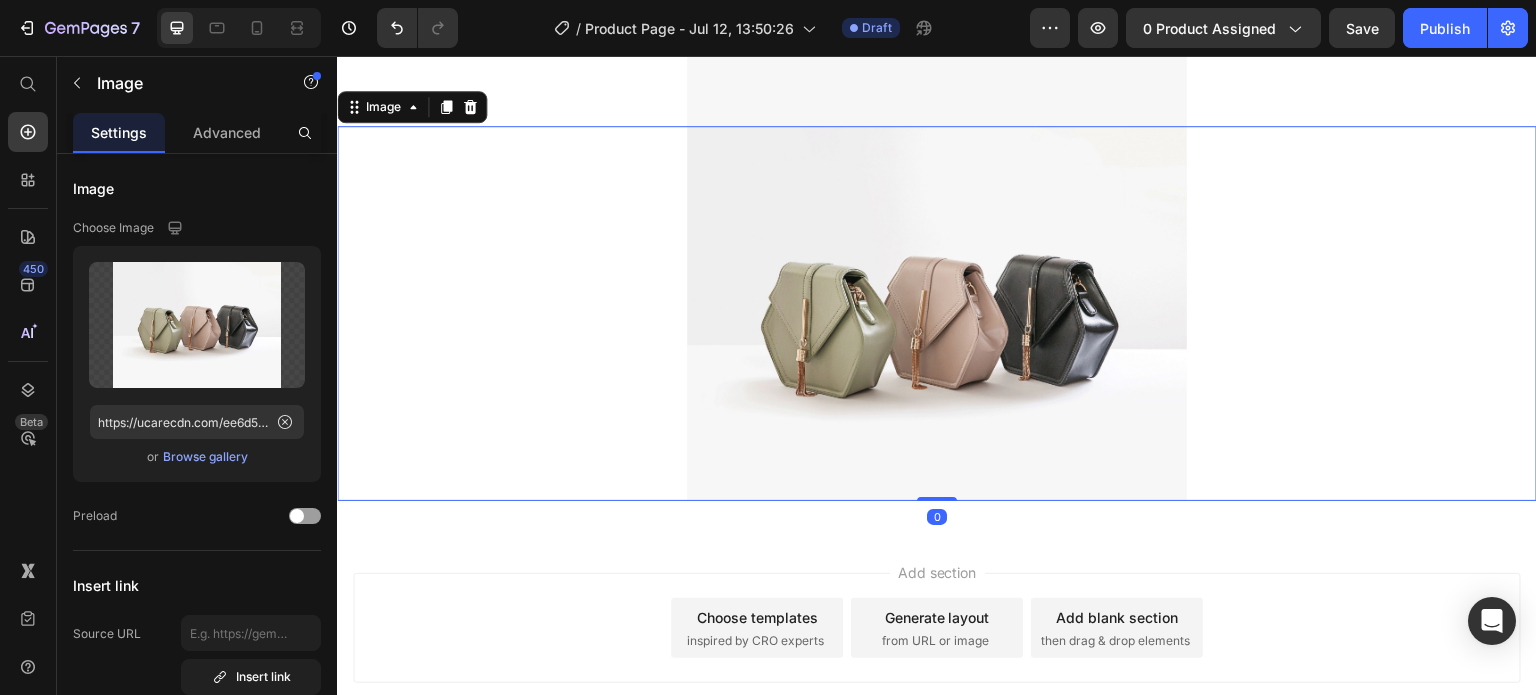 click 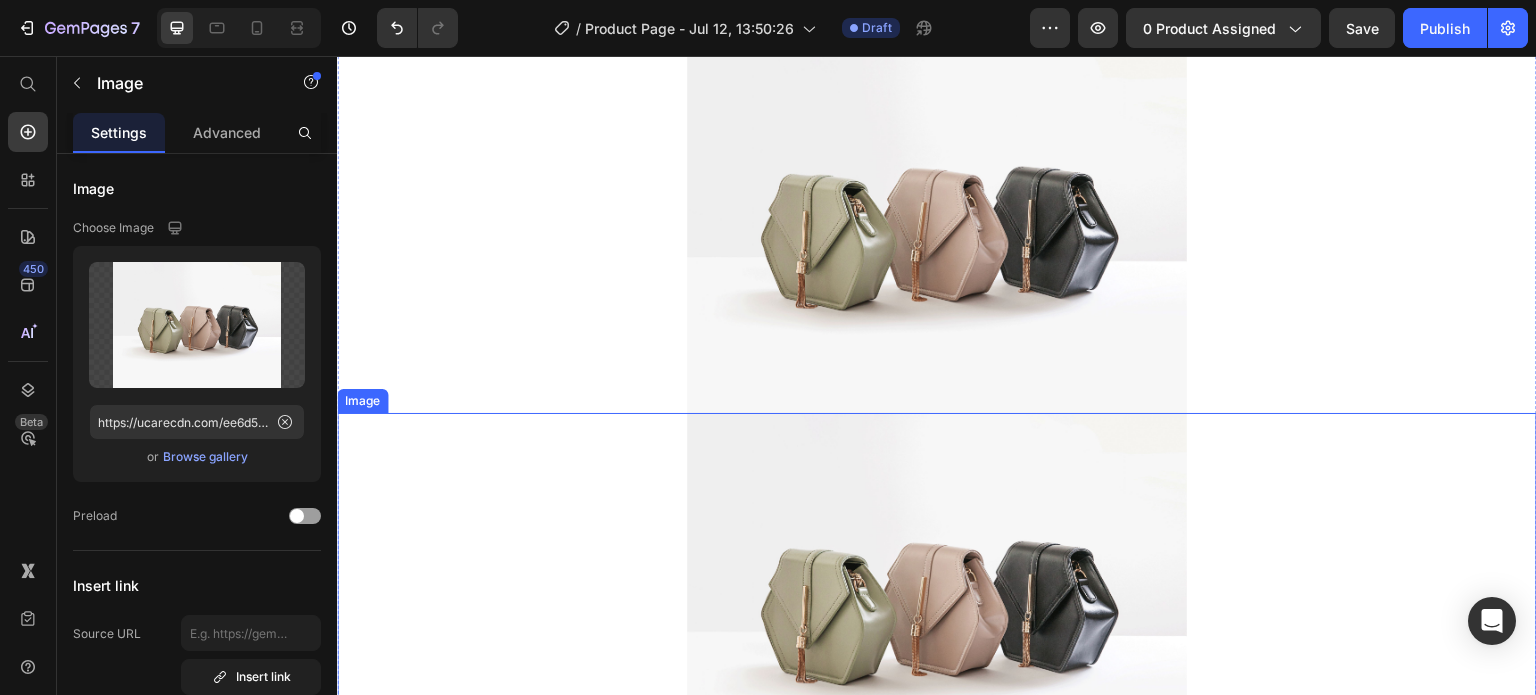 scroll, scrollTop: 0, scrollLeft: 0, axis: both 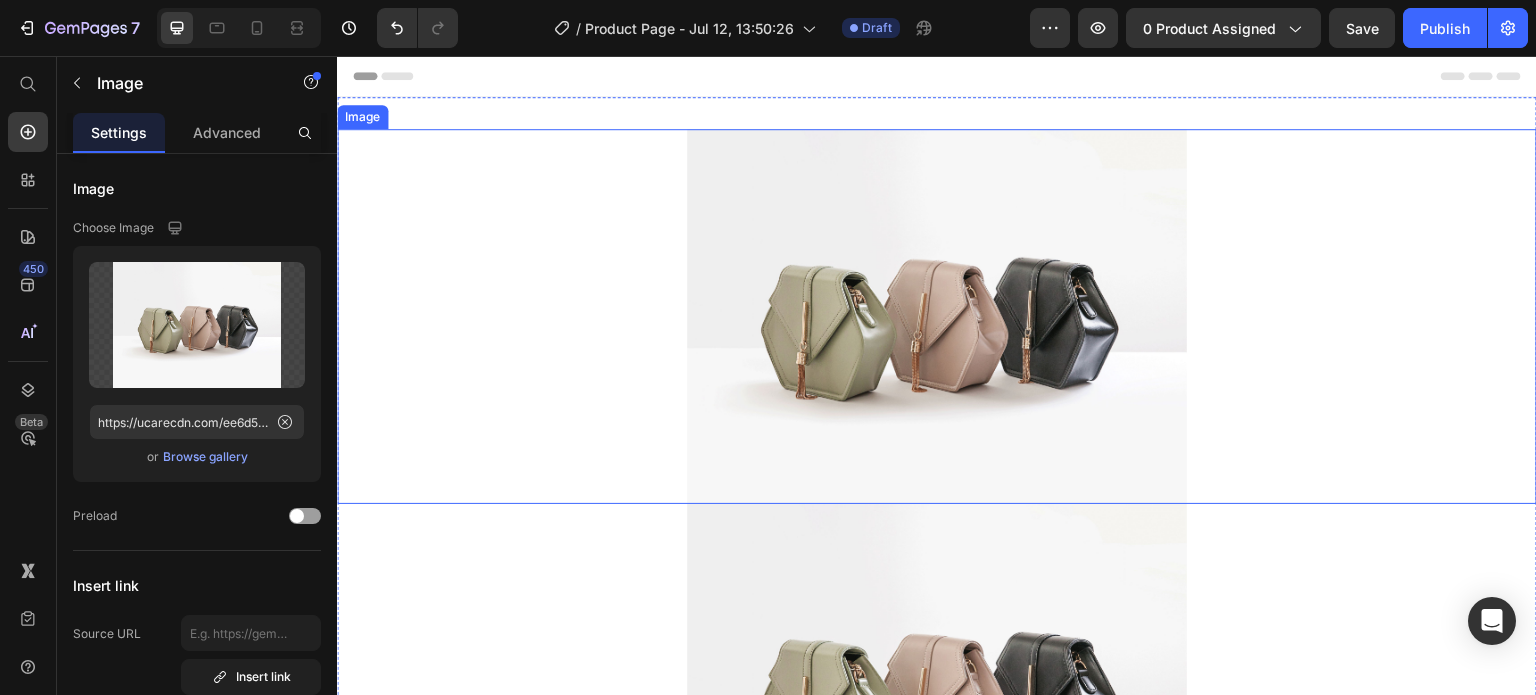 click at bounding box center (937, 316) 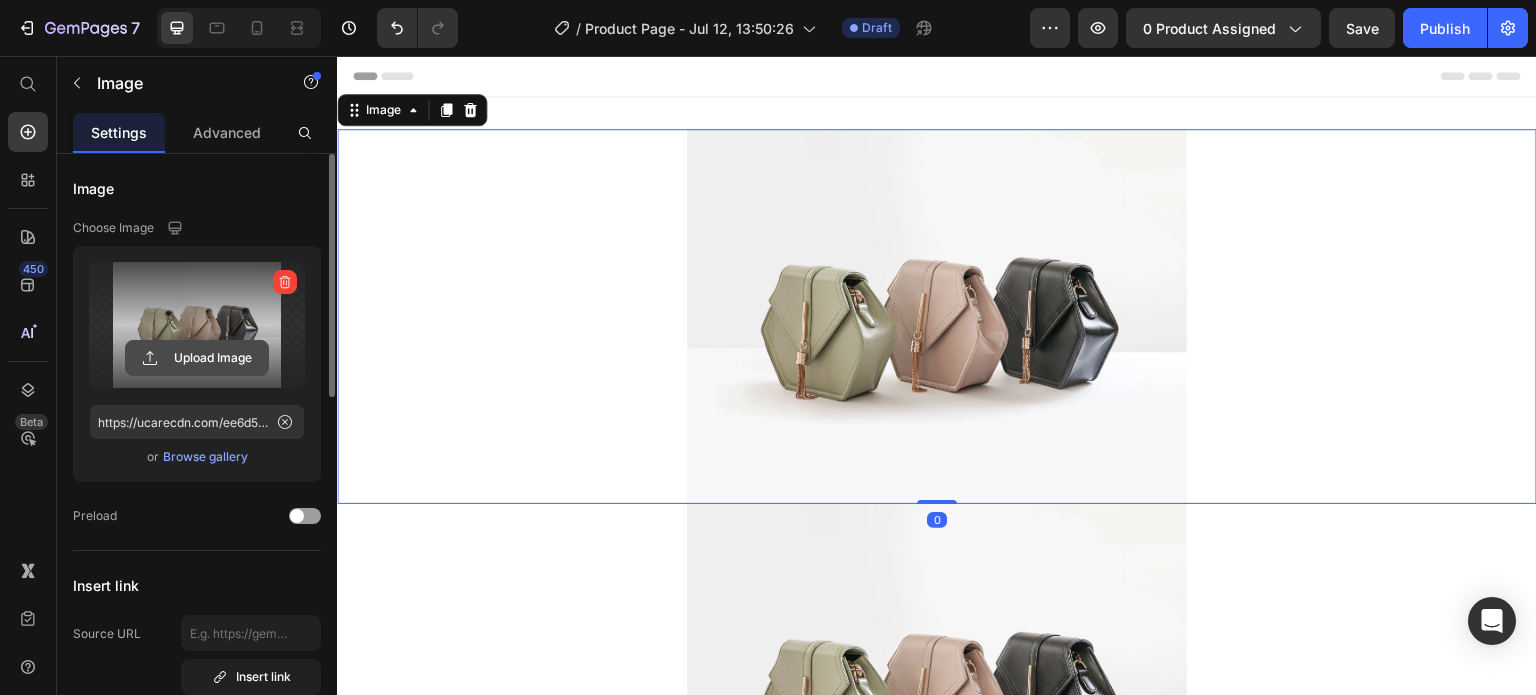 click 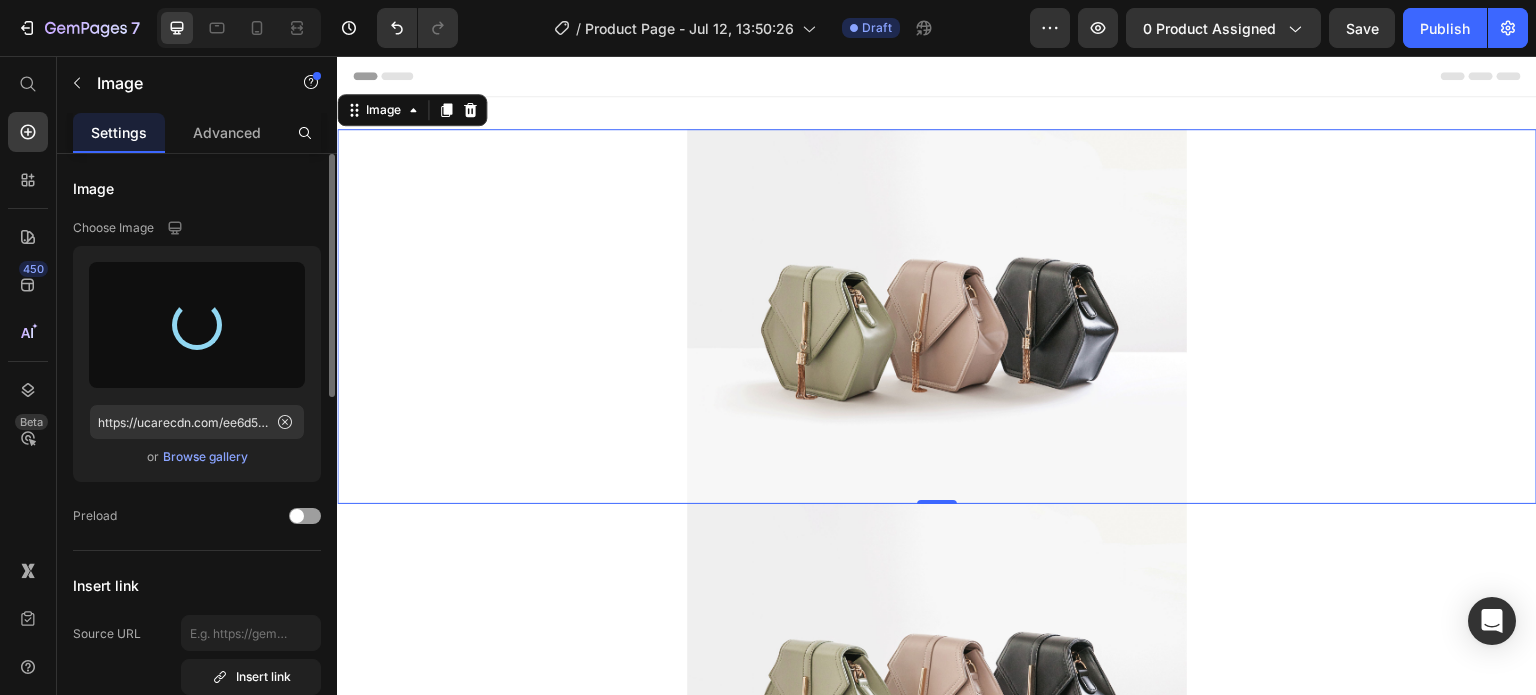 type on "https://cdn.shopify.com/s/files/1/0631/7883/4106/files/gempages_484857481676194700-a8812cb0-bbf1-4d6f-9a0d-a254aaa73d6f.gif" 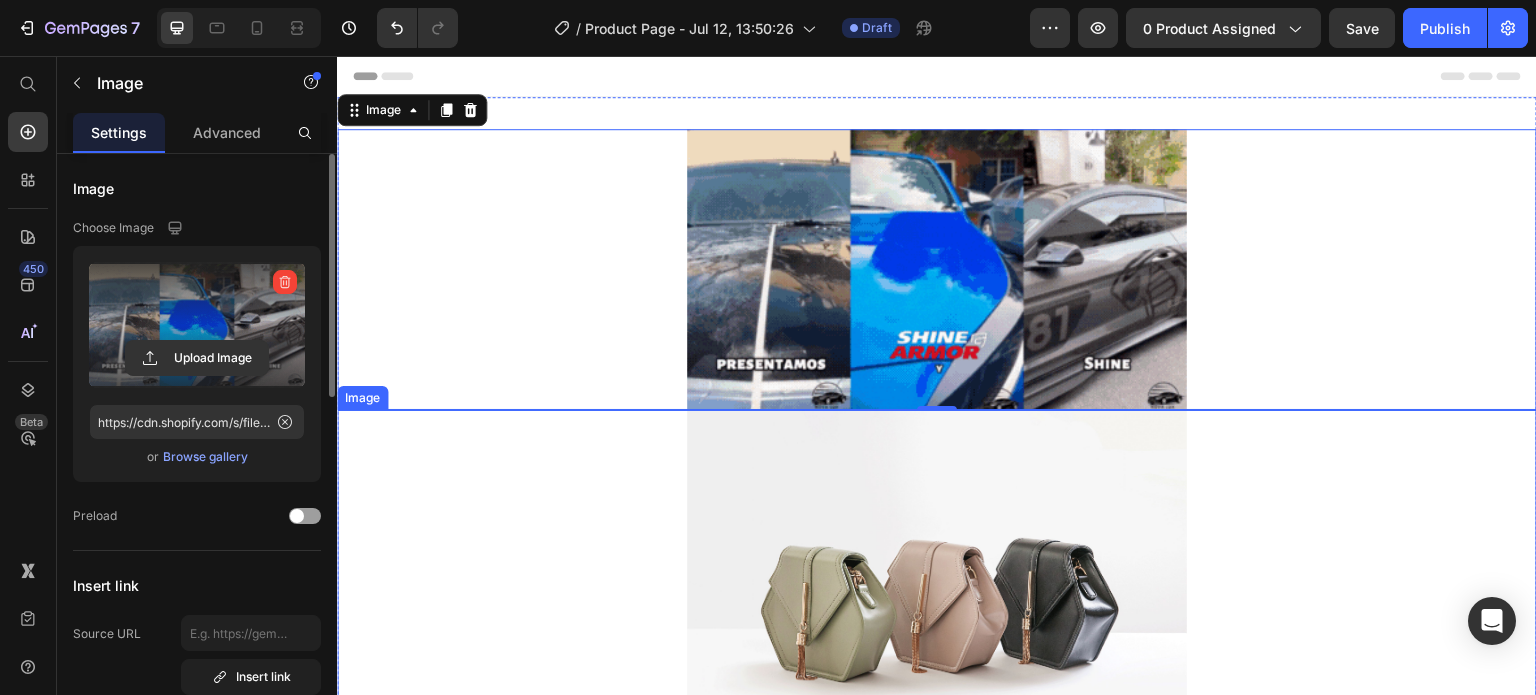 click at bounding box center [937, 597] 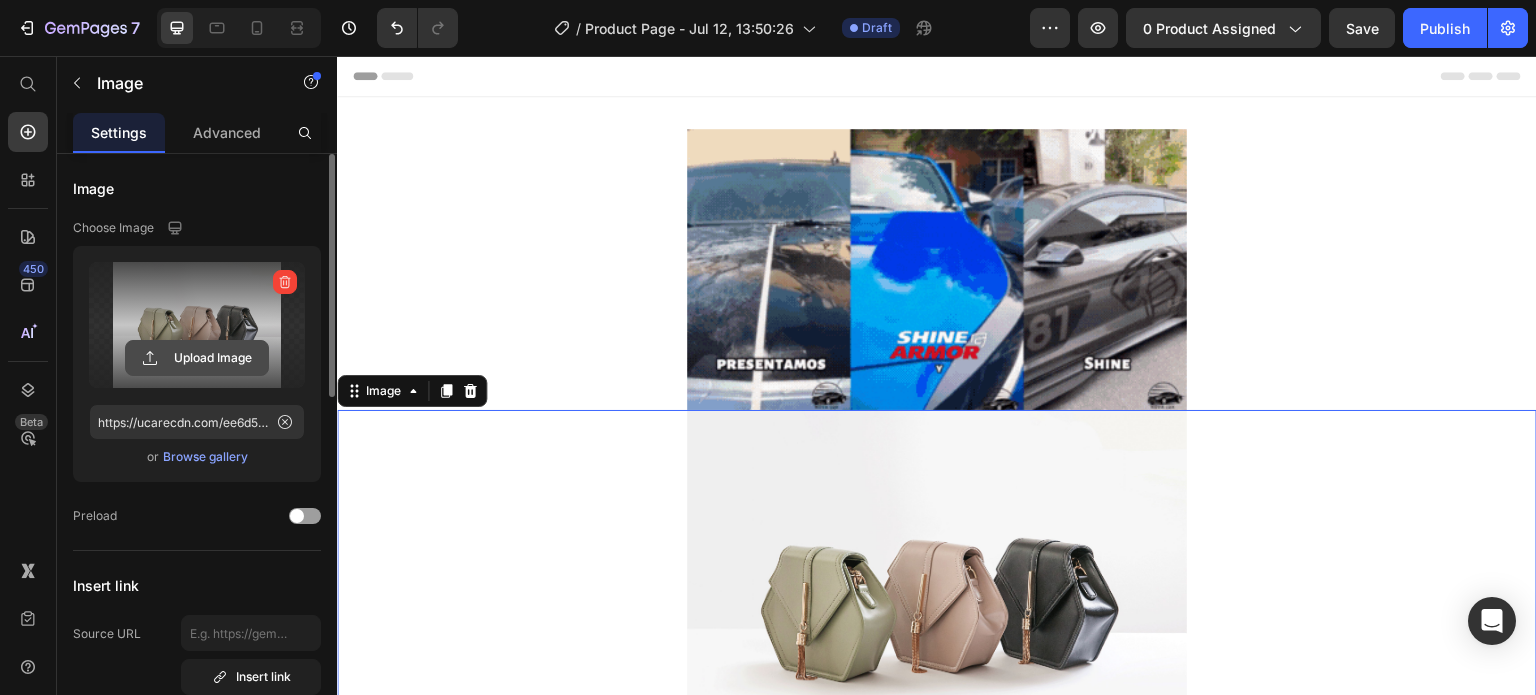 click 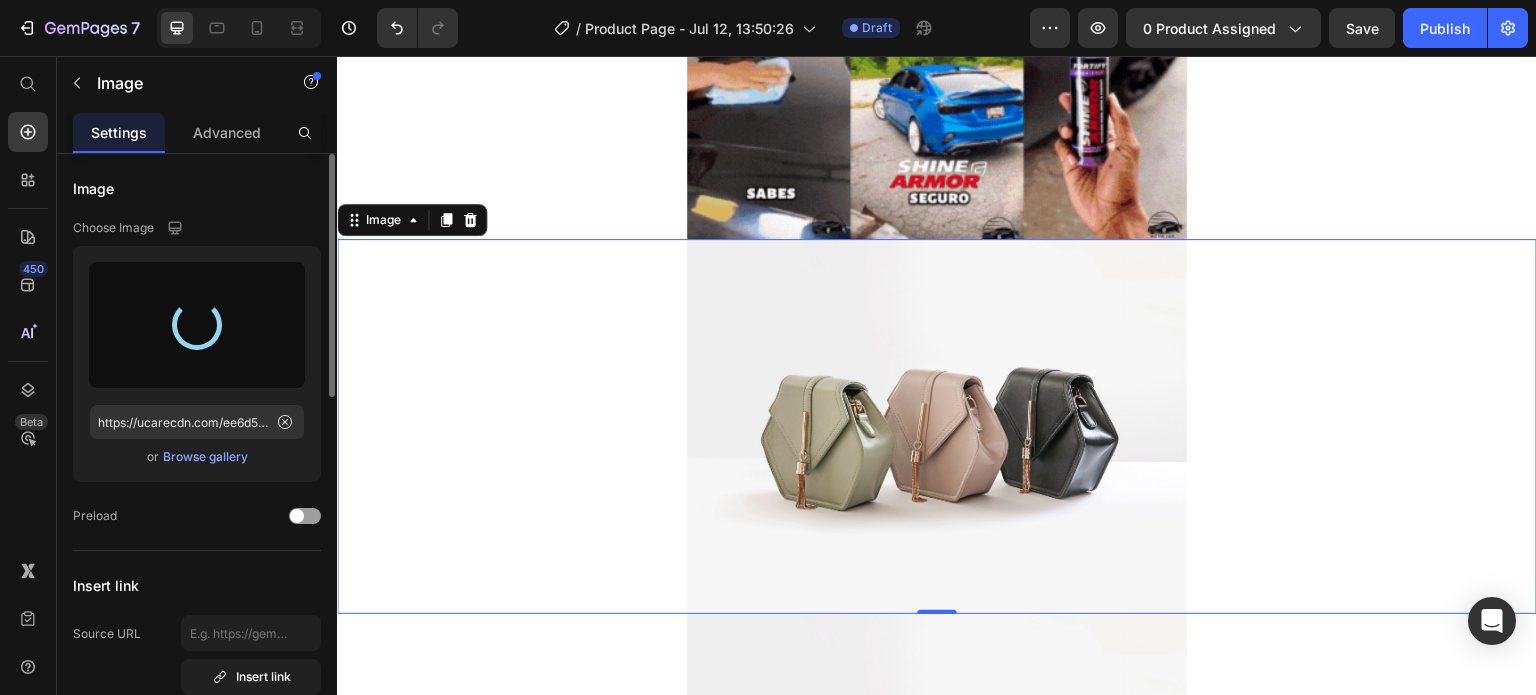 scroll, scrollTop: 200, scrollLeft: 0, axis: vertical 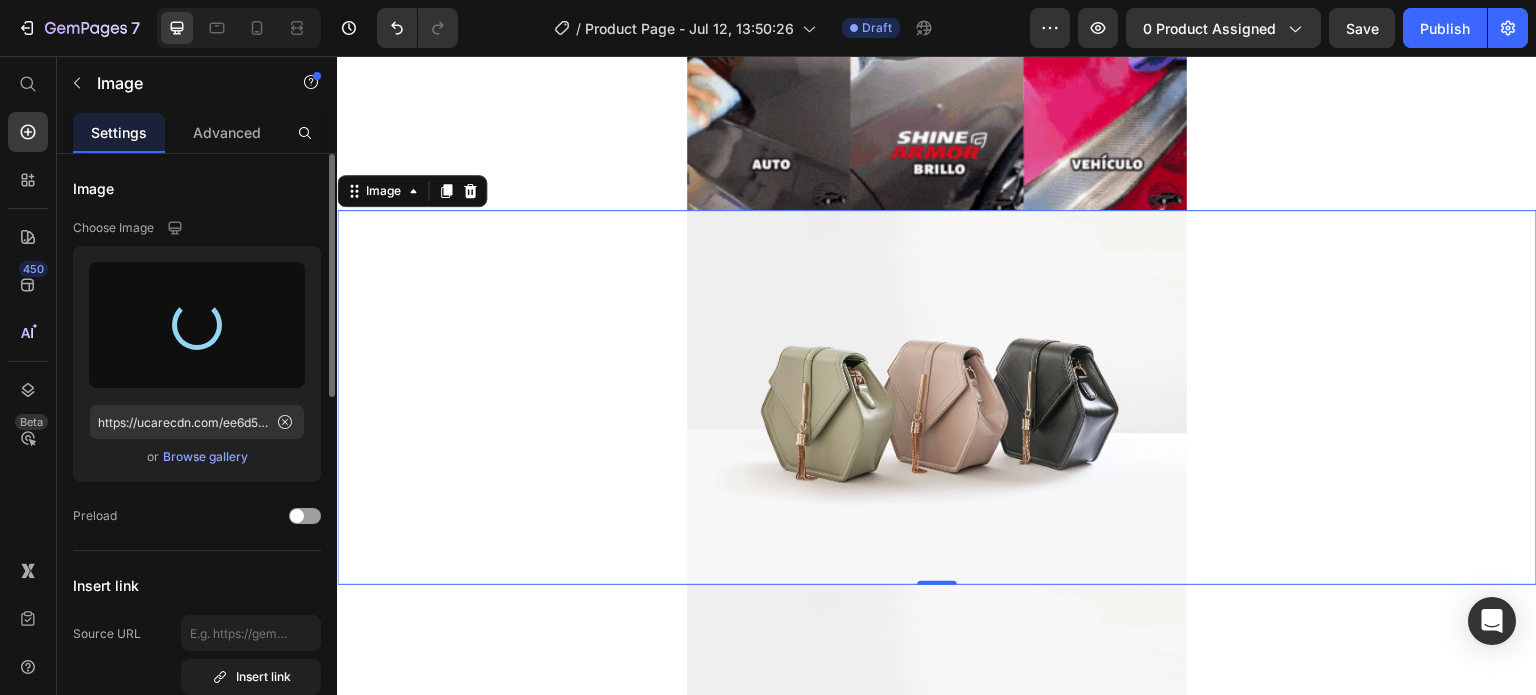 type on "https://cdn.shopify.com/s/files/1/0631/7883/4106/files/gempages_484857481676194700-686d5461-f13e-40c9-b00d-98d91df3d547.png" 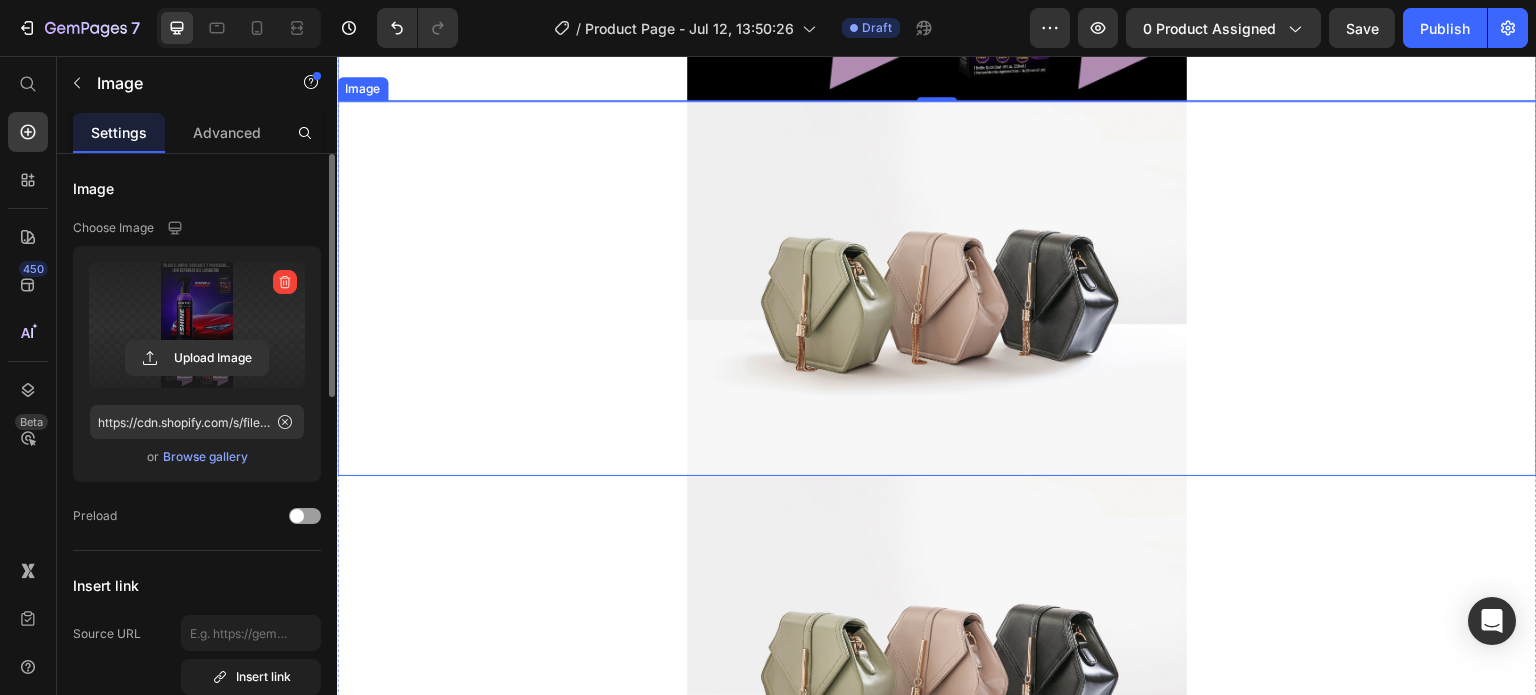 scroll, scrollTop: 1200, scrollLeft: 0, axis: vertical 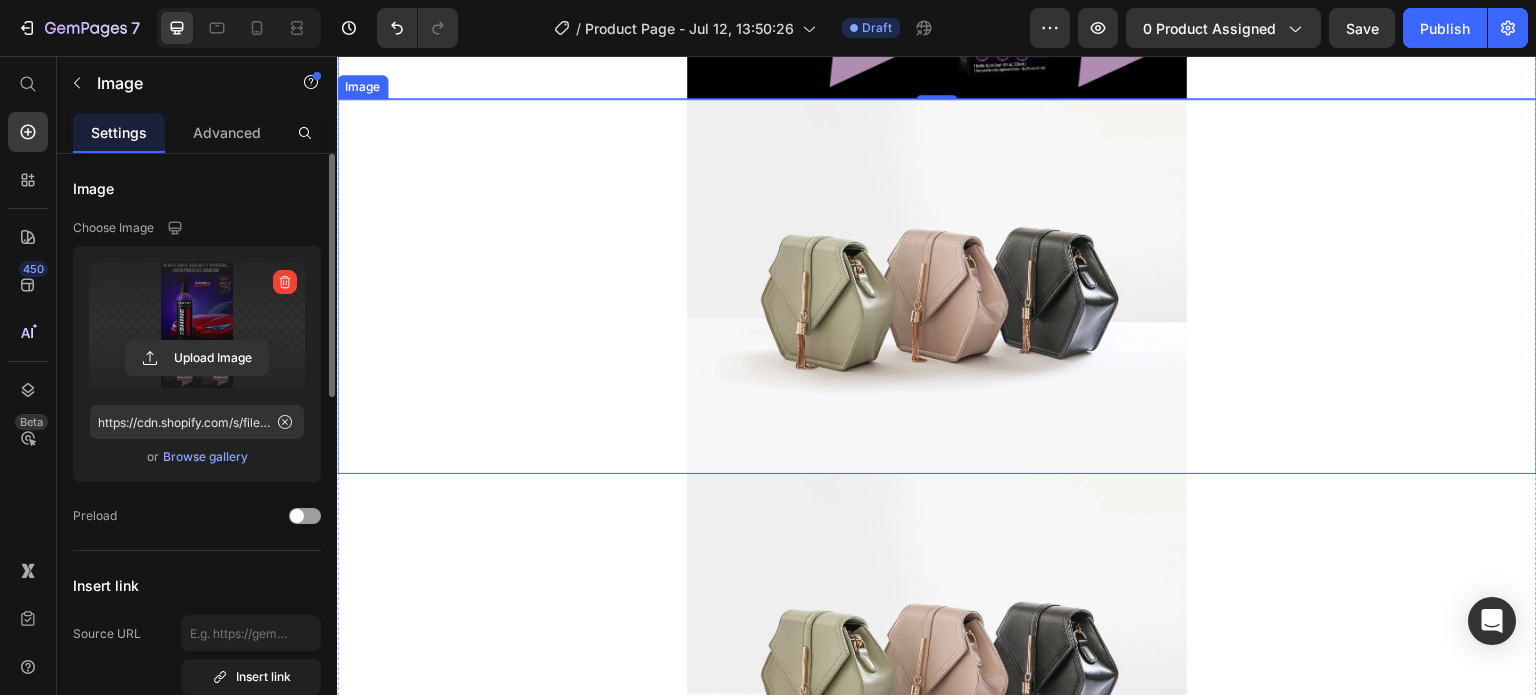 click at bounding box center [937, 286] 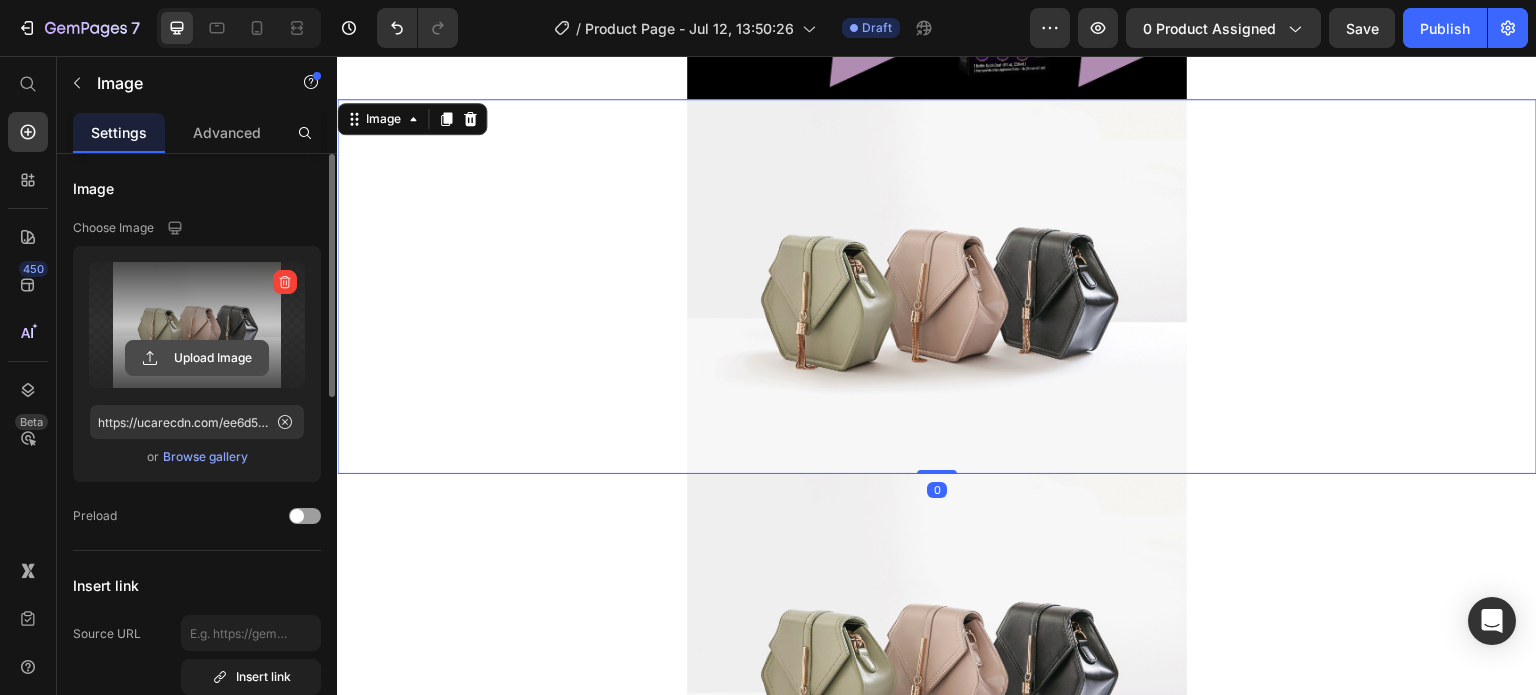 click 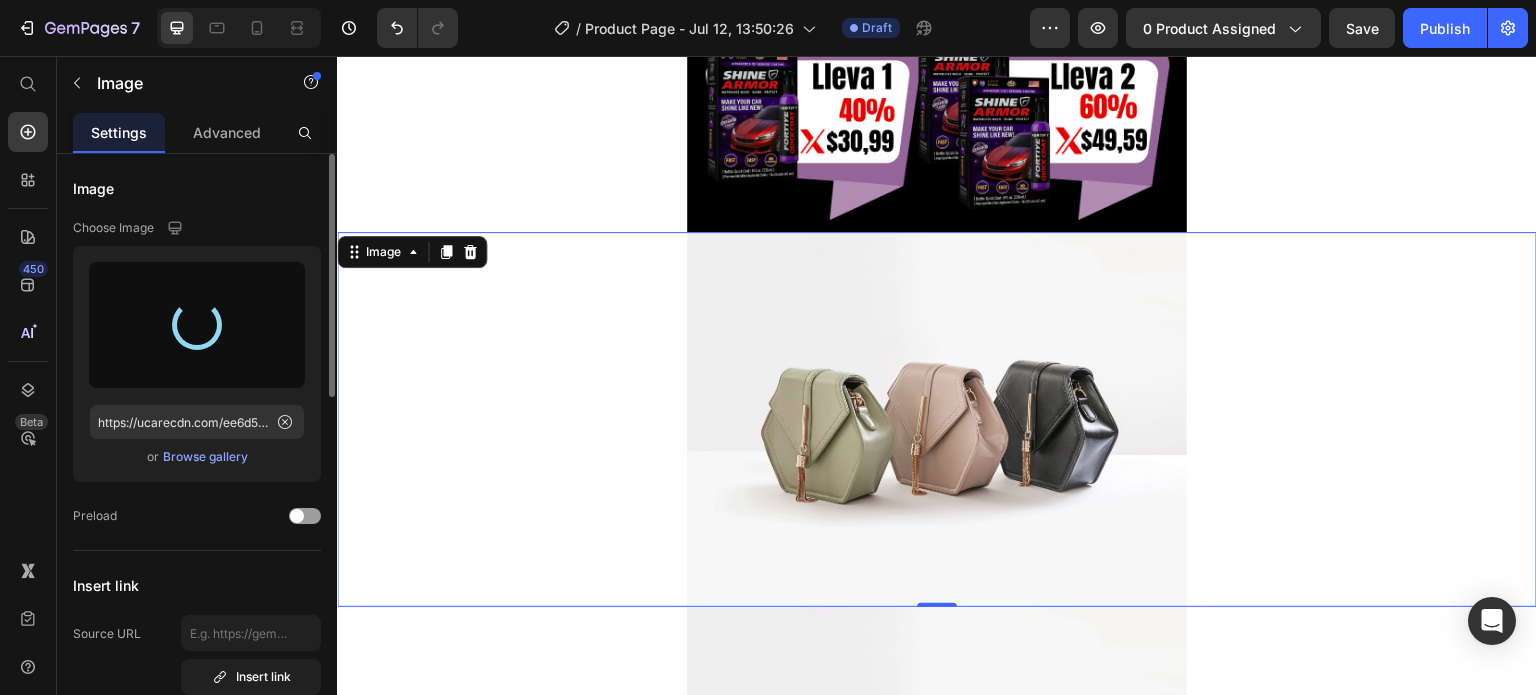 scroll, scrollTop: 1200, scrollLeft: 0, axis: vertical 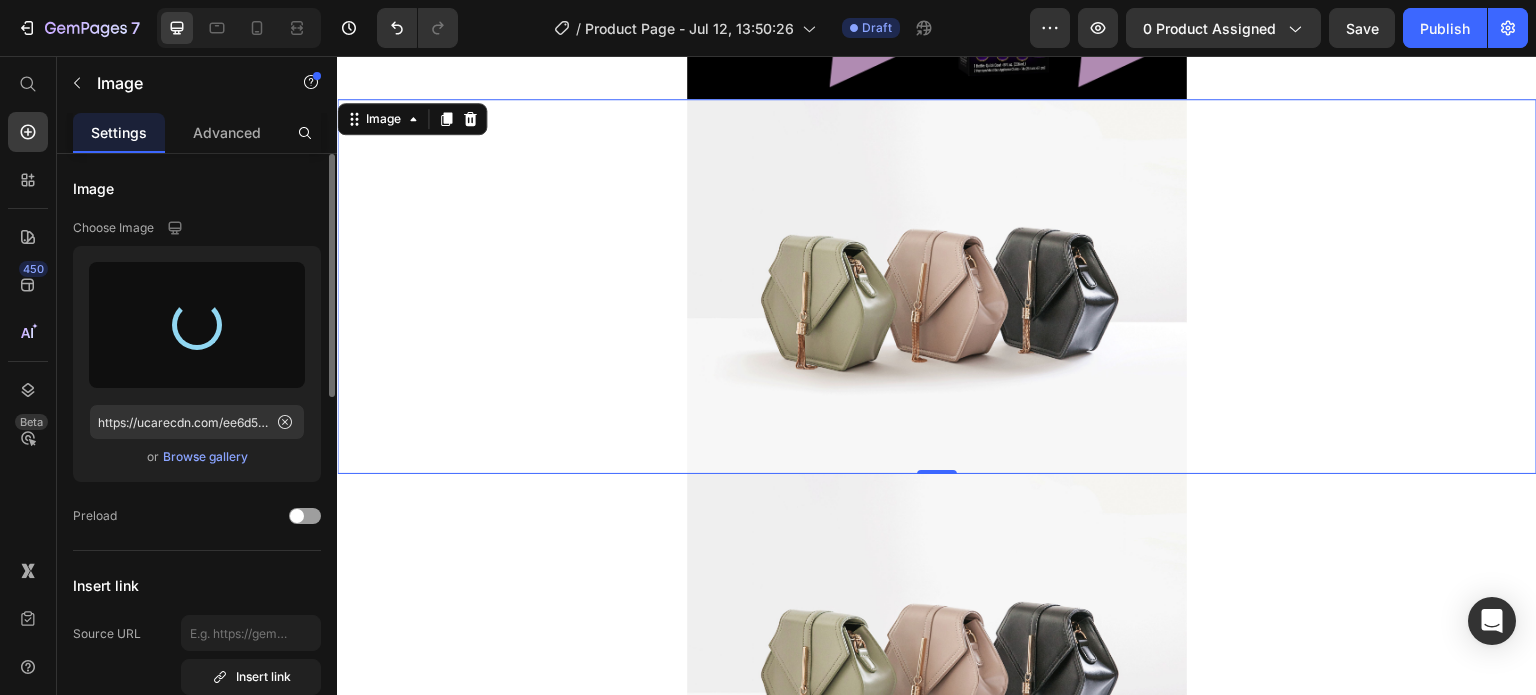 type on "https://cdn.shopify.com/s/files/1/0631/7883/4106/files/gempages_484857481676194700-ddfac6c6-baf7-4aaf-95f7-78ca4e2d87b2.png" 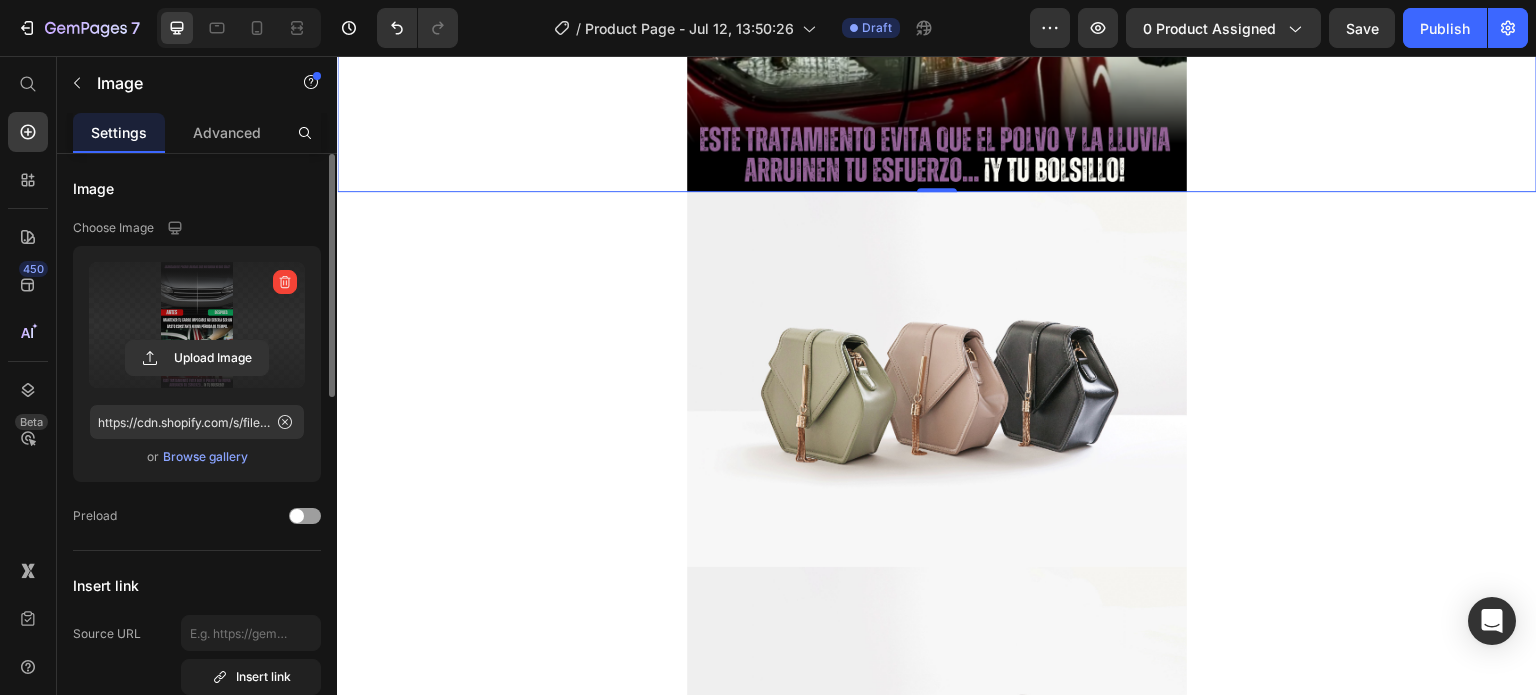 scroll, scrollTop: 2000, scrollLeft: 0, axis: vertical 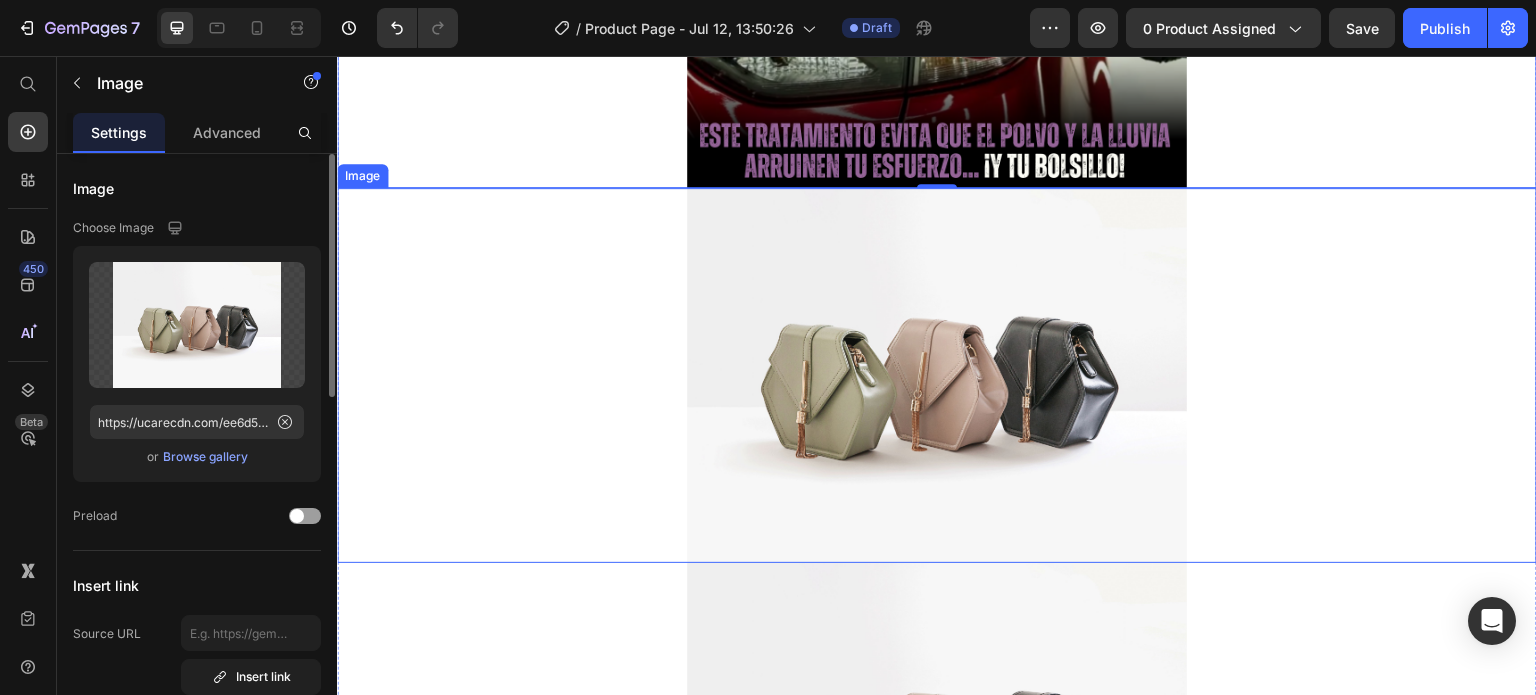 click at bounding box center [937, 375] 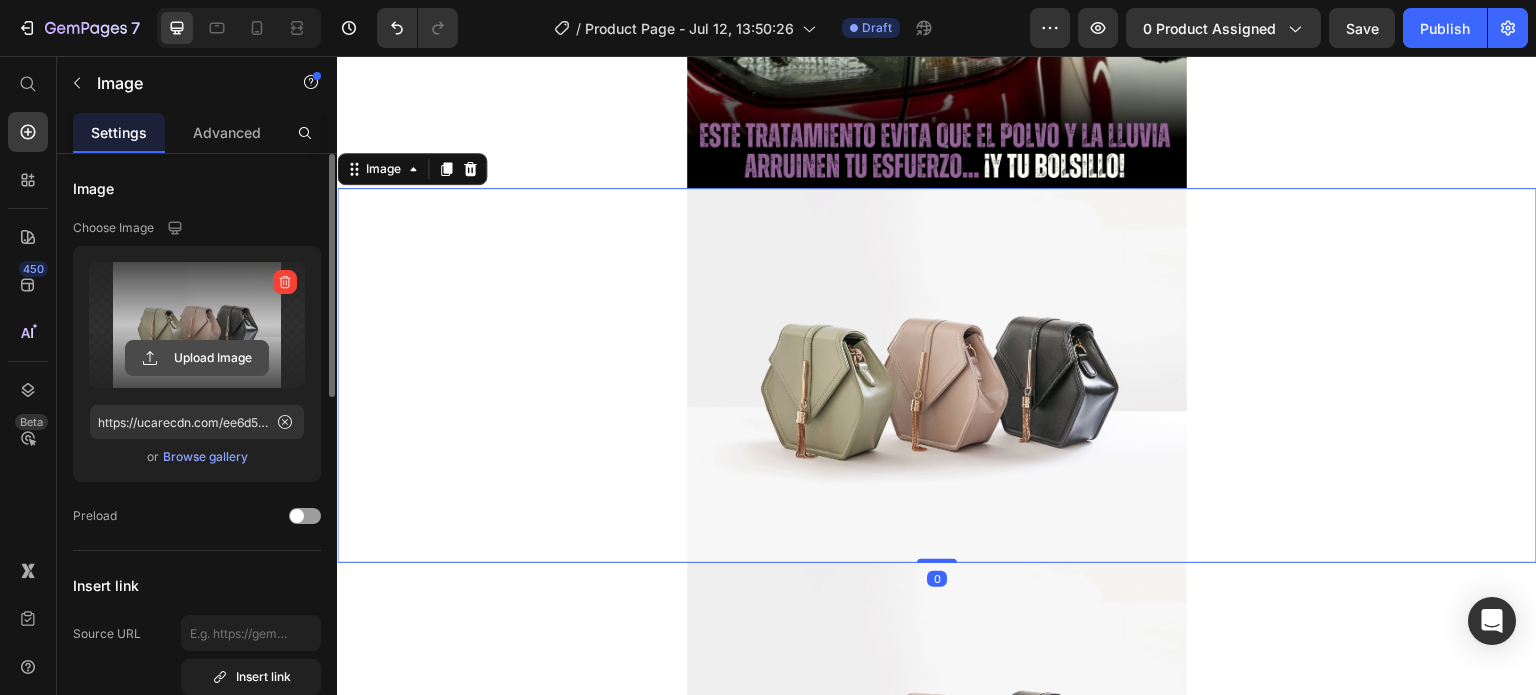 click 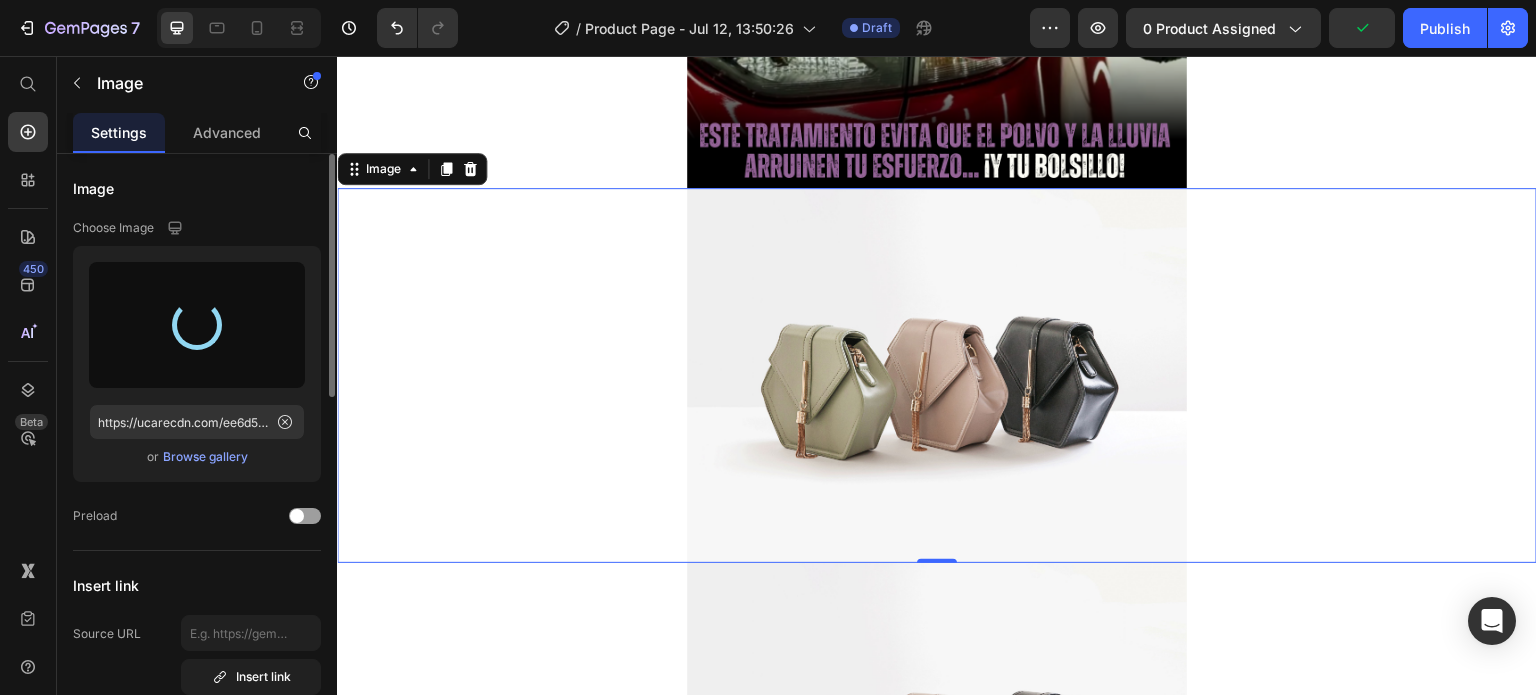 type on "https://cdn.shopify.com/s/files/1/0631/7883/4106/files/gempages_484857481676194700-0e32e609-39f8-449f-9ac3-53b44671315c.png" 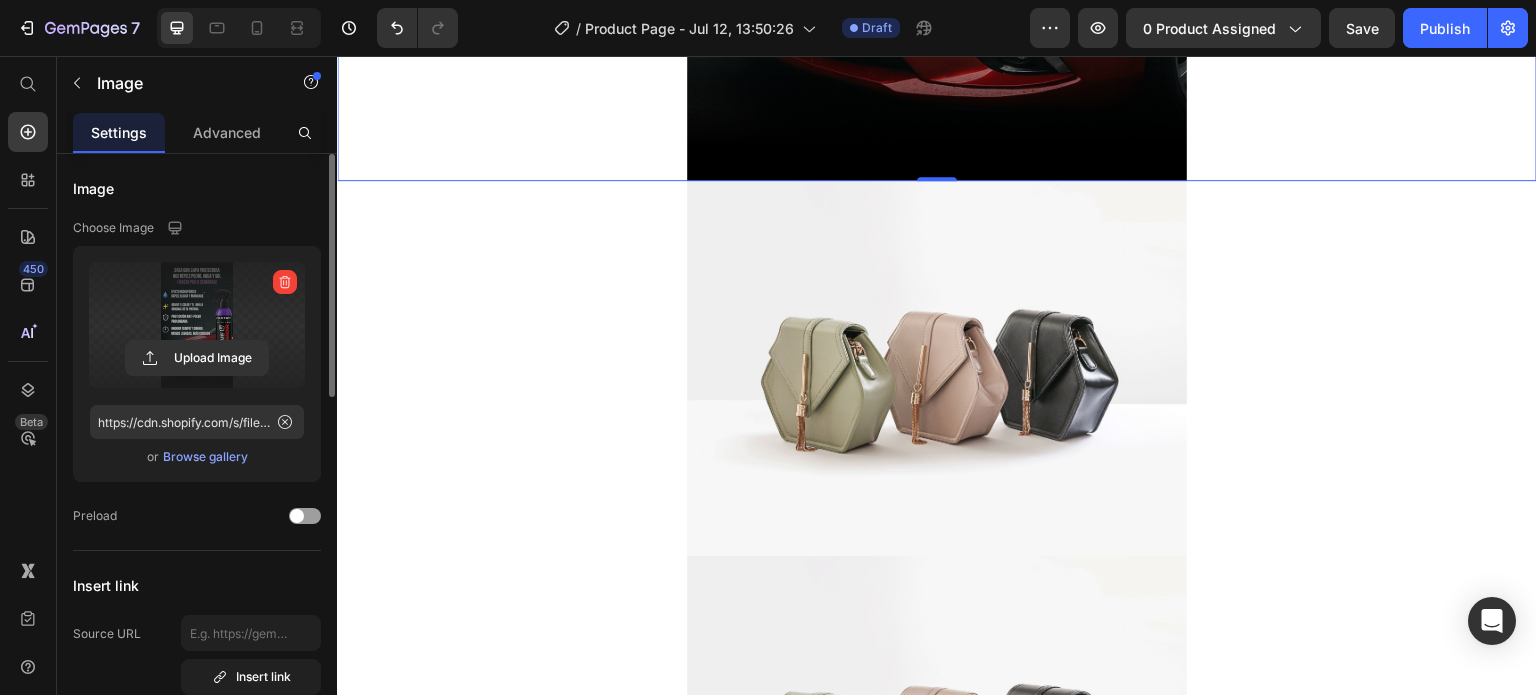 scroll, scrollTop: 2900, scrollLeft: 0, axis: vertical 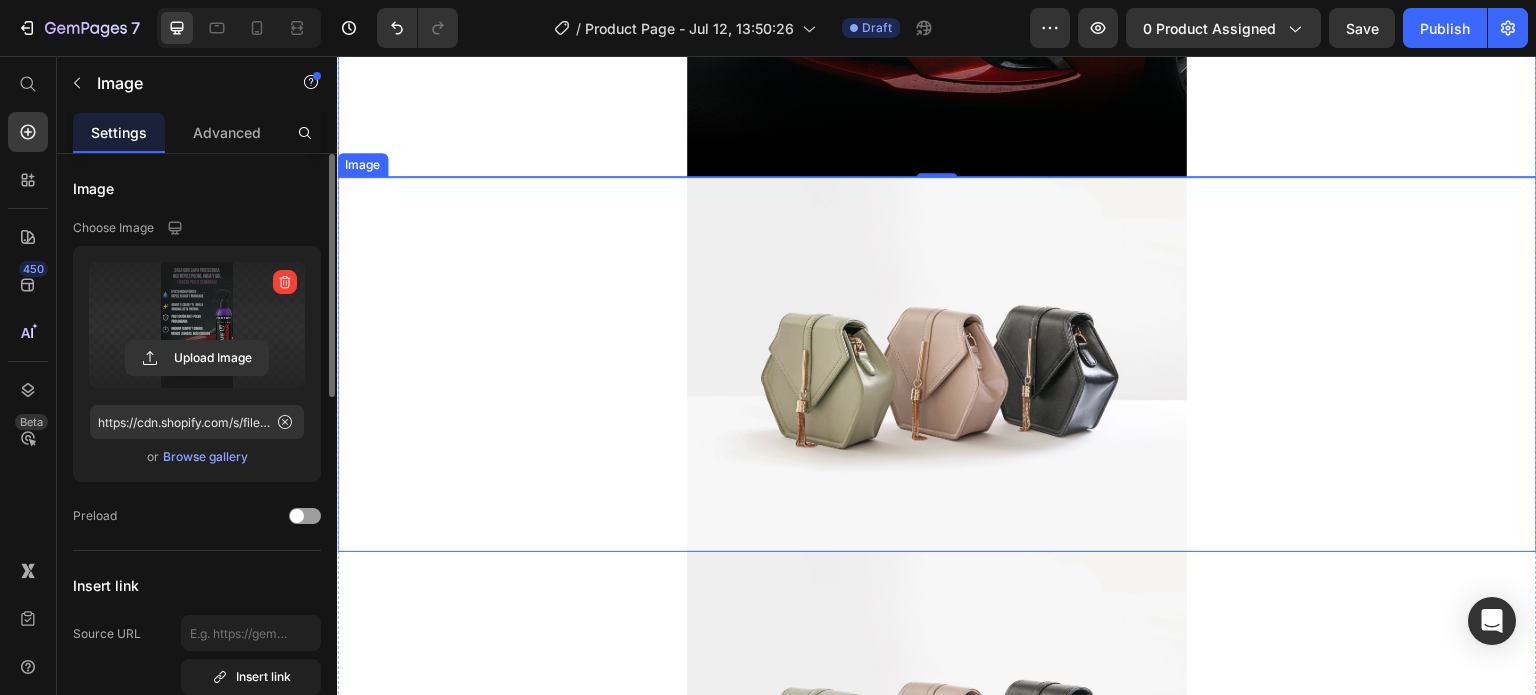 click at bounding box center [937, 364] 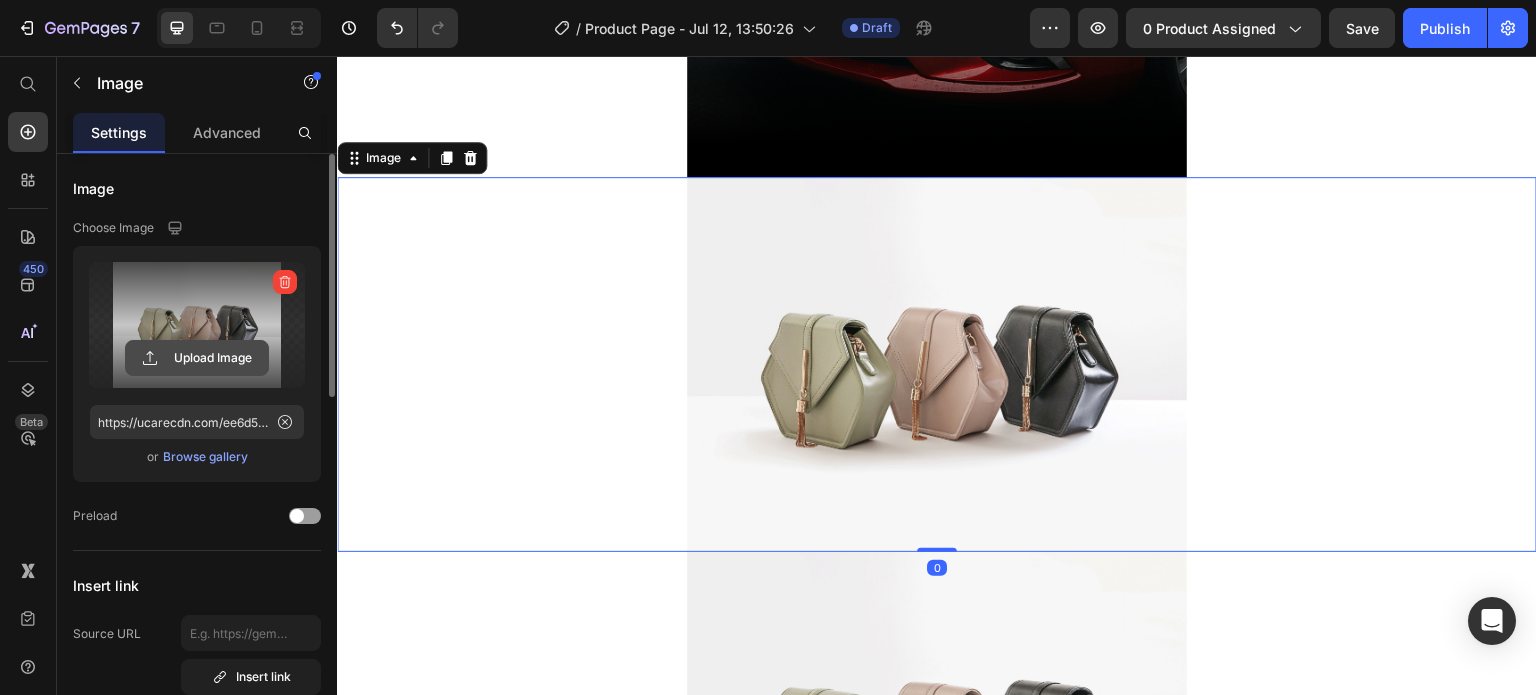 click 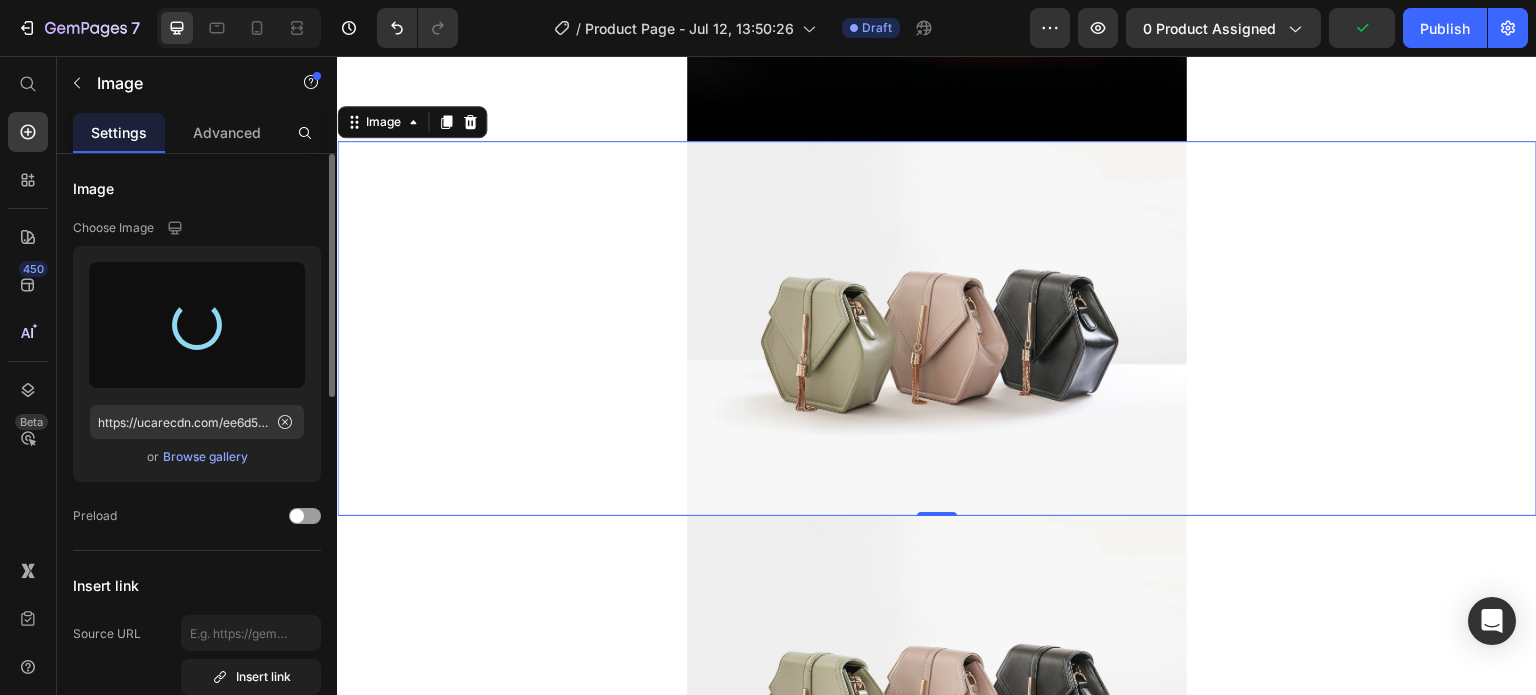 scroll, scrollTop: 2900, scrollLeft: 0, axis: vertical 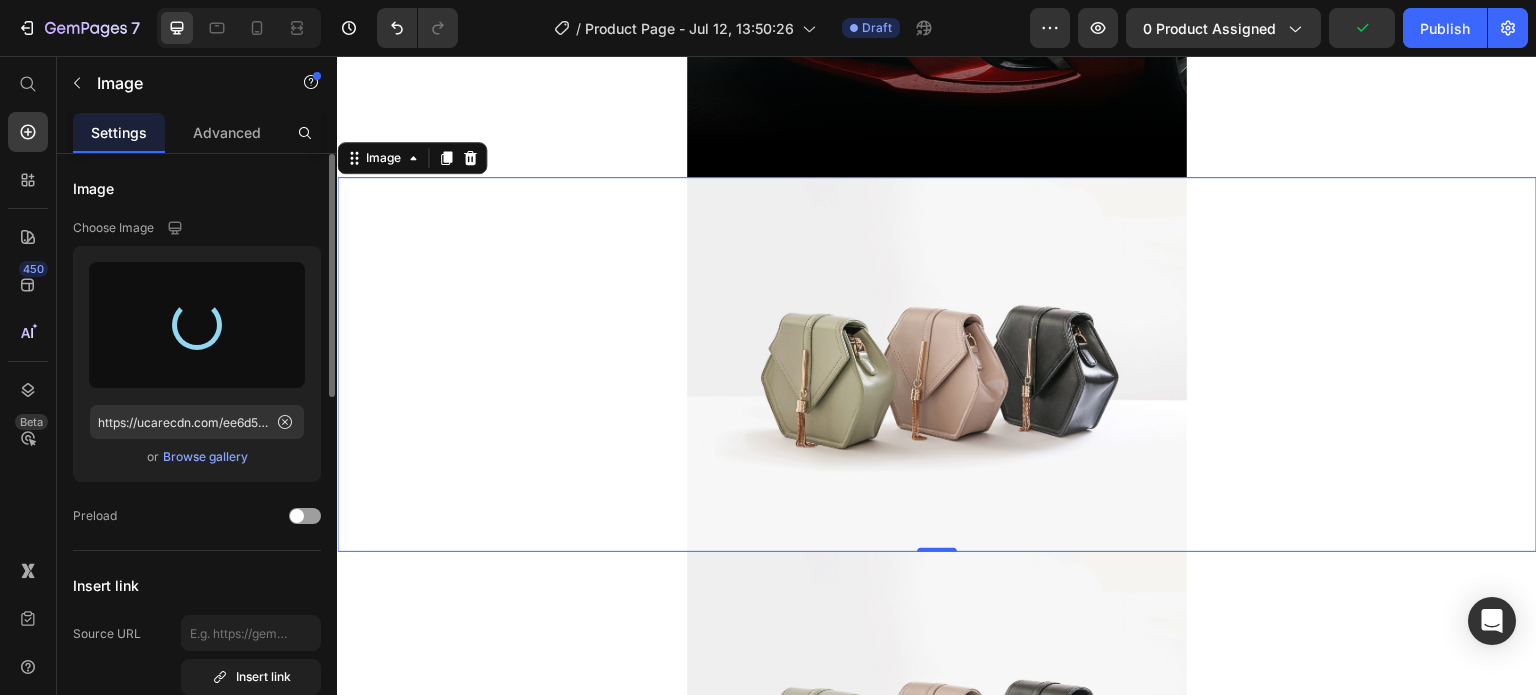 type on "https://cdn.shopify.com/s/files/1/0631/7883/4106/files/gempages_484857481676194700-28389596-ac7e-4adb-9912-44410ba35ea2.png" 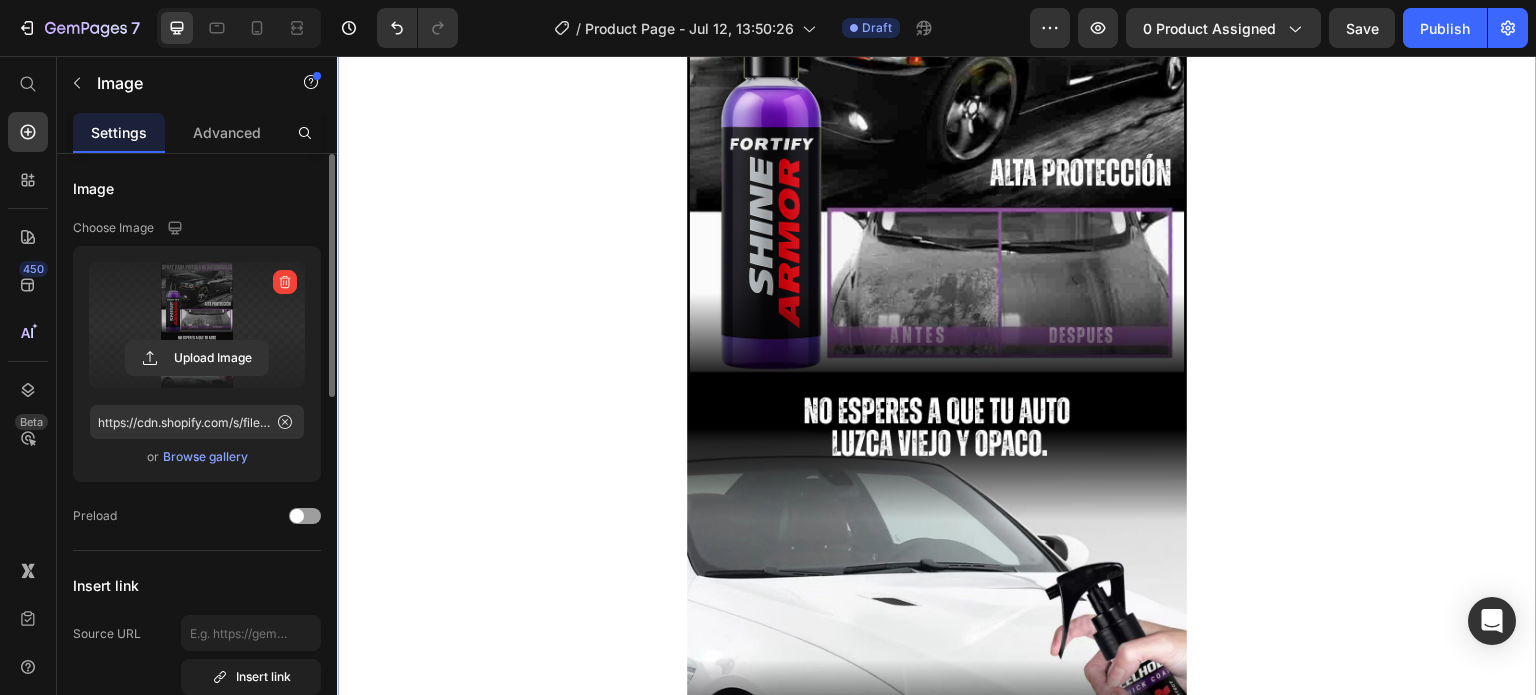 scroll, scrollTop: 3600, scrollLeft: 0, axis: vertical 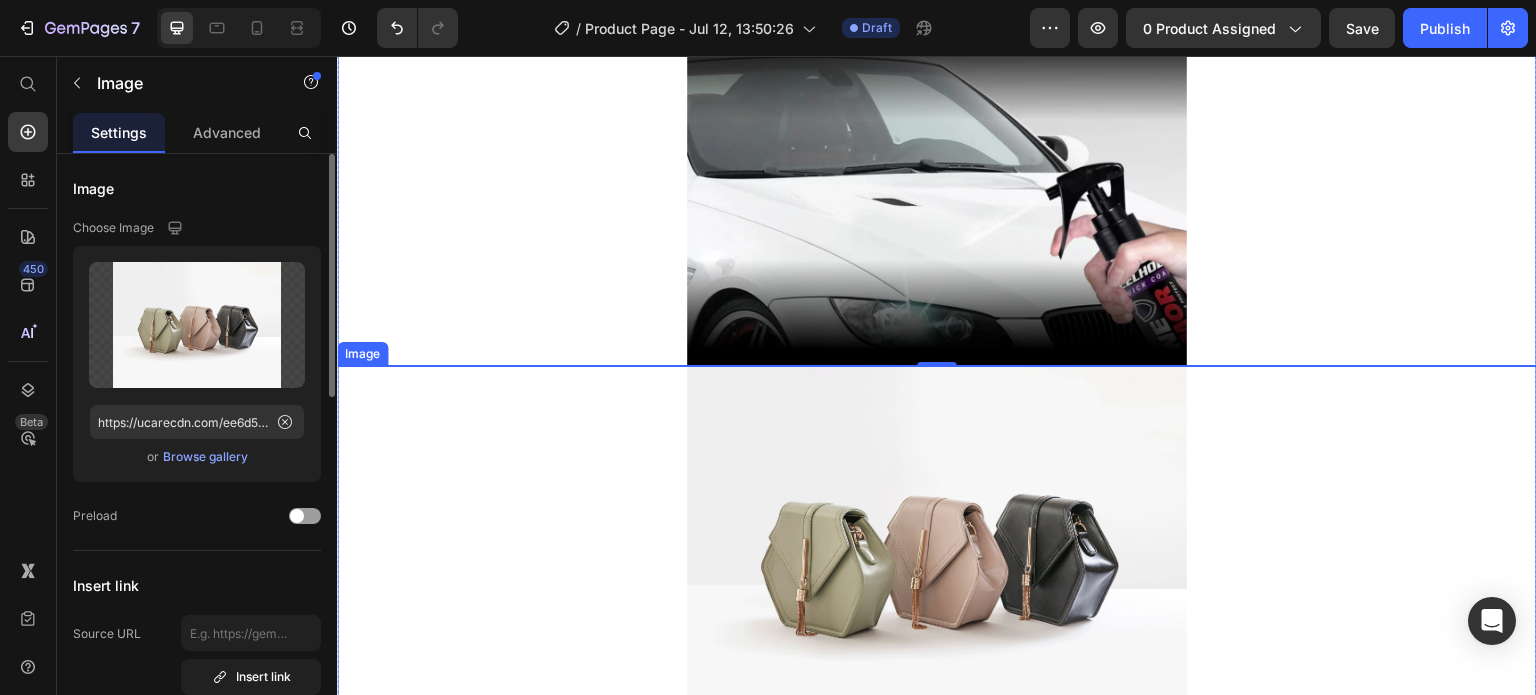 click at bounding box center [937, 553] 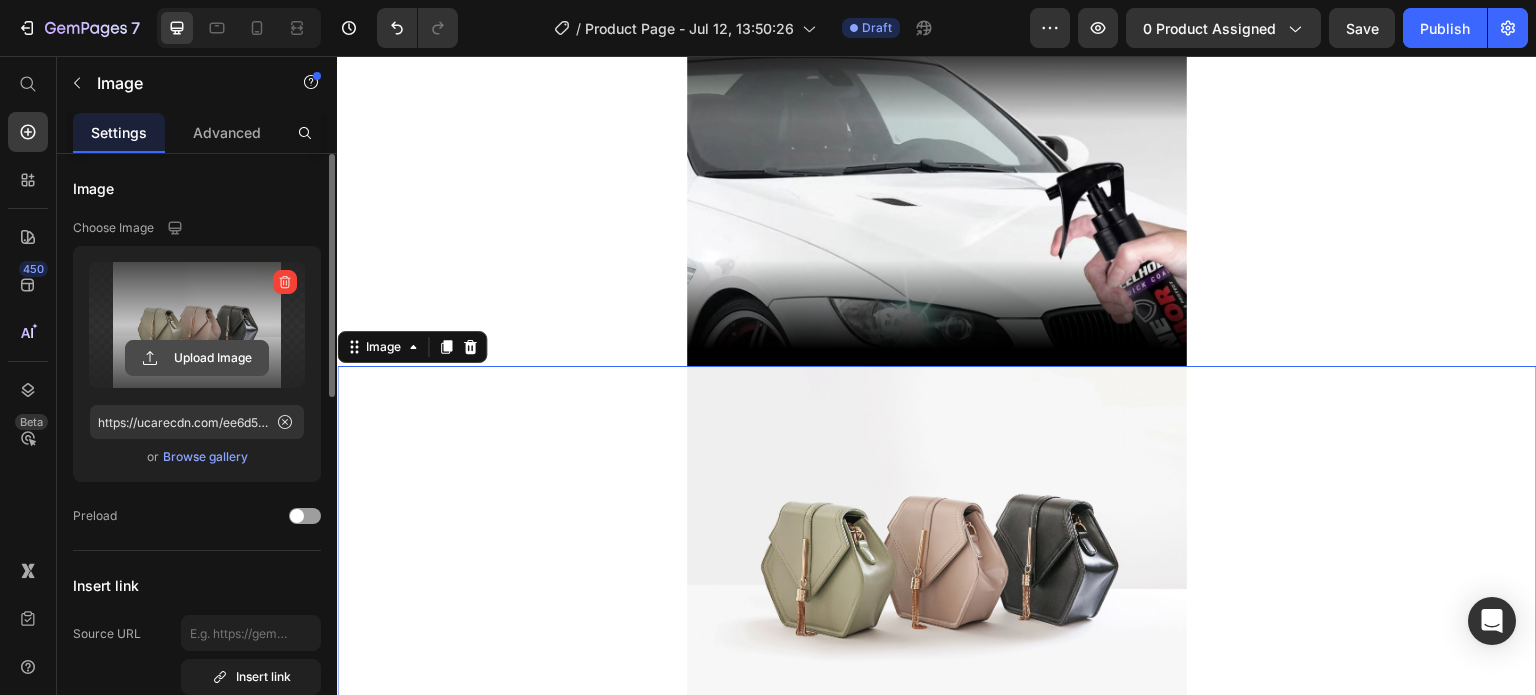 click 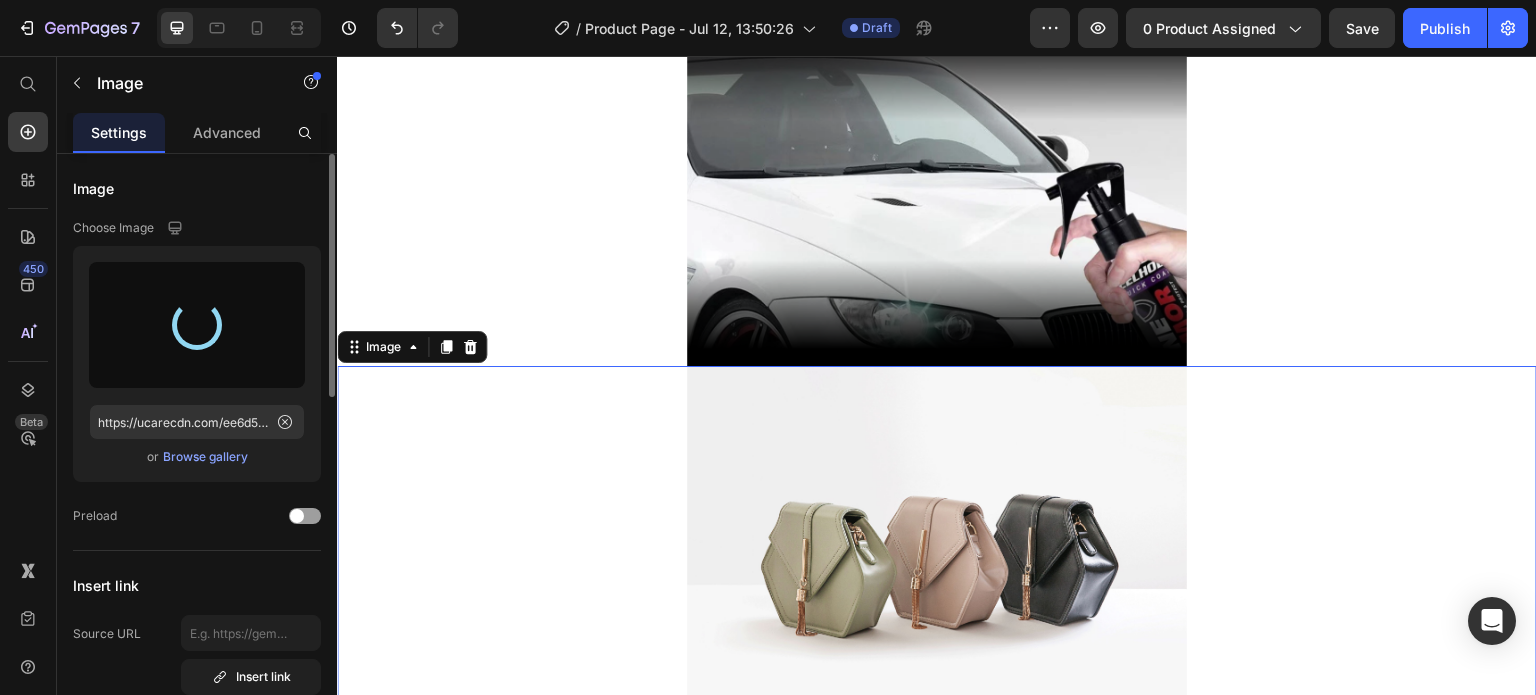 type on "https://cdn.shopify.com/s/files/1/0631/7883/4106/files/gempages_484857481676194700-61d34143-87a9-45a7-90d6-cbb56693db2e.png" 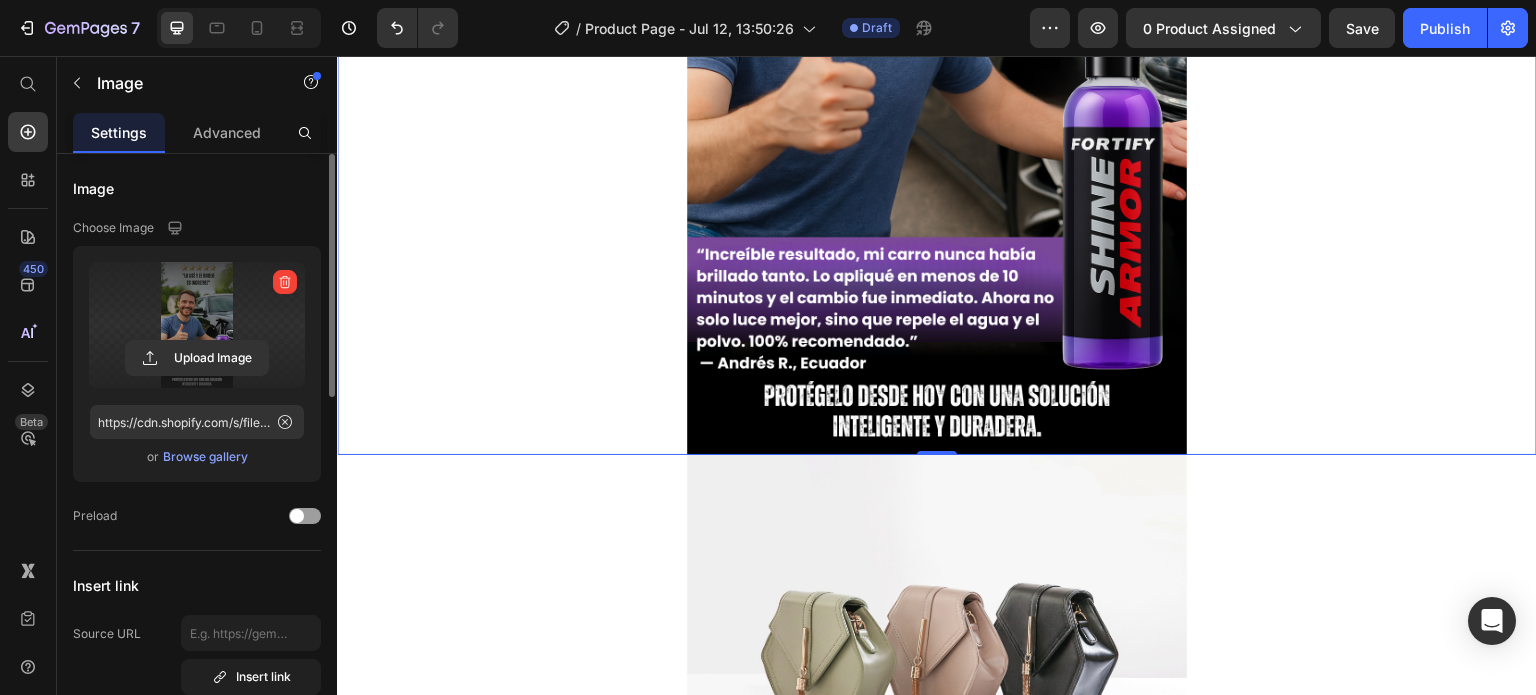 scroll, scrollTop: 4700, scrollLeft: 0, axis: vertical 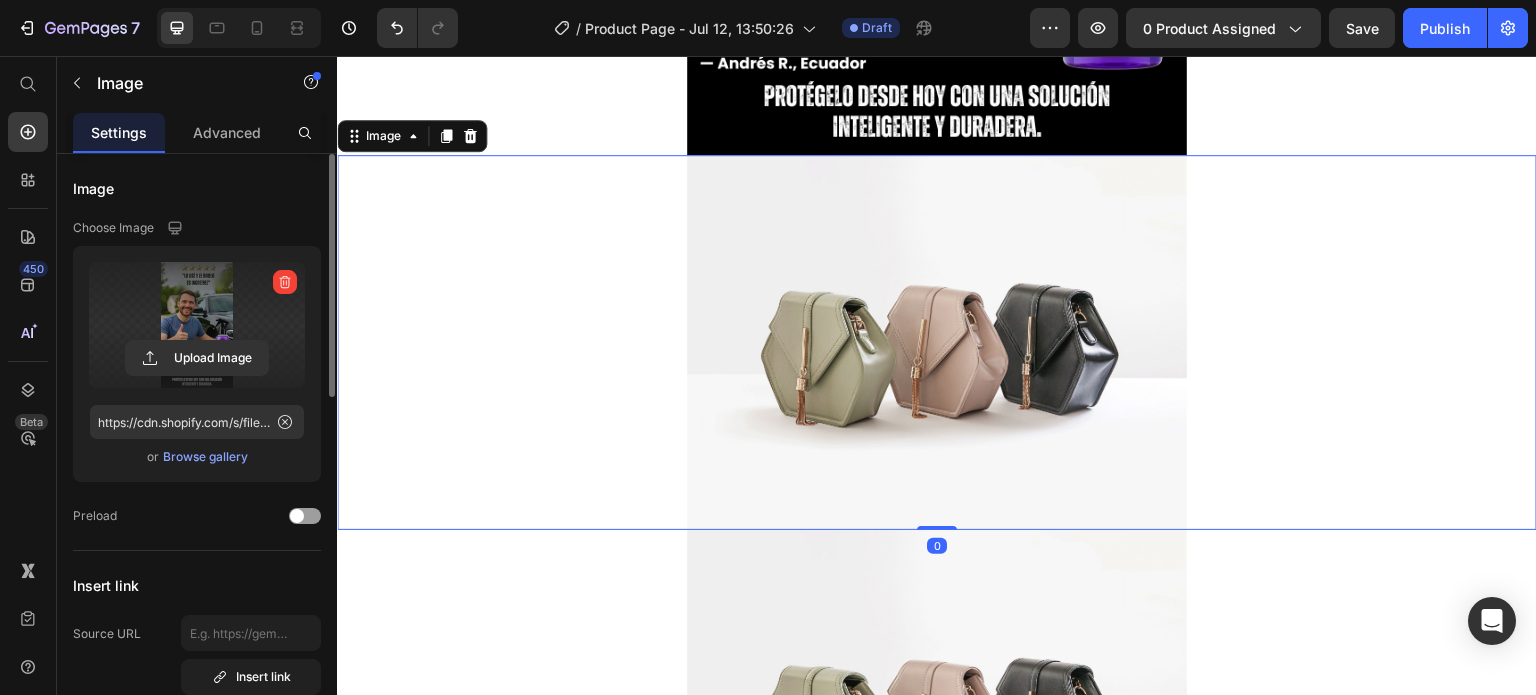 click at bounding box center (937, 342) 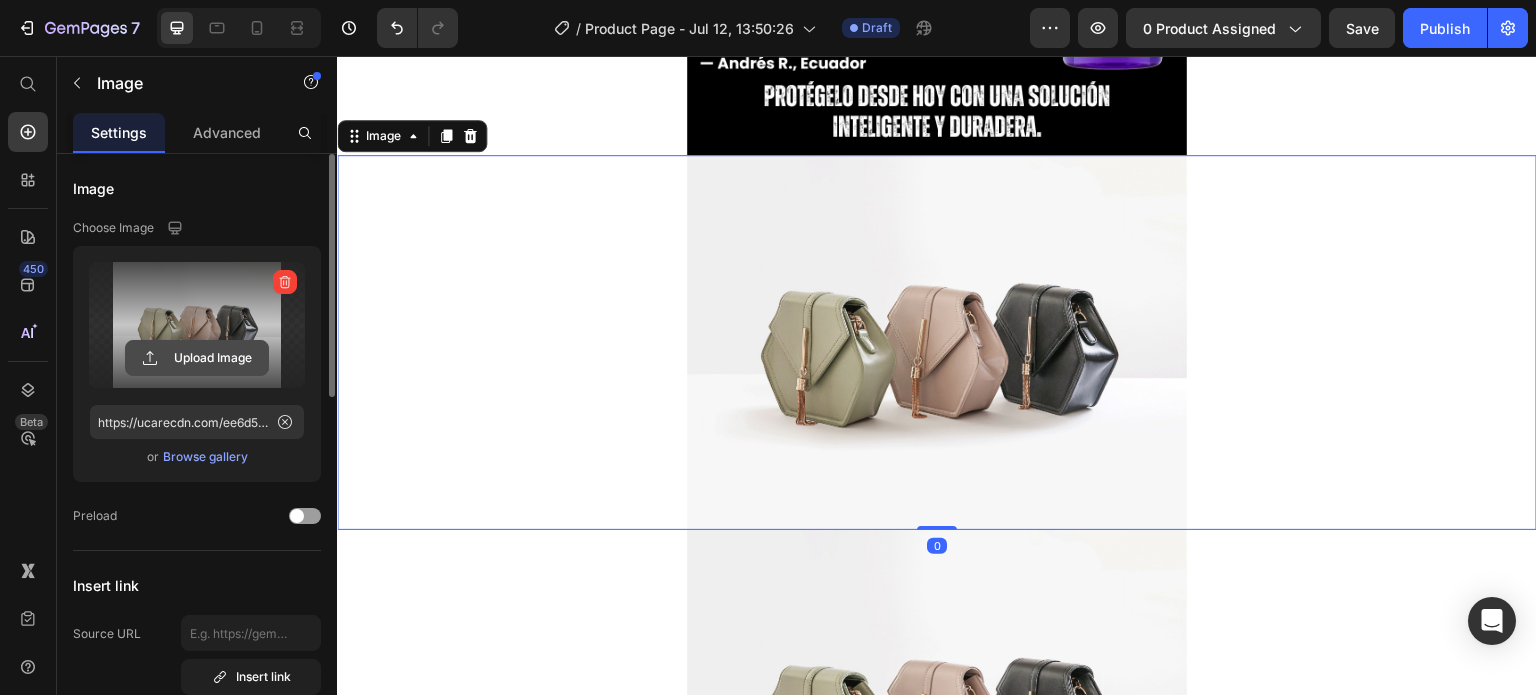 click 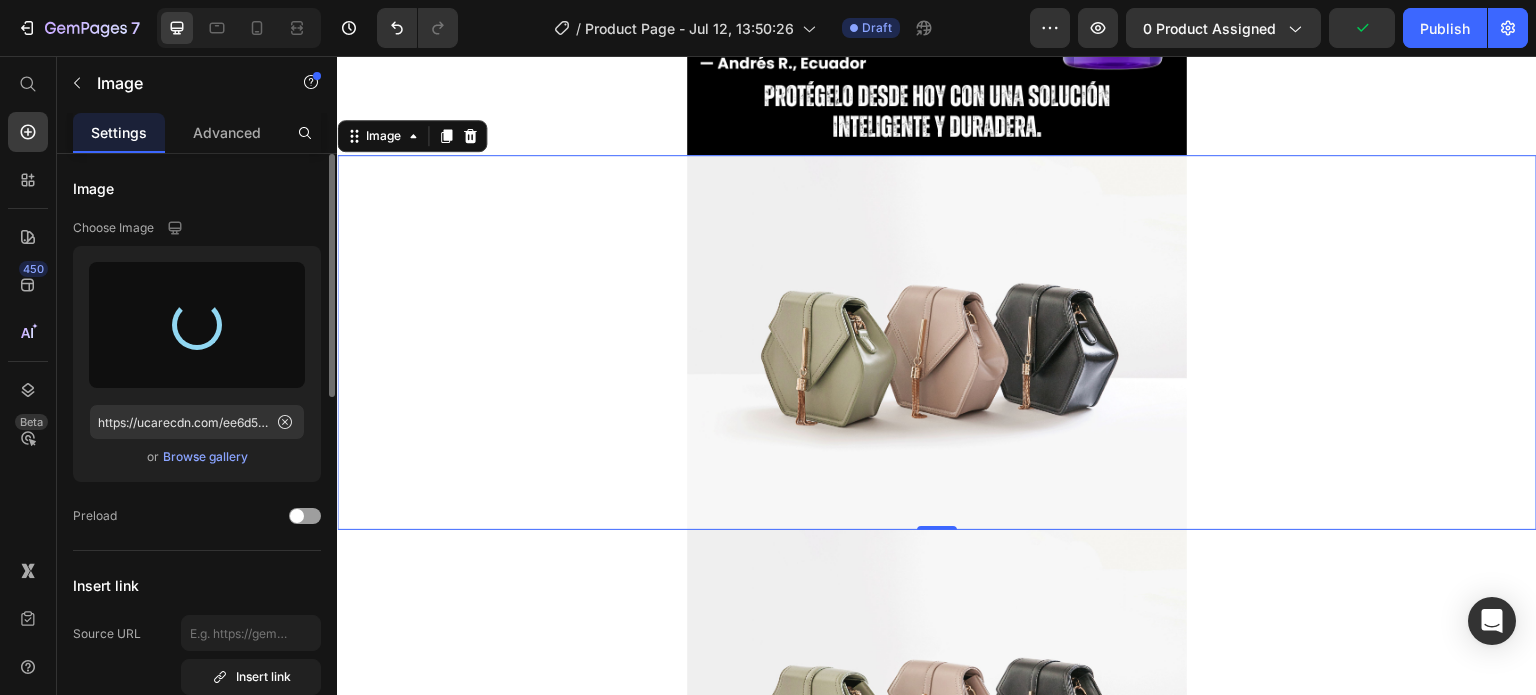 type on "https://cdn.shopify.com/s/files/1/0631/7883/4106/files/gempages_484857481676194700-5451f3e1-5320-4fed-baf1-419a61885e00.png" 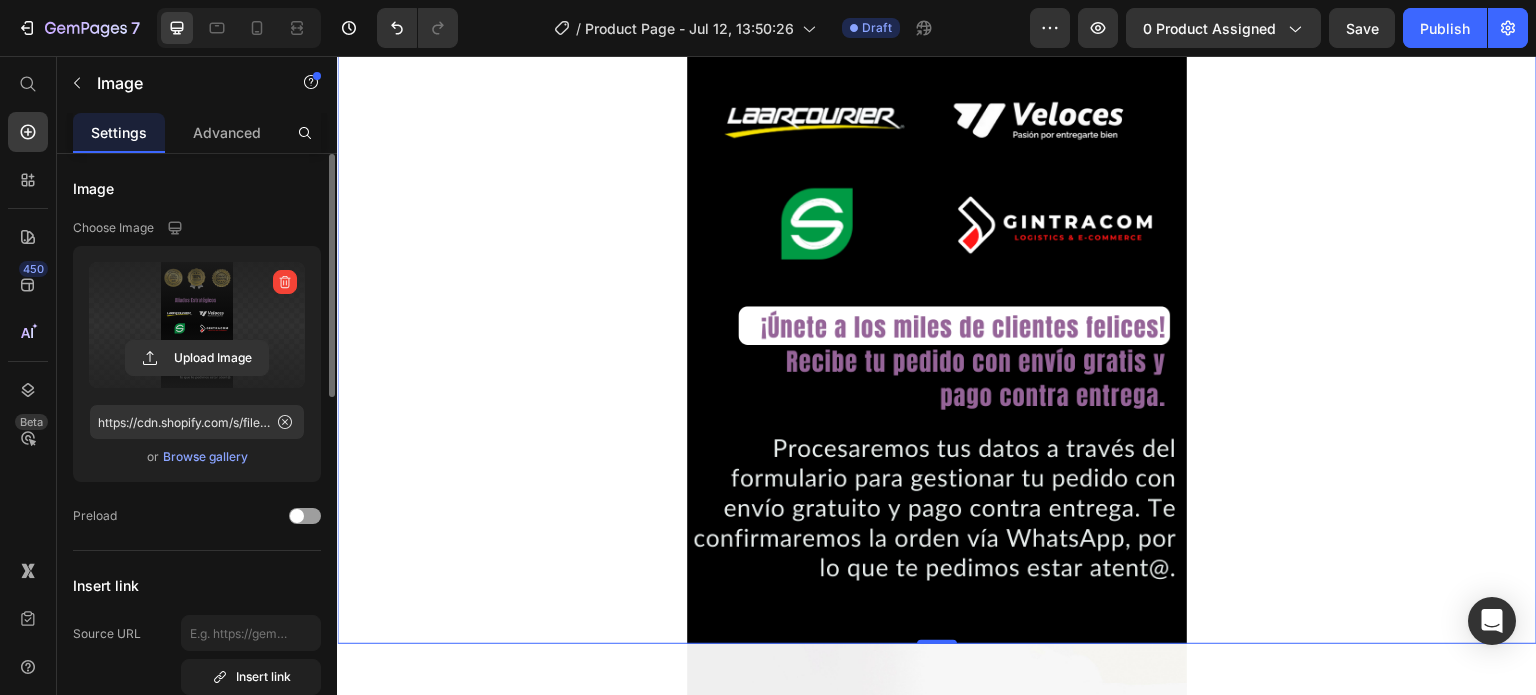 scroll, scrollTop: 5500, scrollLeft: 0, axis: vertical 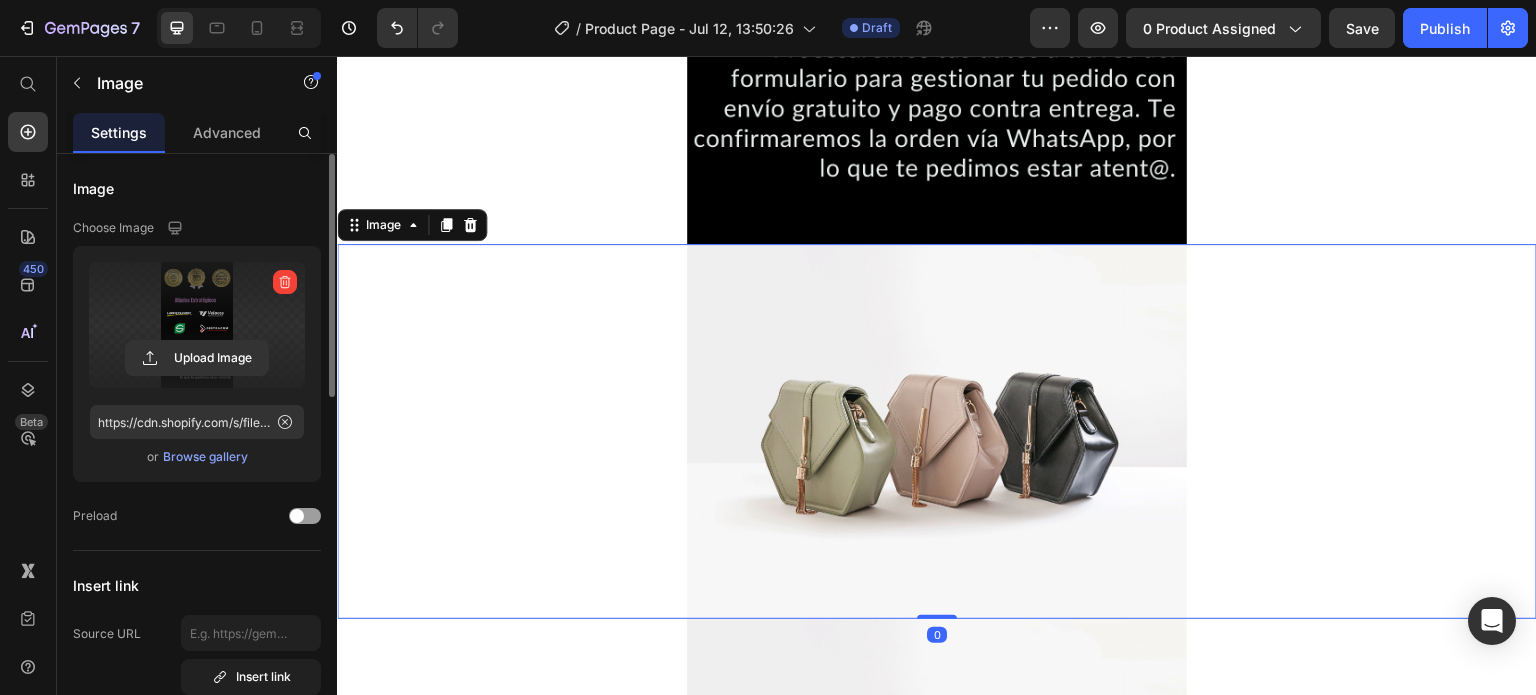 click at bounding box center (937, 431) 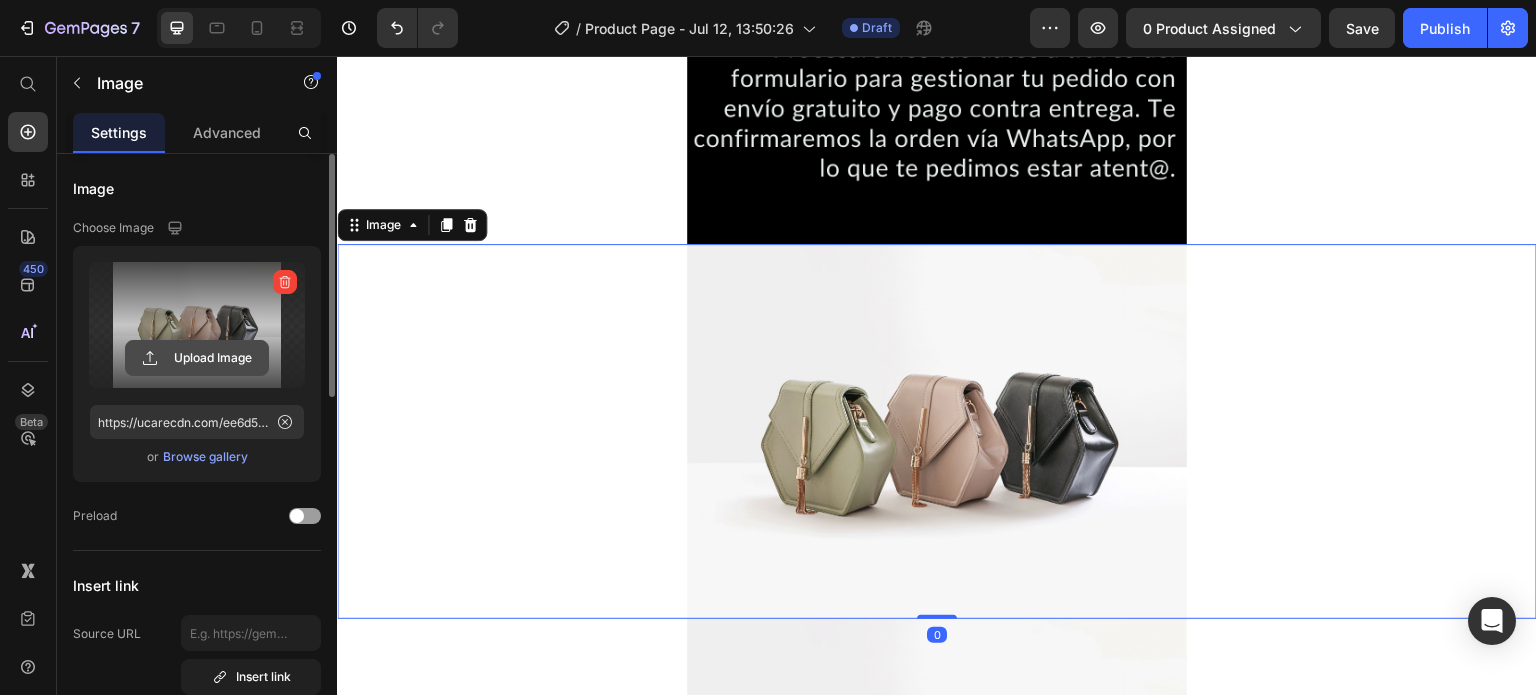 click 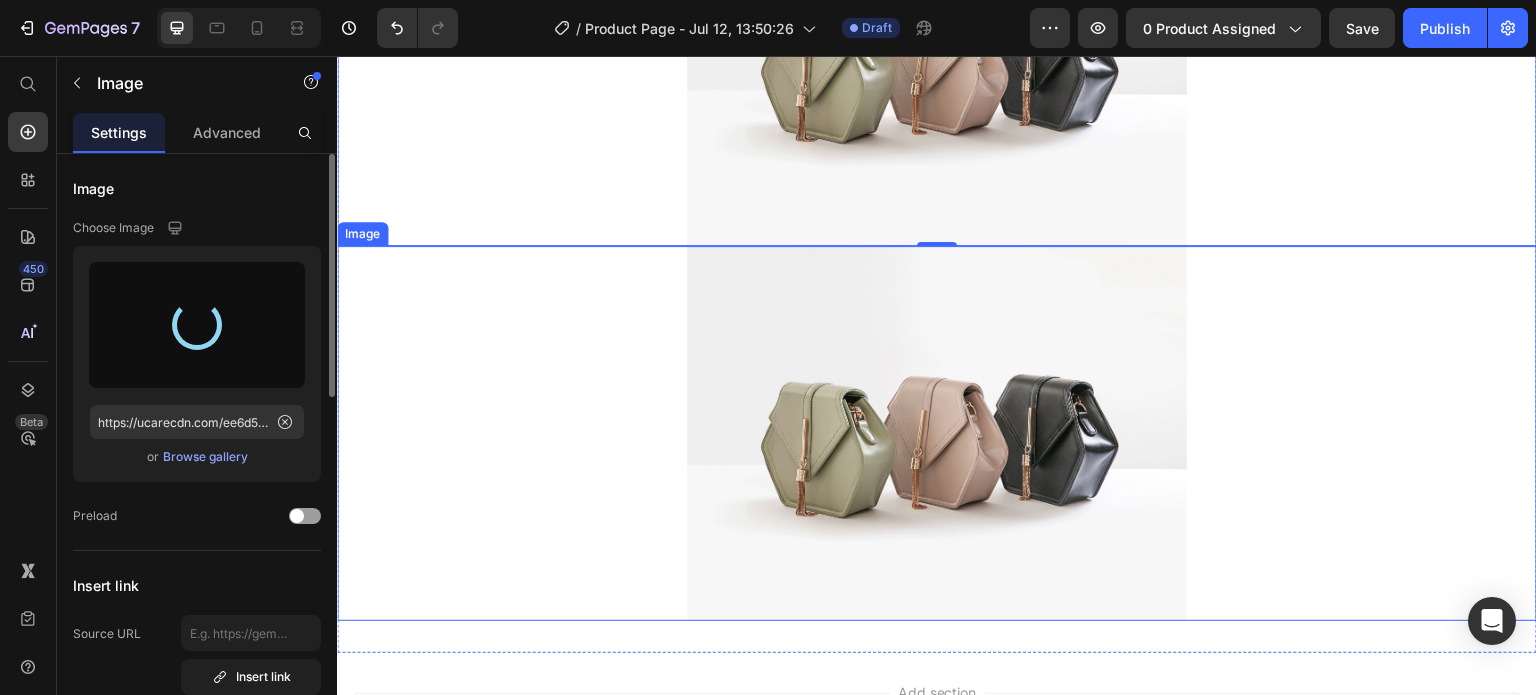 scroll, scrollTop: 5900, scrollLeft: 0, axis: vertical 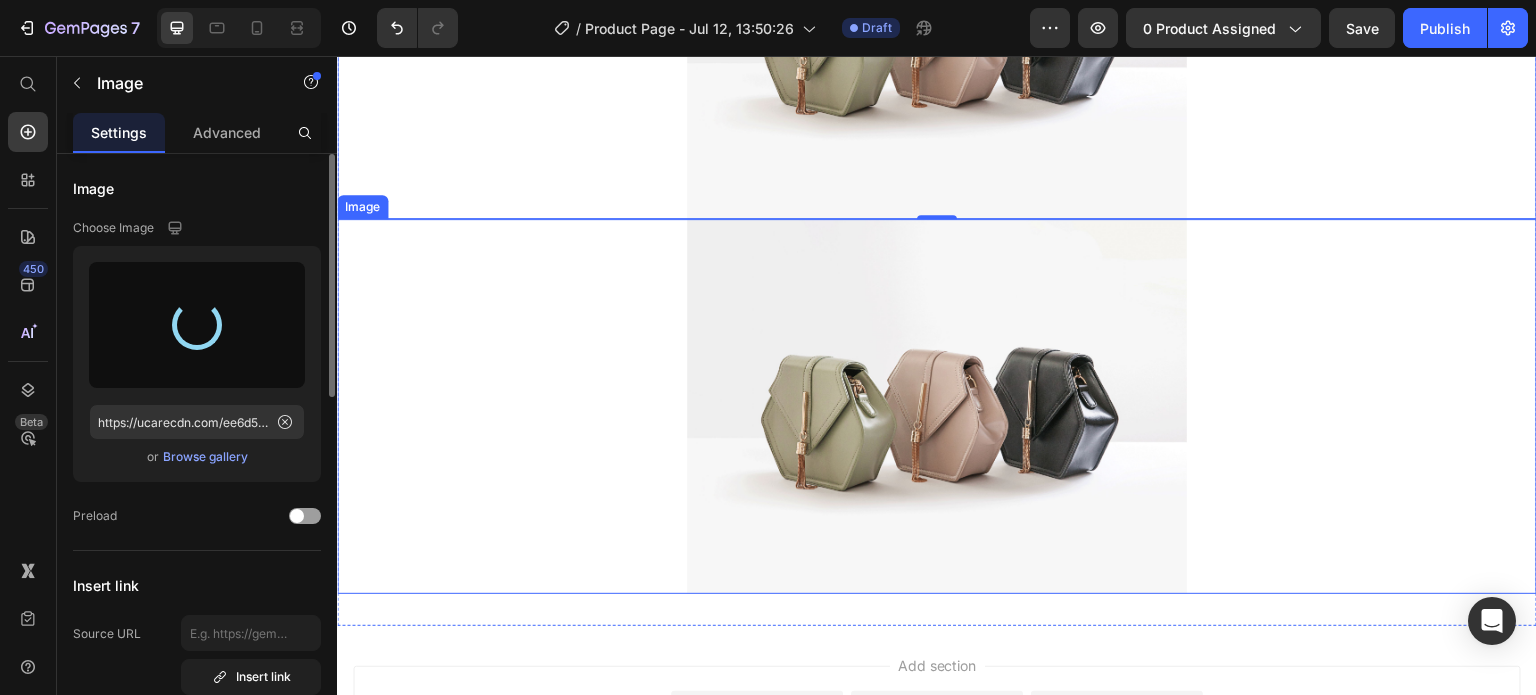 type on "https://cdn.shopify.com/s/files/1/0631/7883/4106/files/gempages_484857481676194700-1cdc9825-c0b0-4ba8-a7bd-8b93a3320dd2.png" 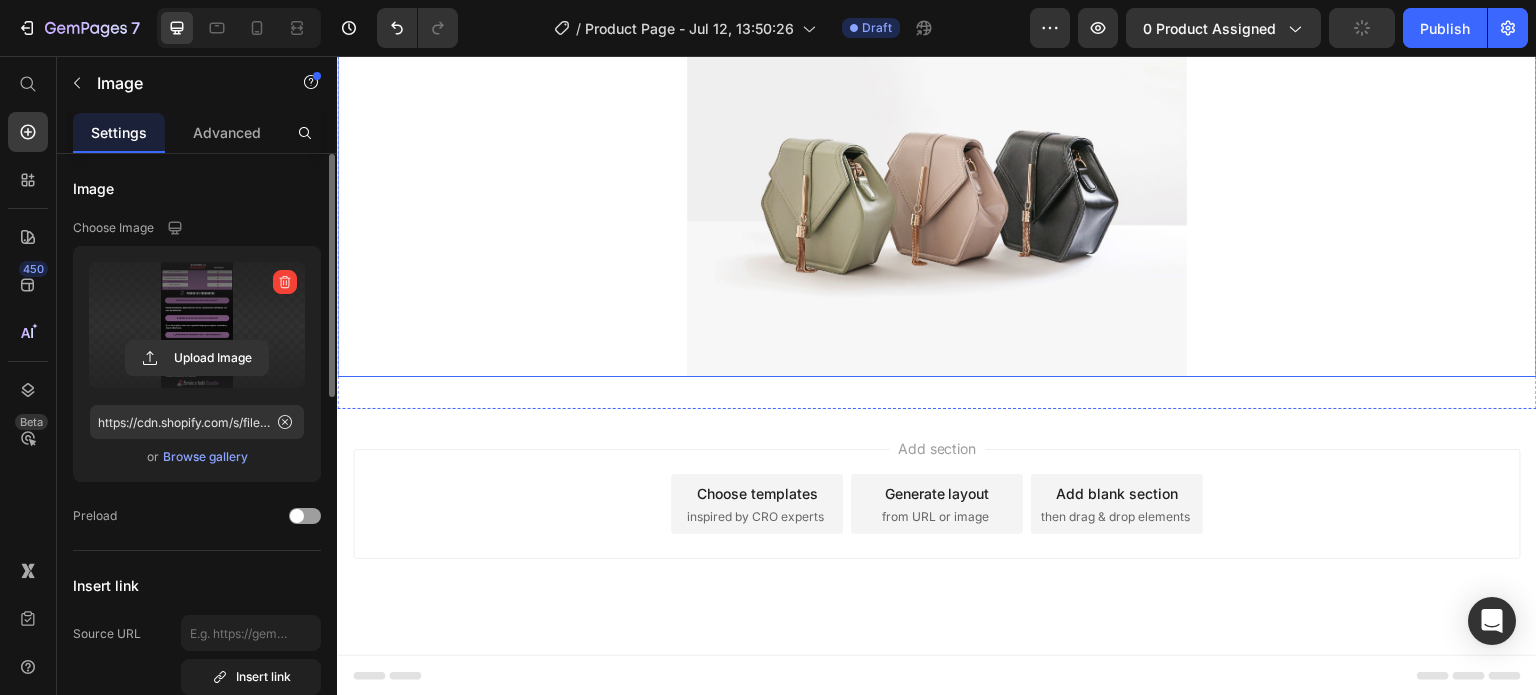 scroll, scrollTop: 6631, scrollLeft: 0, axis: vertical 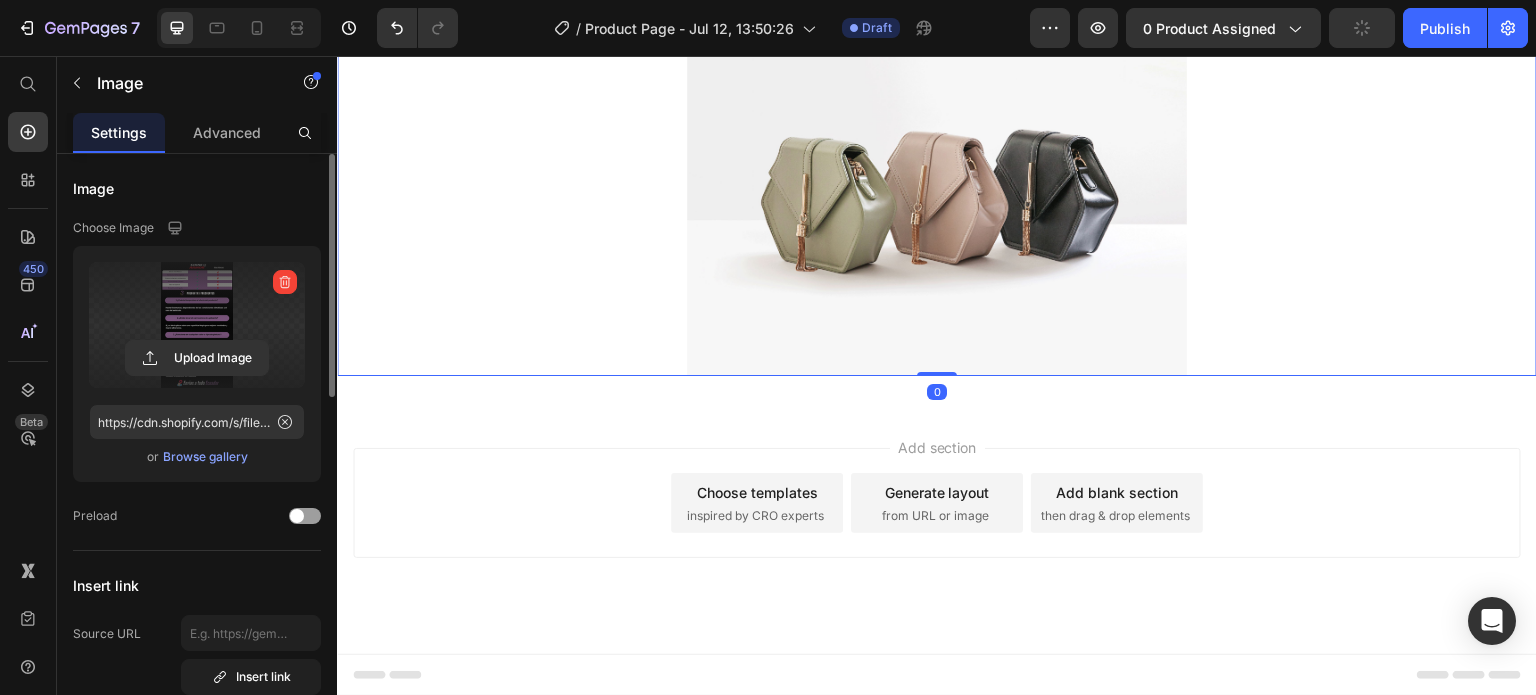 click at bounding box center [937, 188] 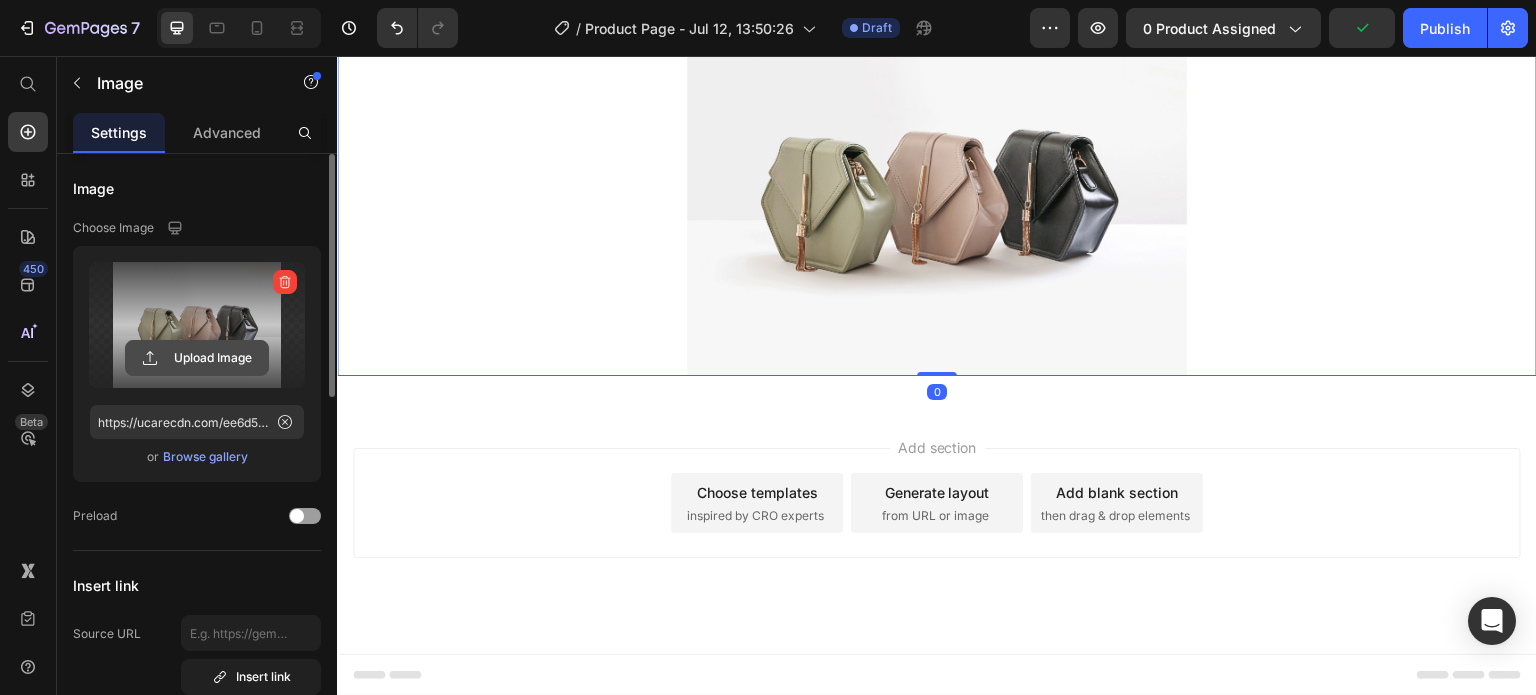 click 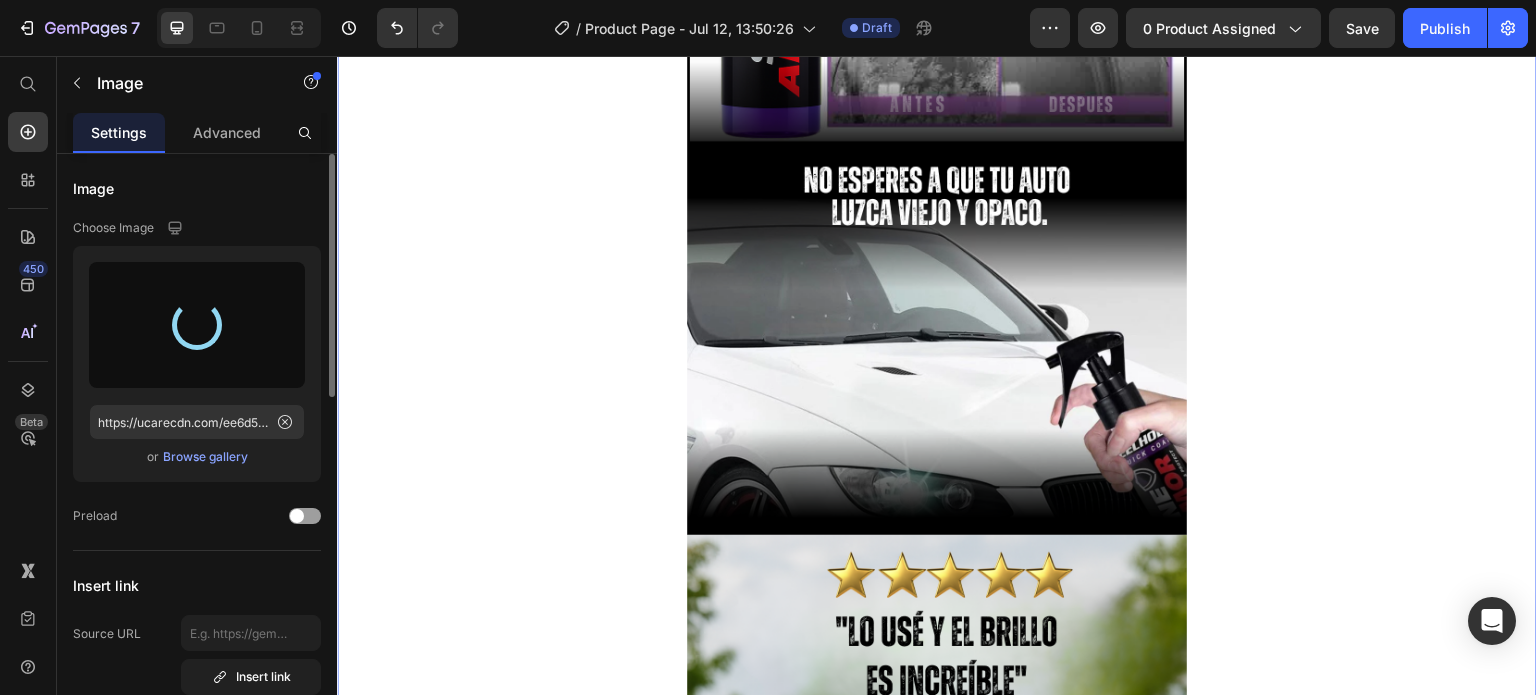 type on "https://cdn.shopify.com/s/files/1/0631/7883/4106/files/gempages_484857481676194700-61b6db27-d943-4c52-a022-09752547ce0c.png" 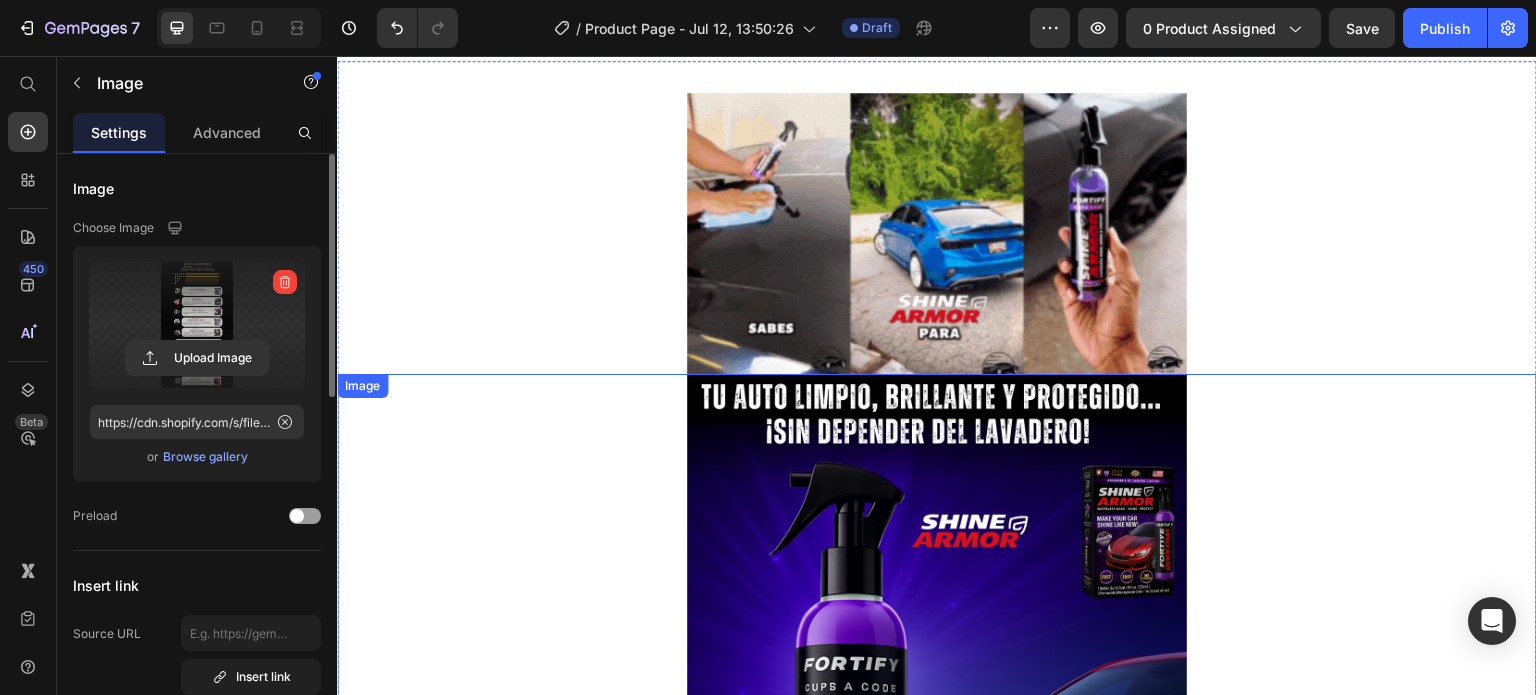 scroll, scrollTop: 0, scrollLeft: 0, axis: both 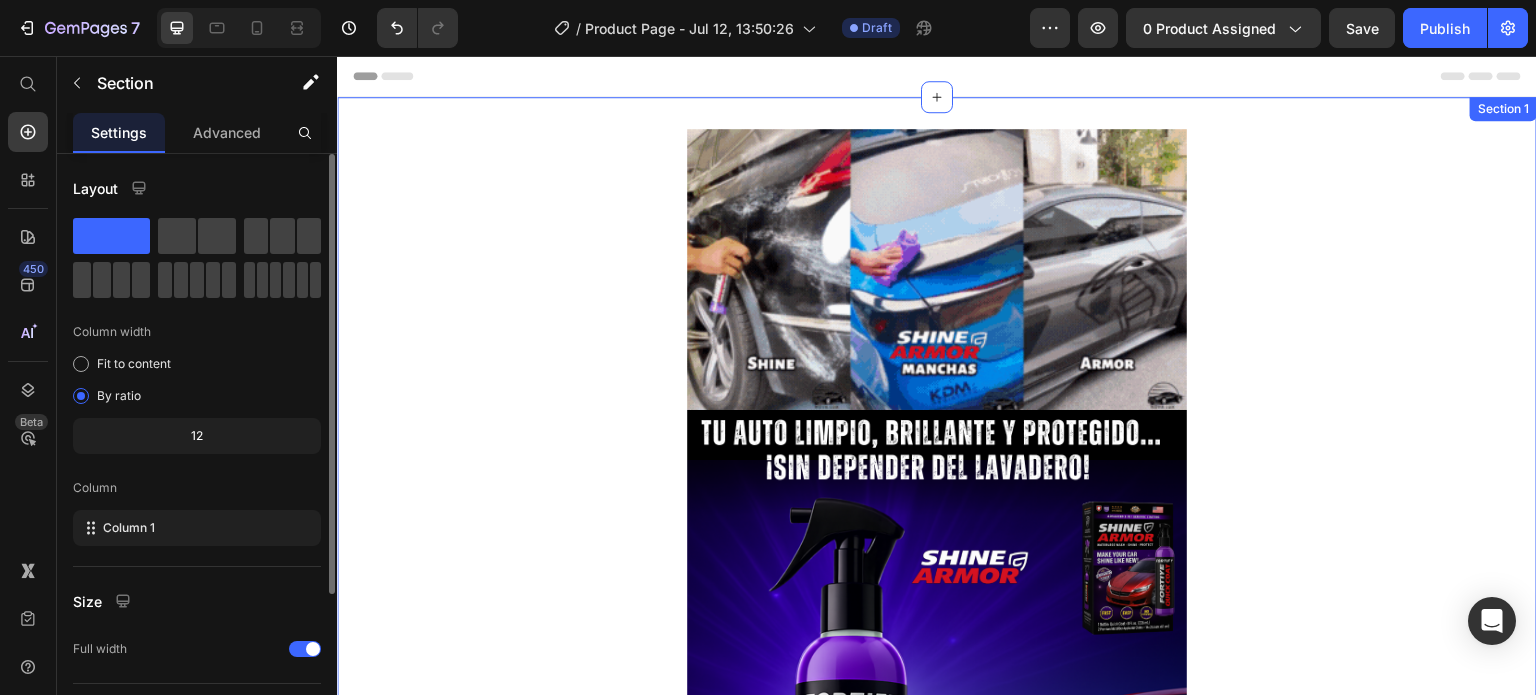click on "Image Image Image Image Image Image Image Image Image   0 Section 1" at bounding box center (937, 3825) 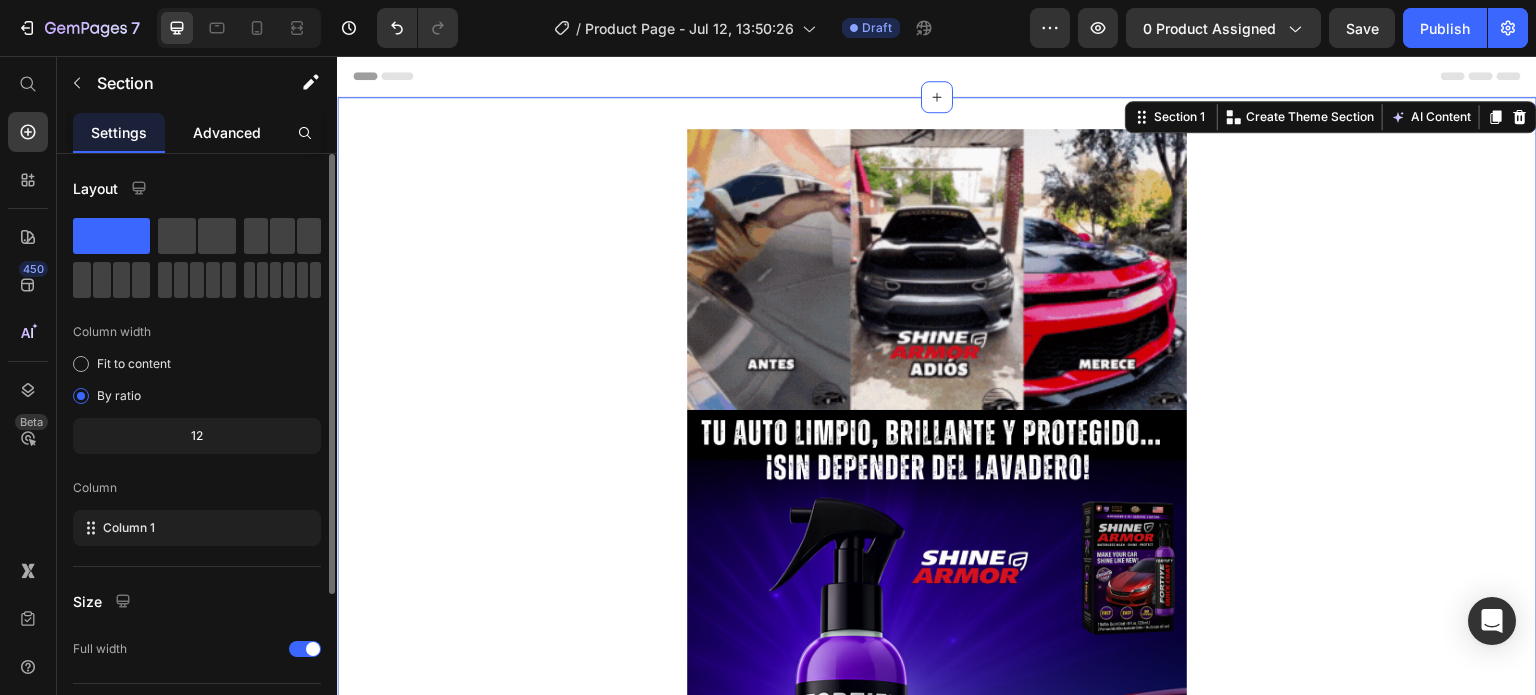click on "Advanced" at bounding box center (227, 132) 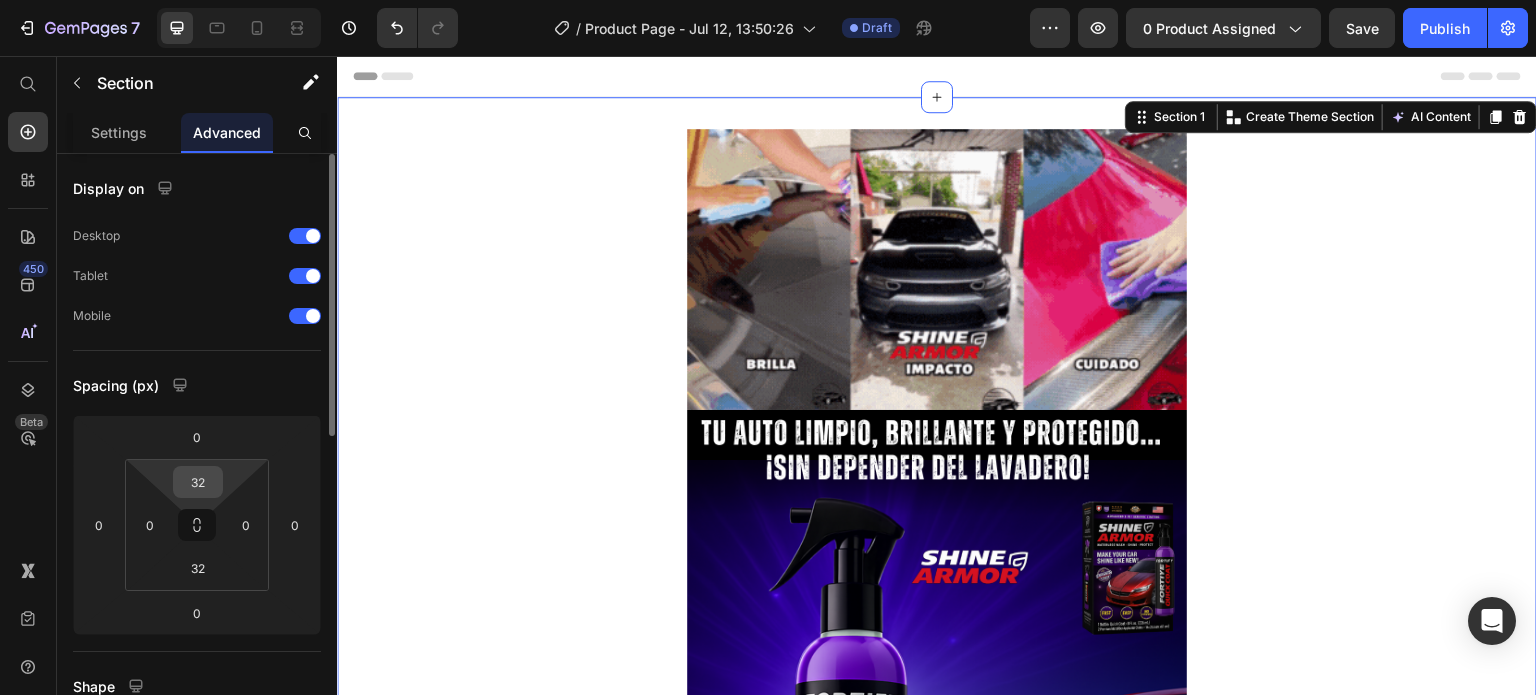 click on "32" at bounding box center (198, 482) 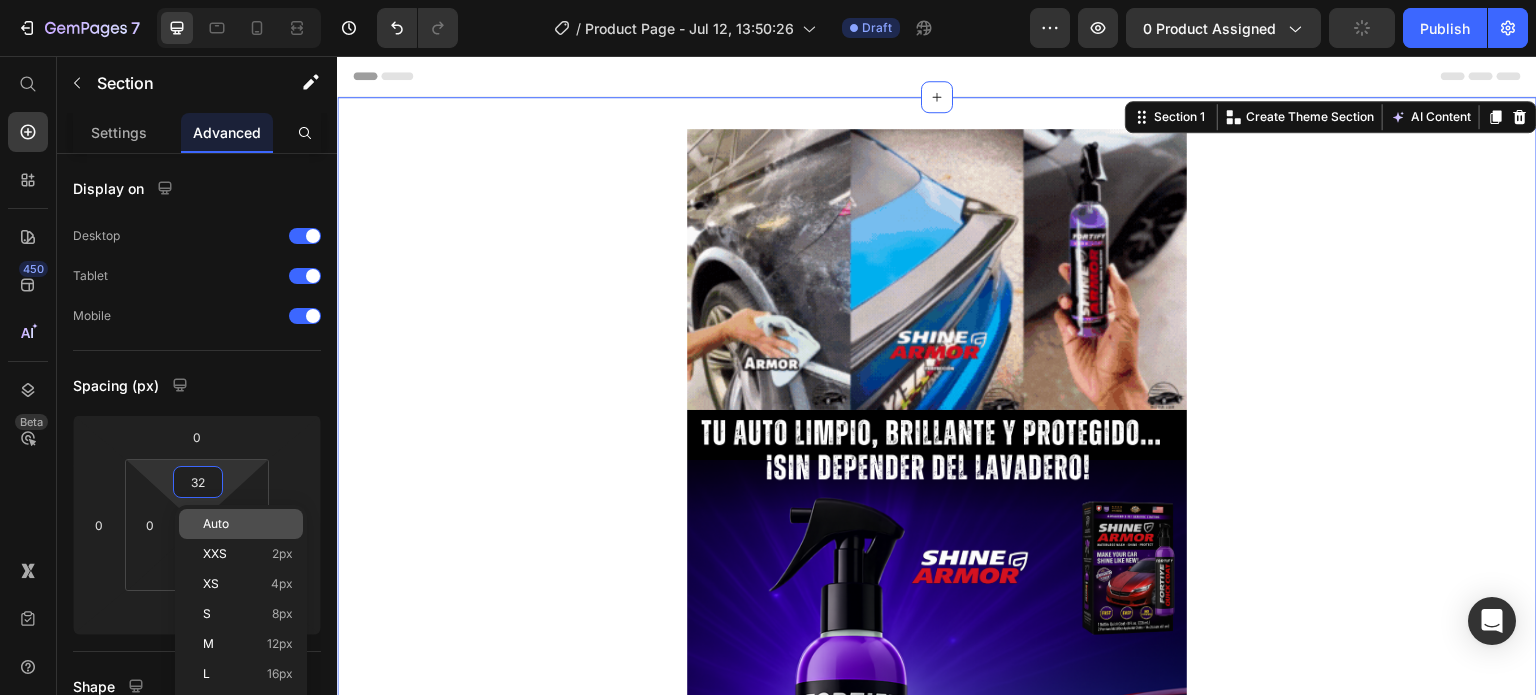 type on "2" 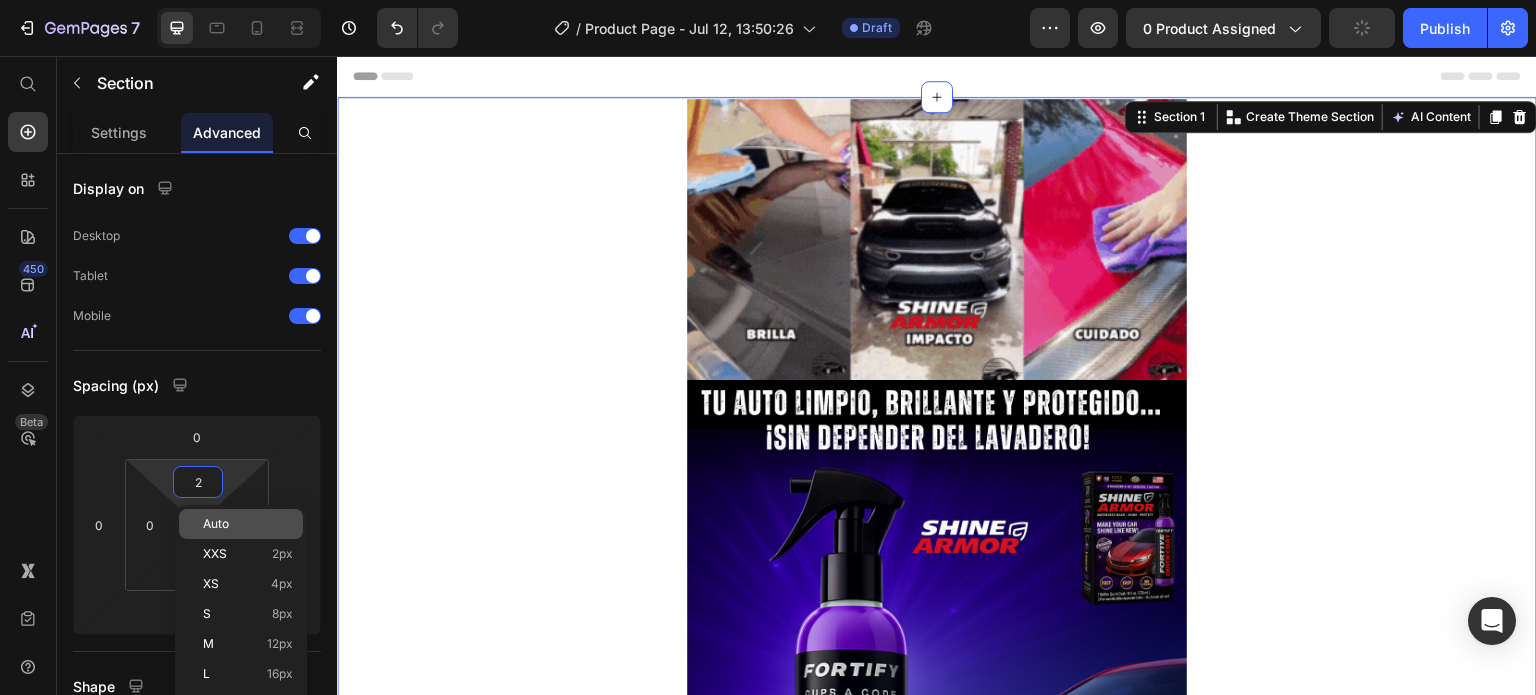 click on "Auto" at bounding box center (216, 524) 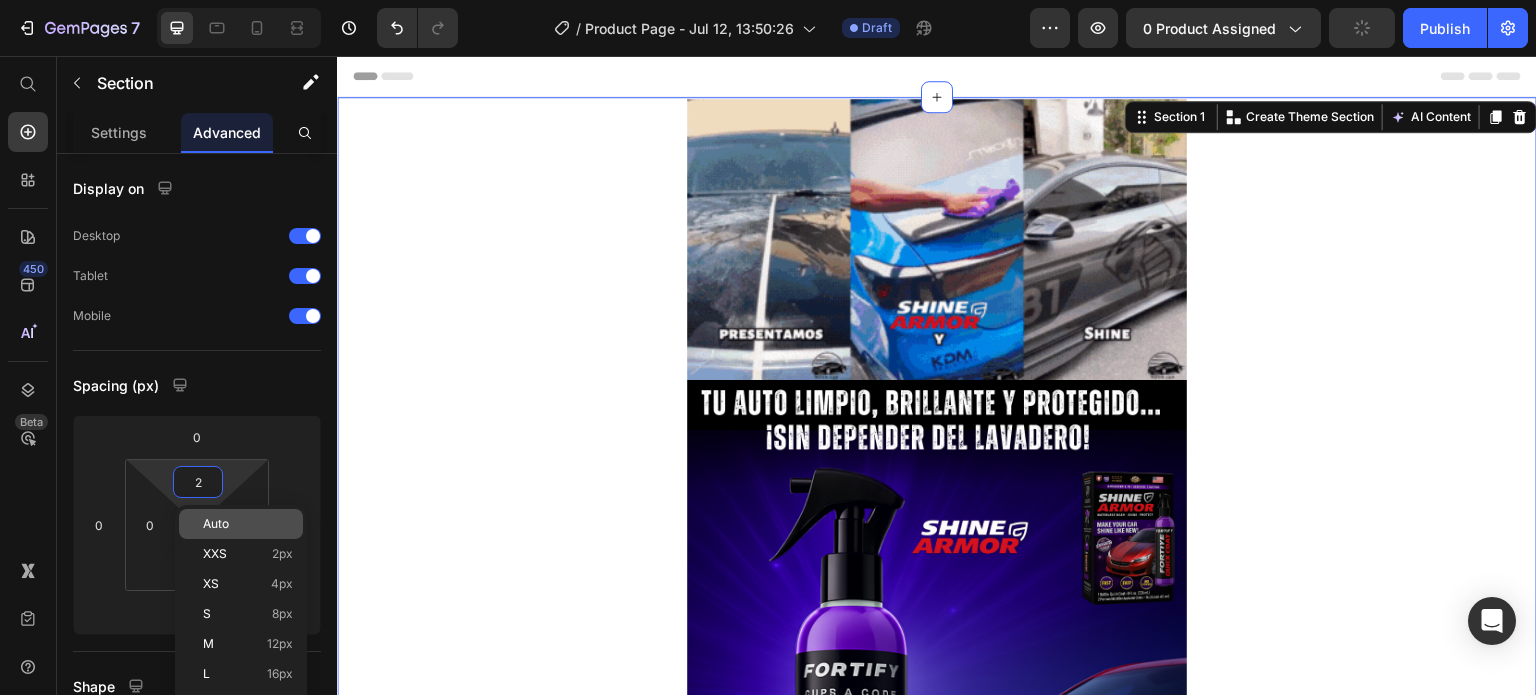 type 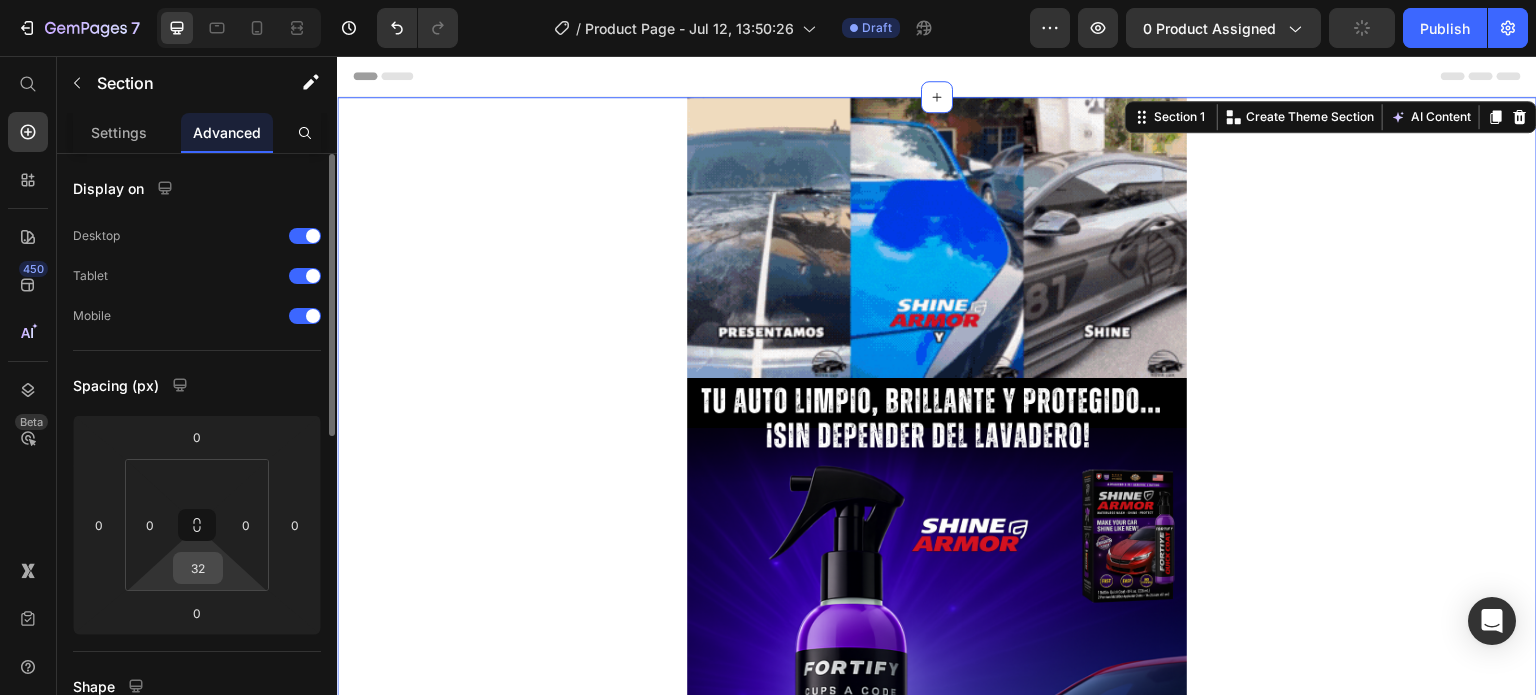 click on "32" at bounding box center [198, 568] 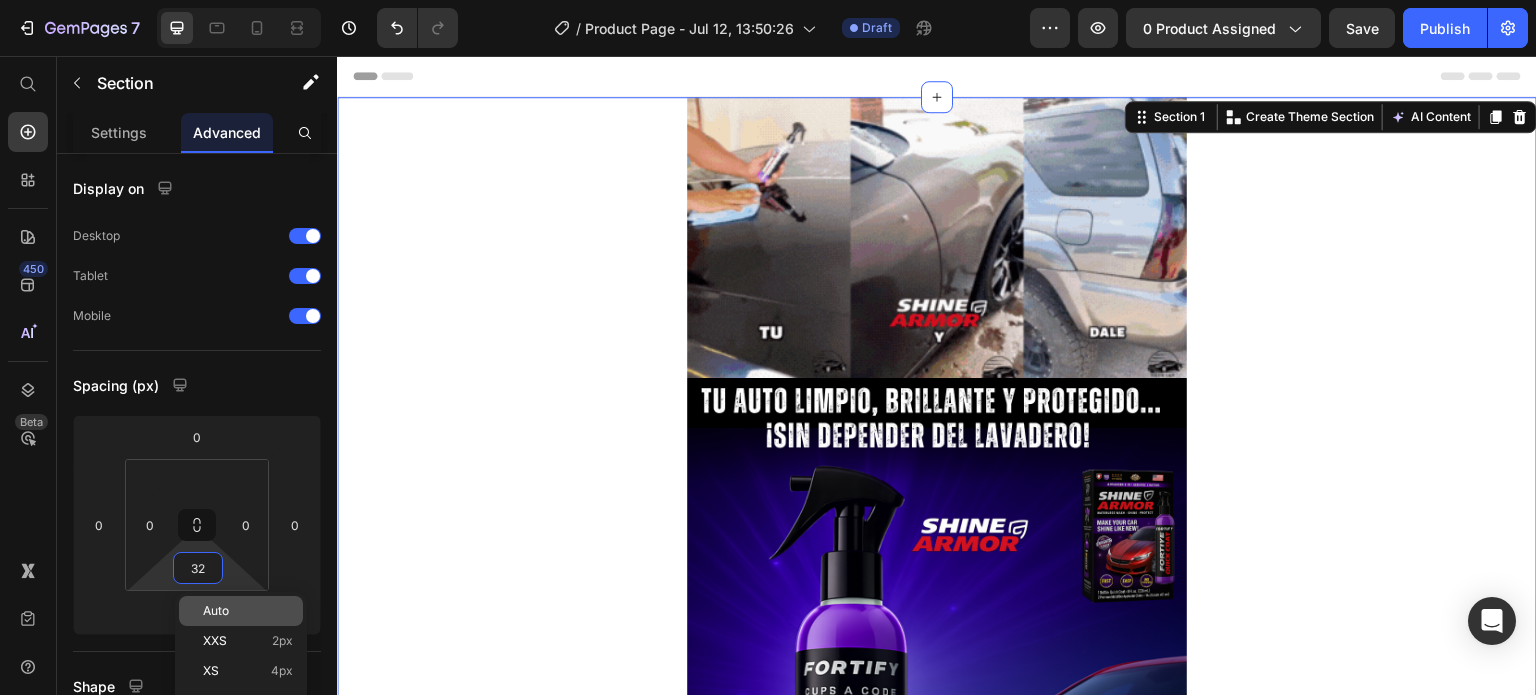 type on "2" 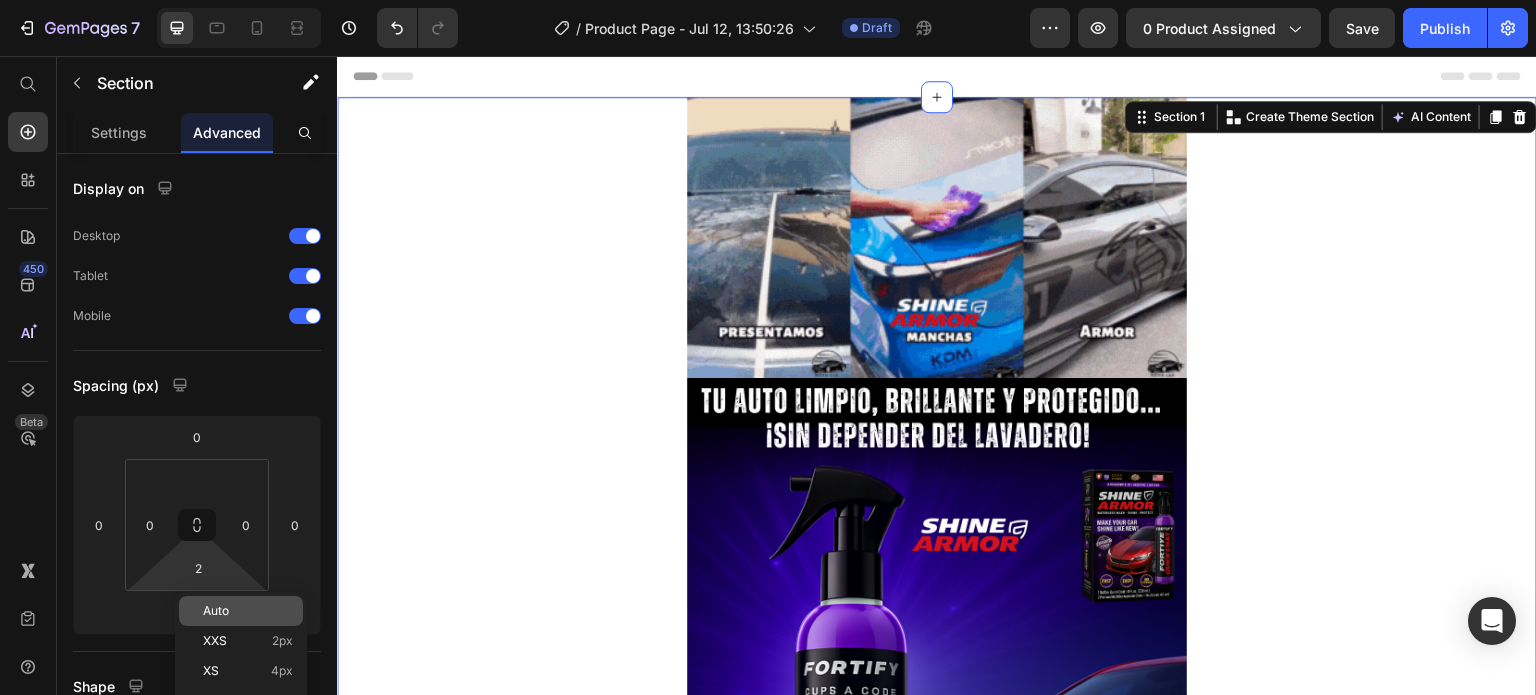 click on "Auto" at bounding box center (216, 611) 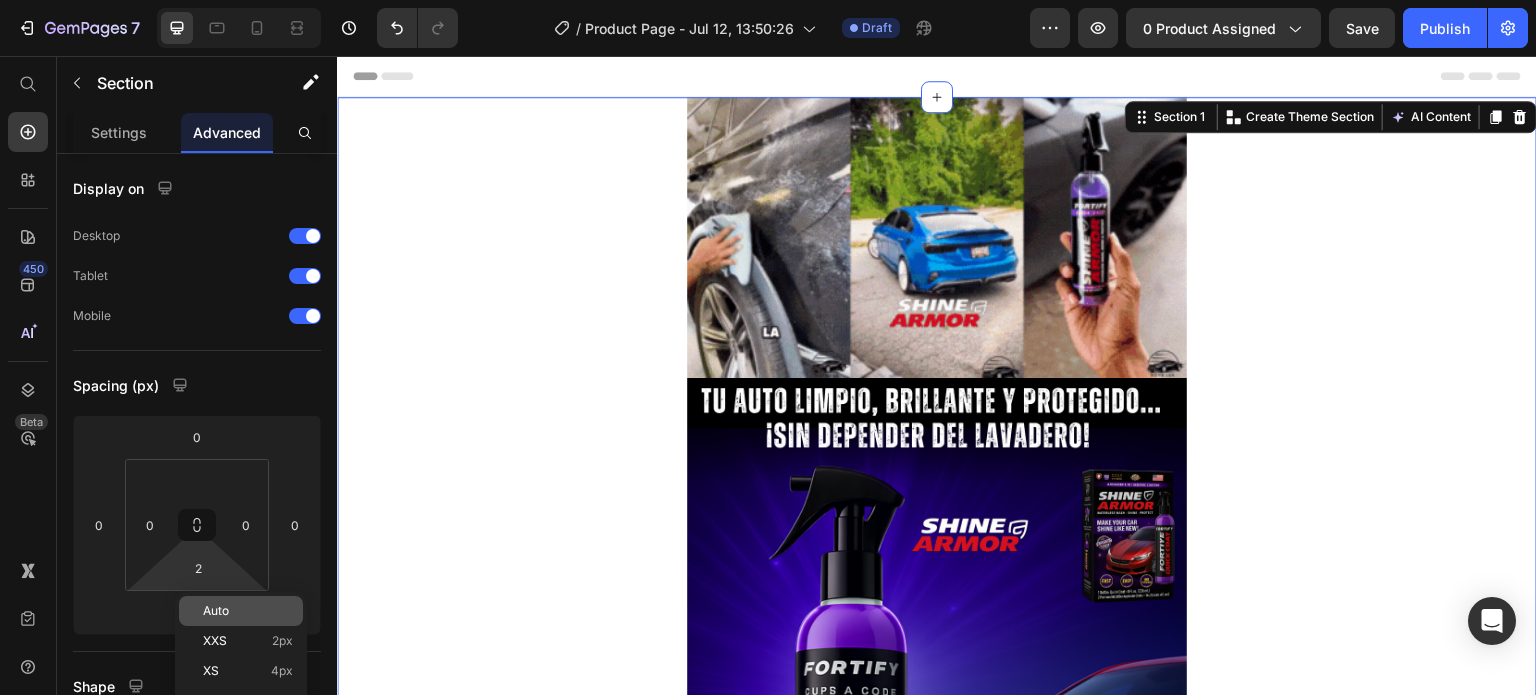 type 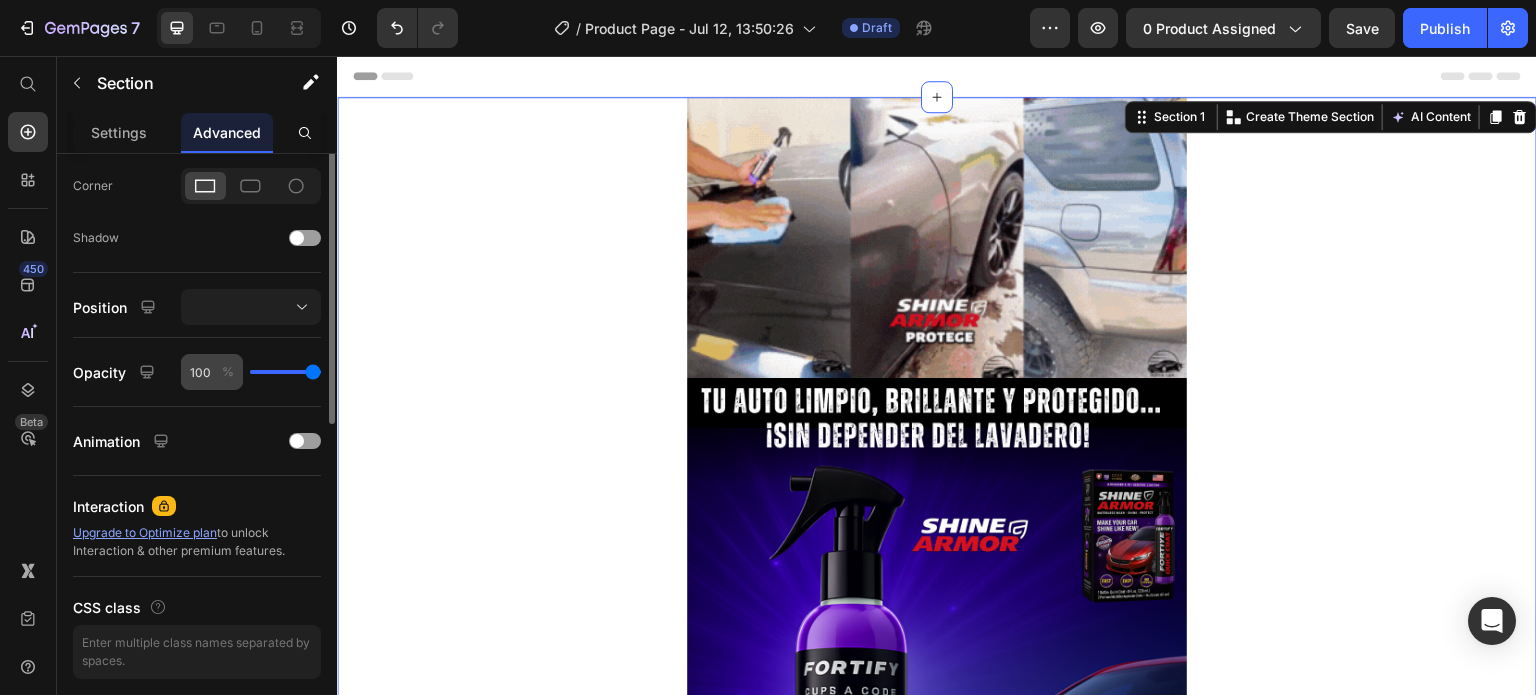 scroll, scrollTop: 668, scrollLeft: 0, axis: vertical 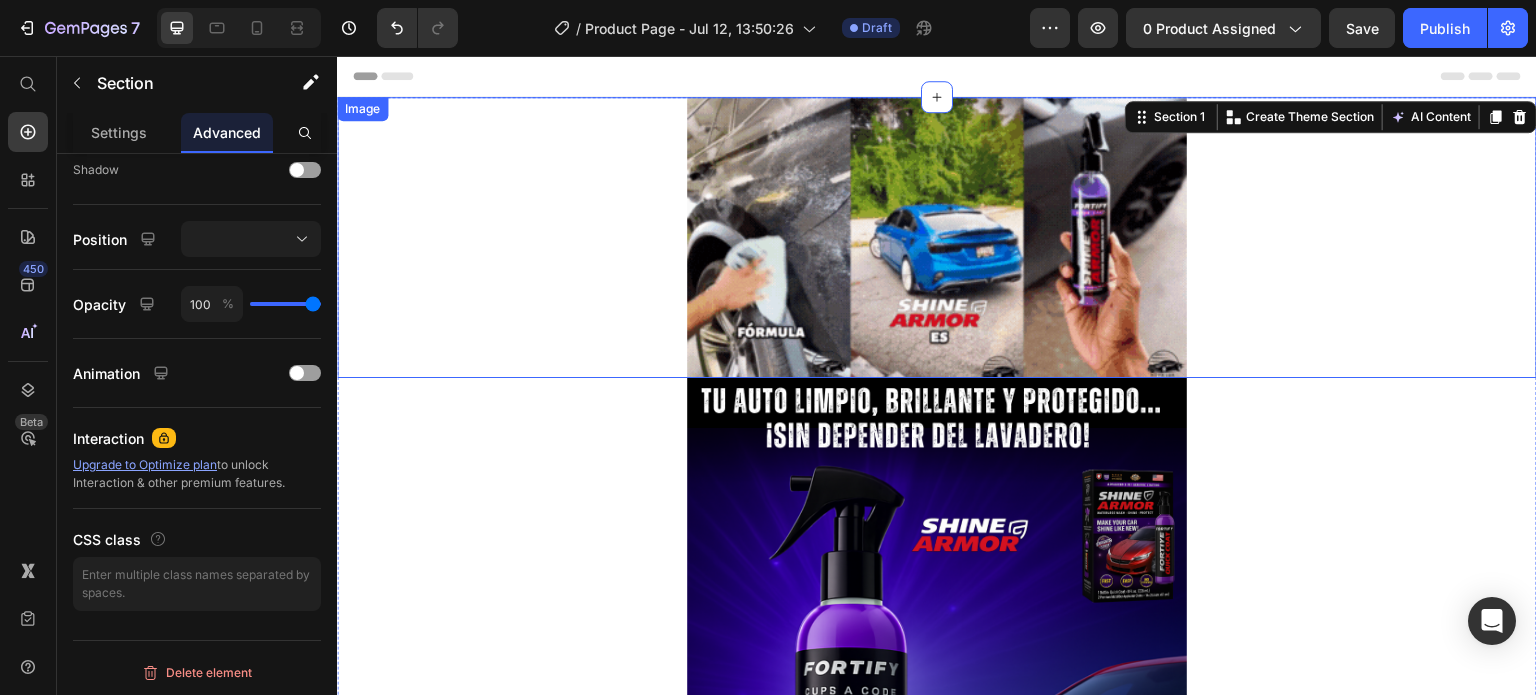click at bounding box center [937, 237] 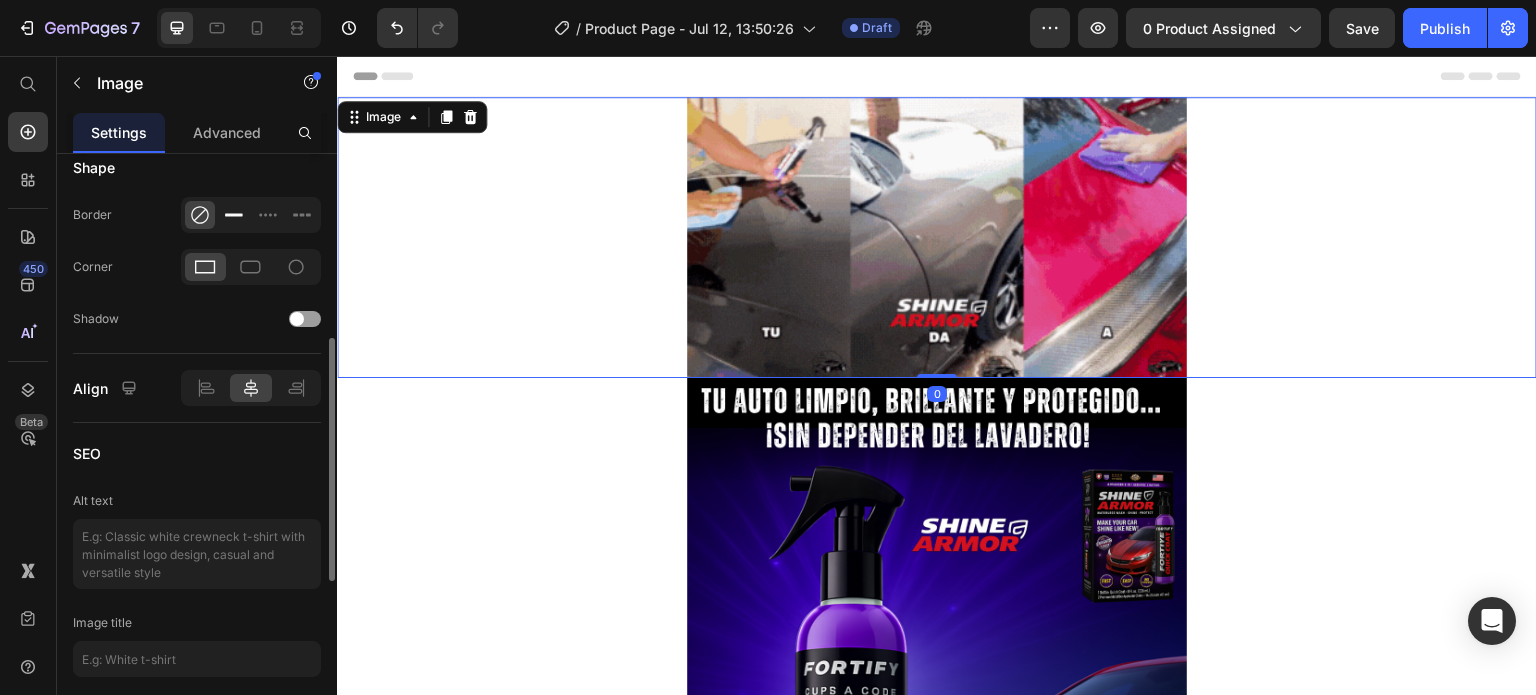 scroll, scrollTop: 500, scrollLeft: 0, axis: vertical 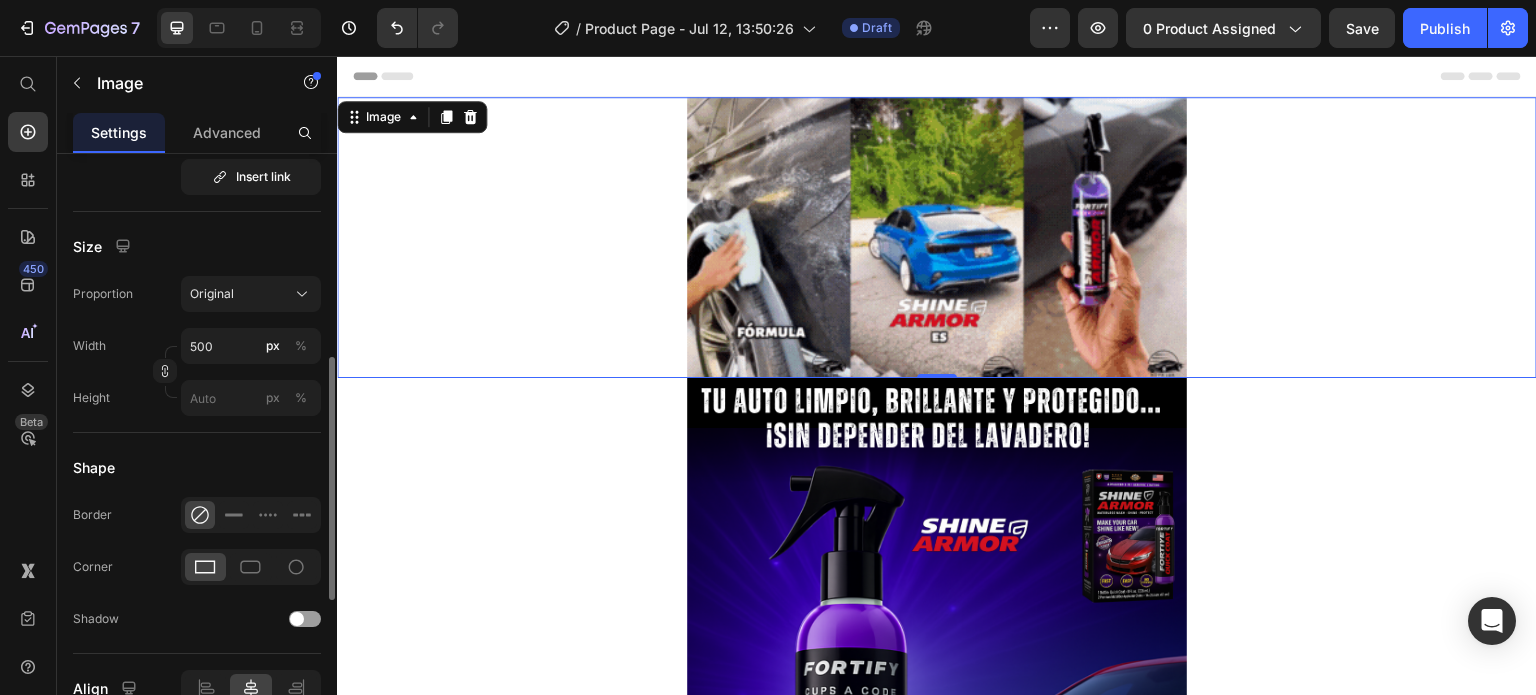 click on "Proportion Original Width 500 px % Height px %" at bounding box center (197, 346) 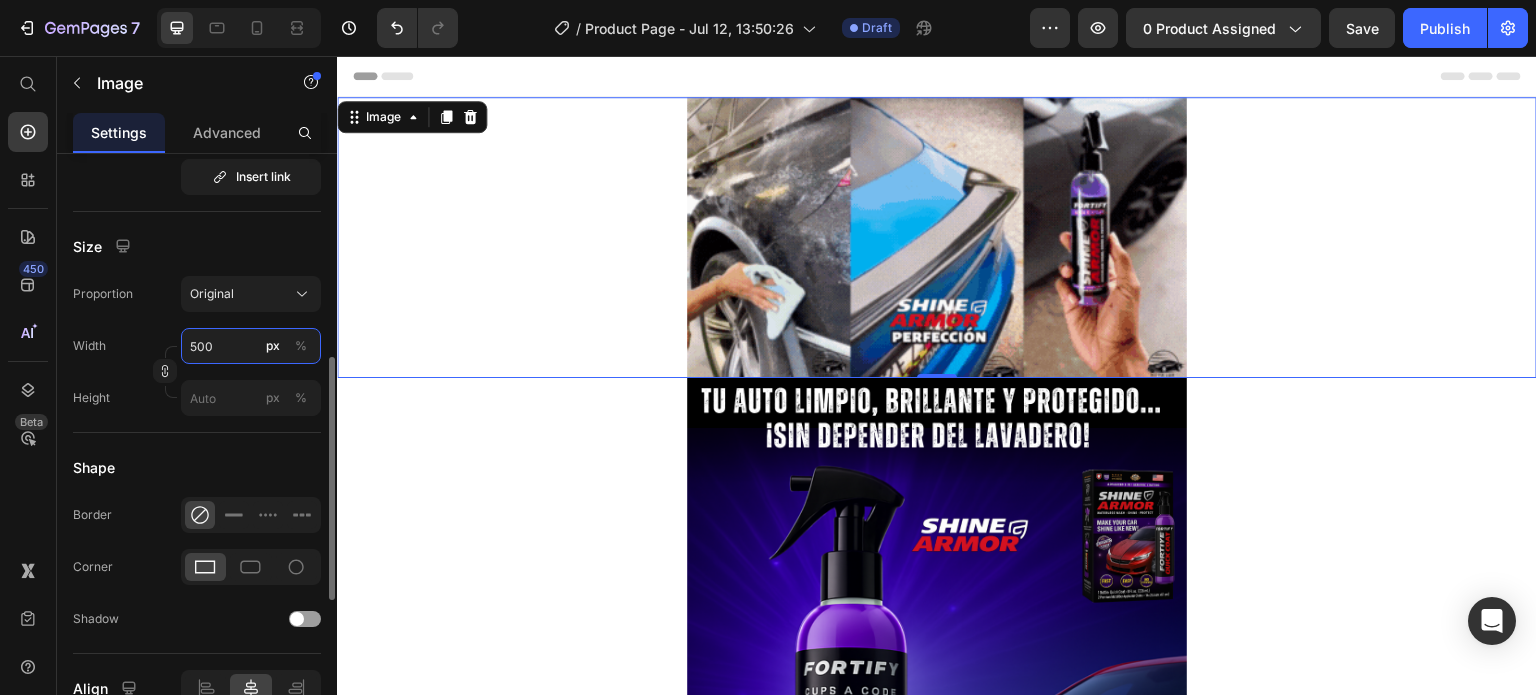 click on "500" at bounding box center (251, 346) 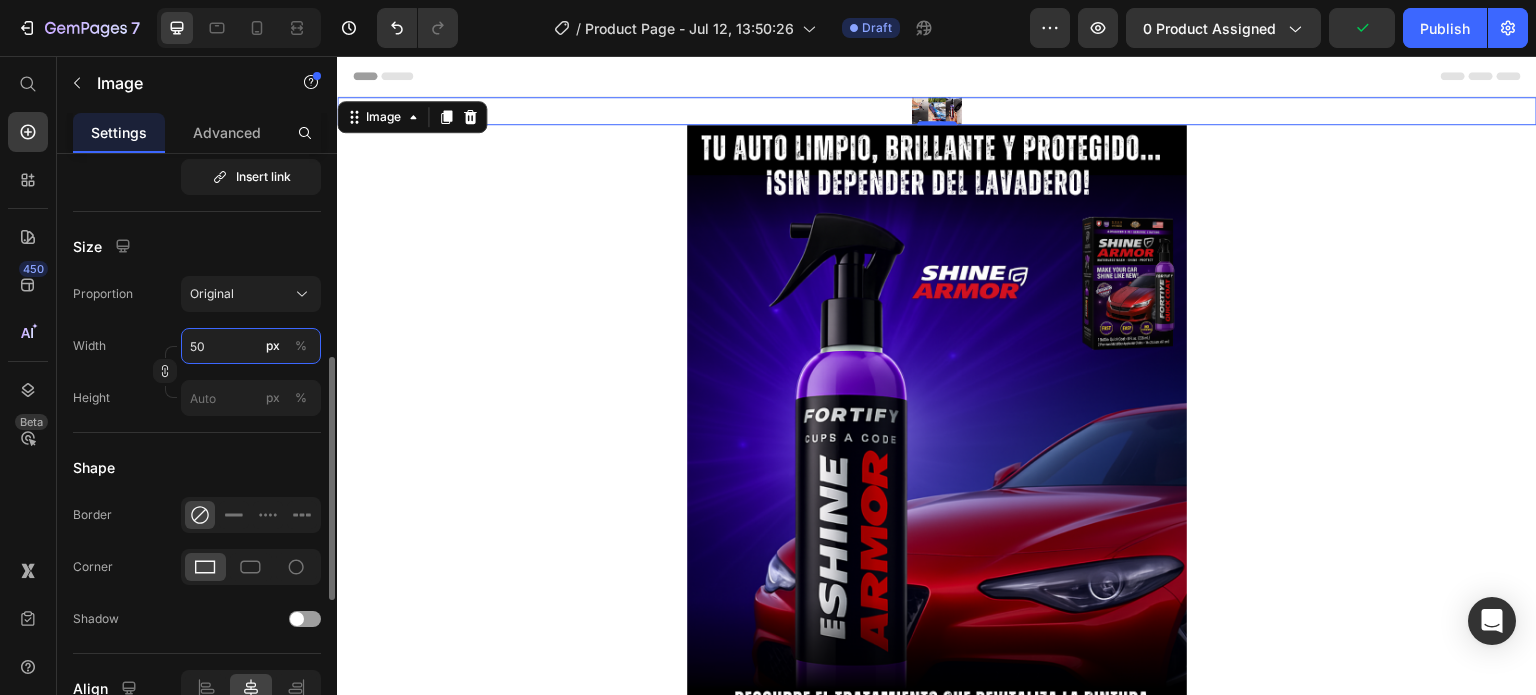type on "5" 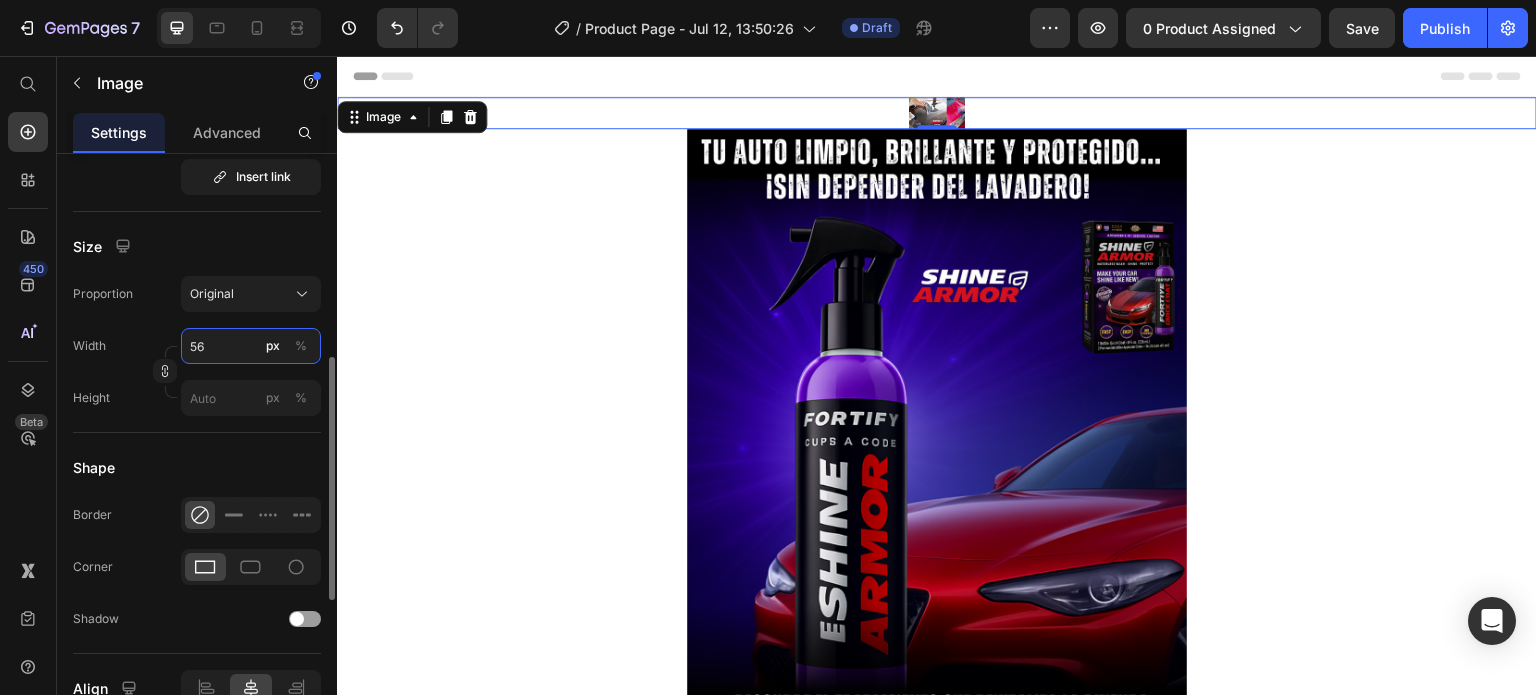 type on "5" 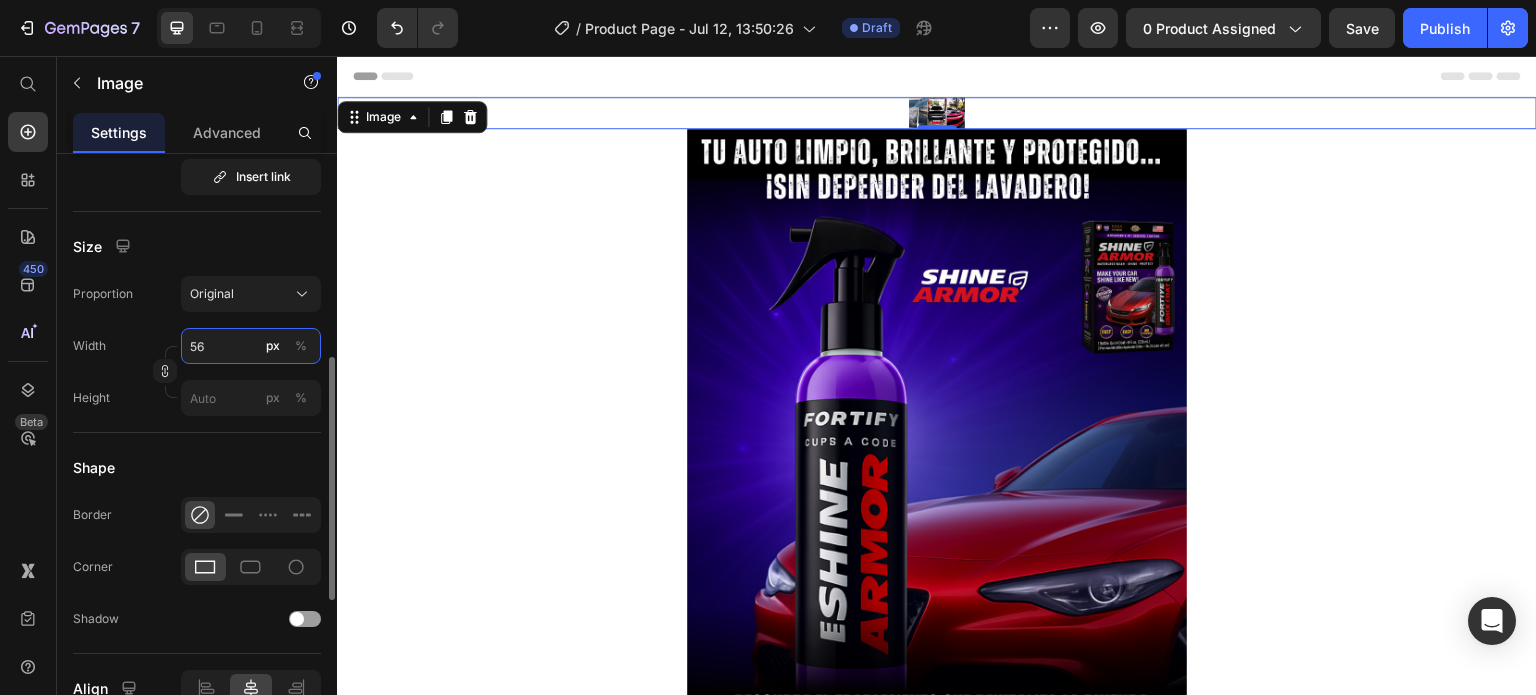 type on "5" 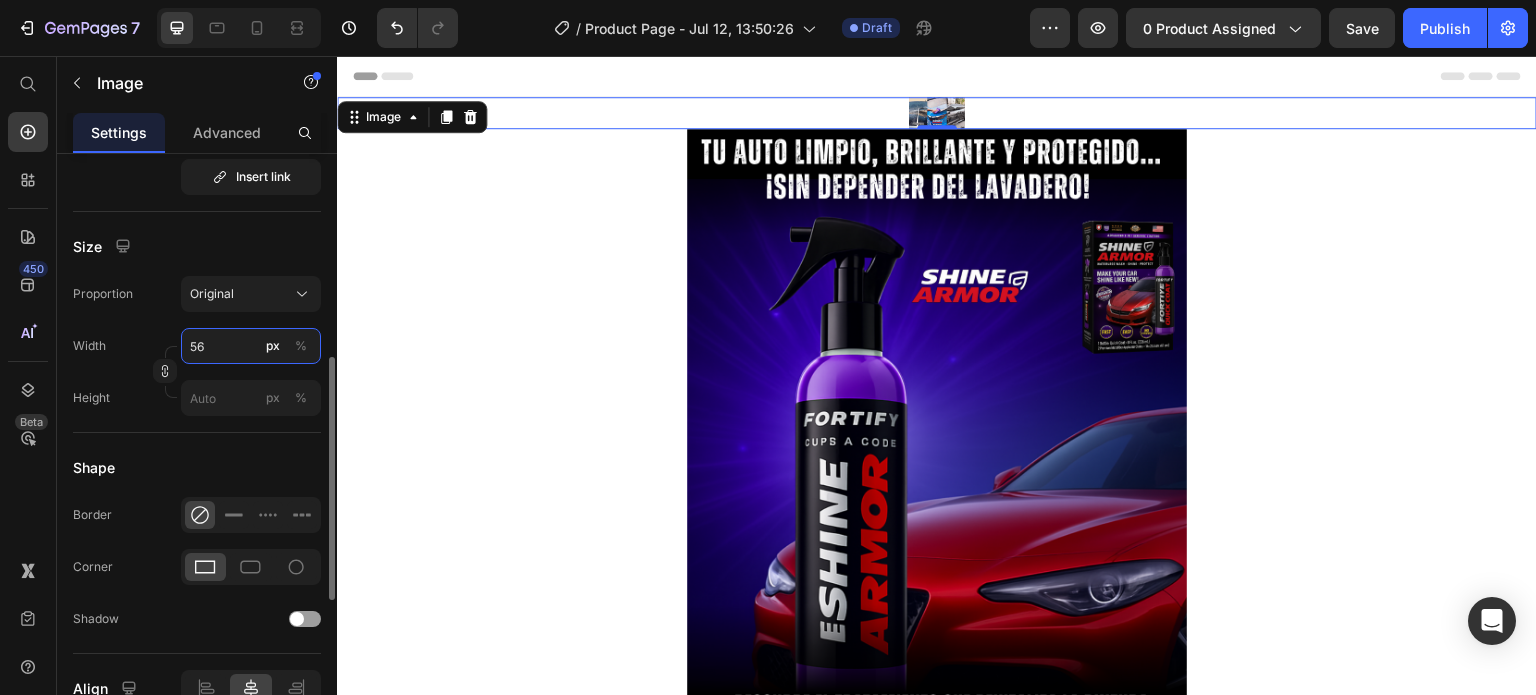 type on "5" 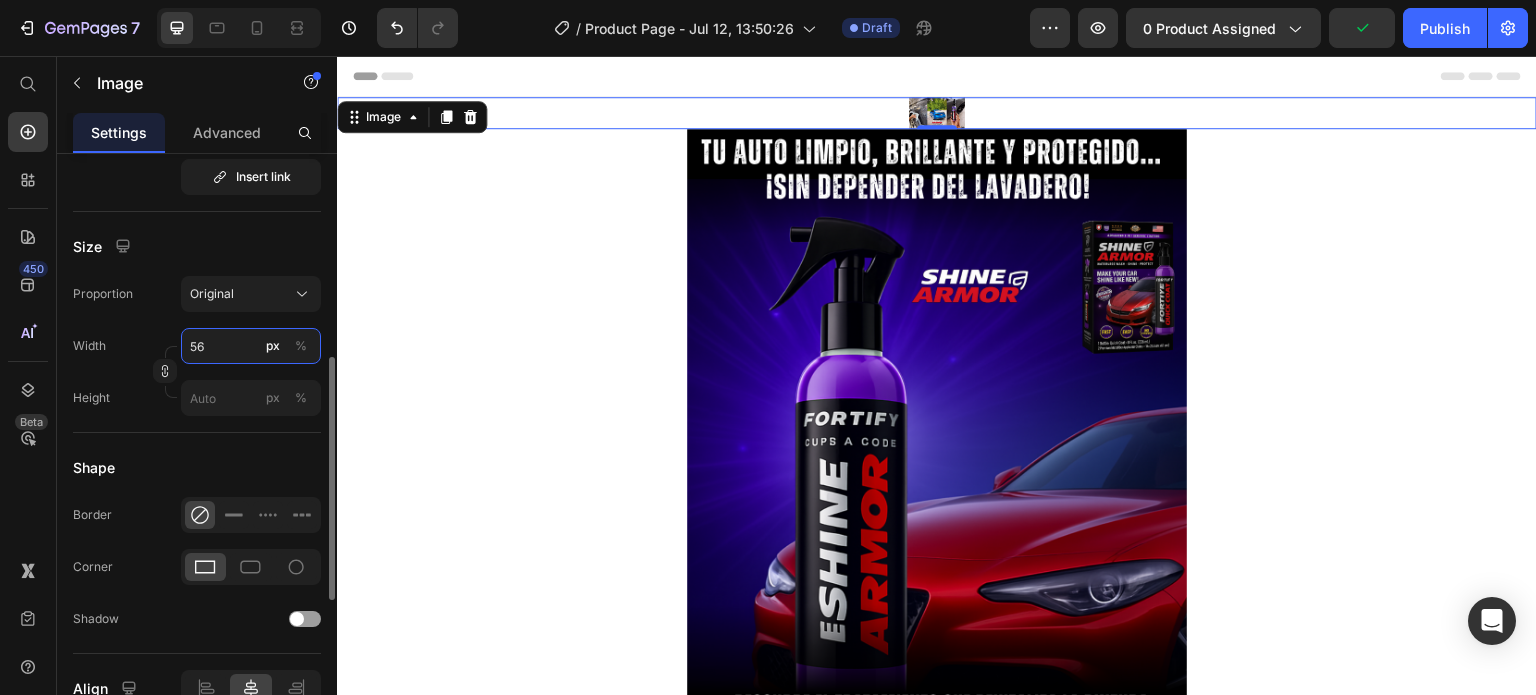type on "5" 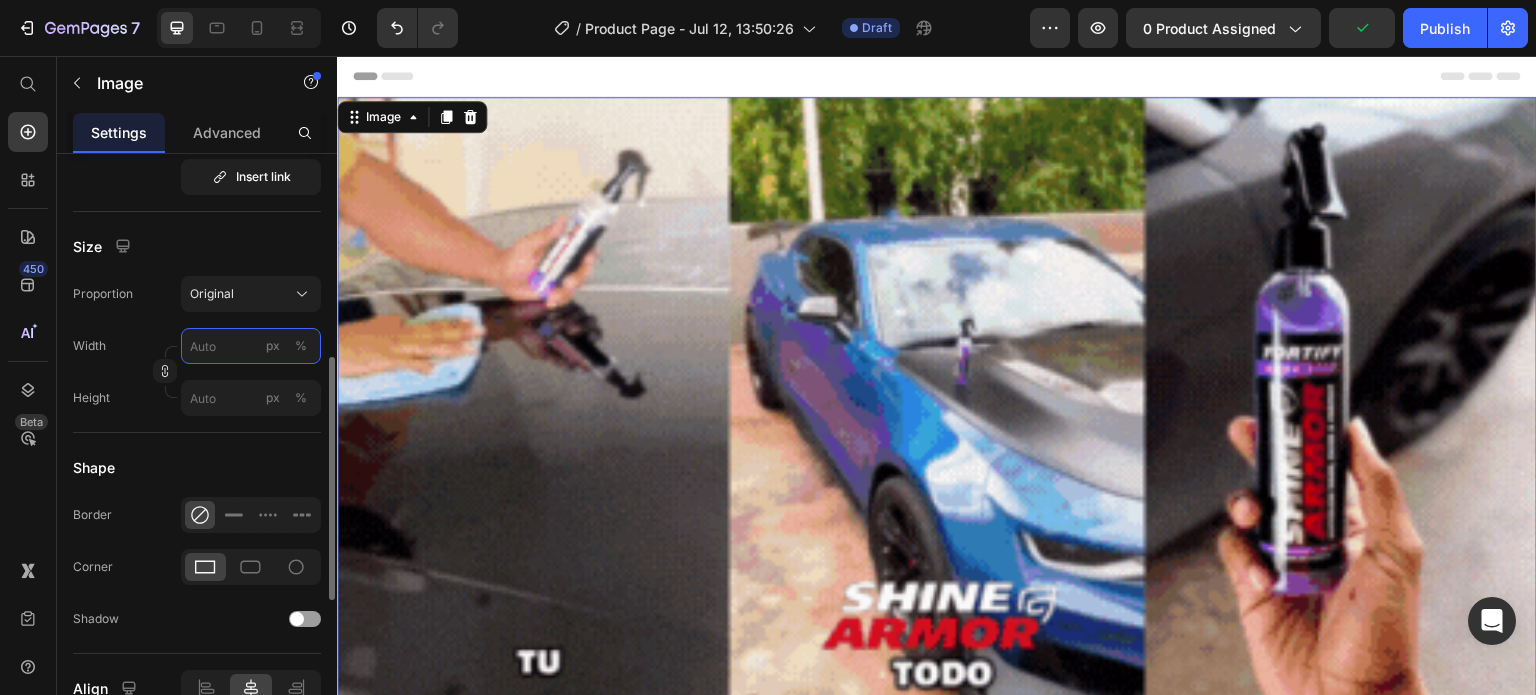 type on "5" 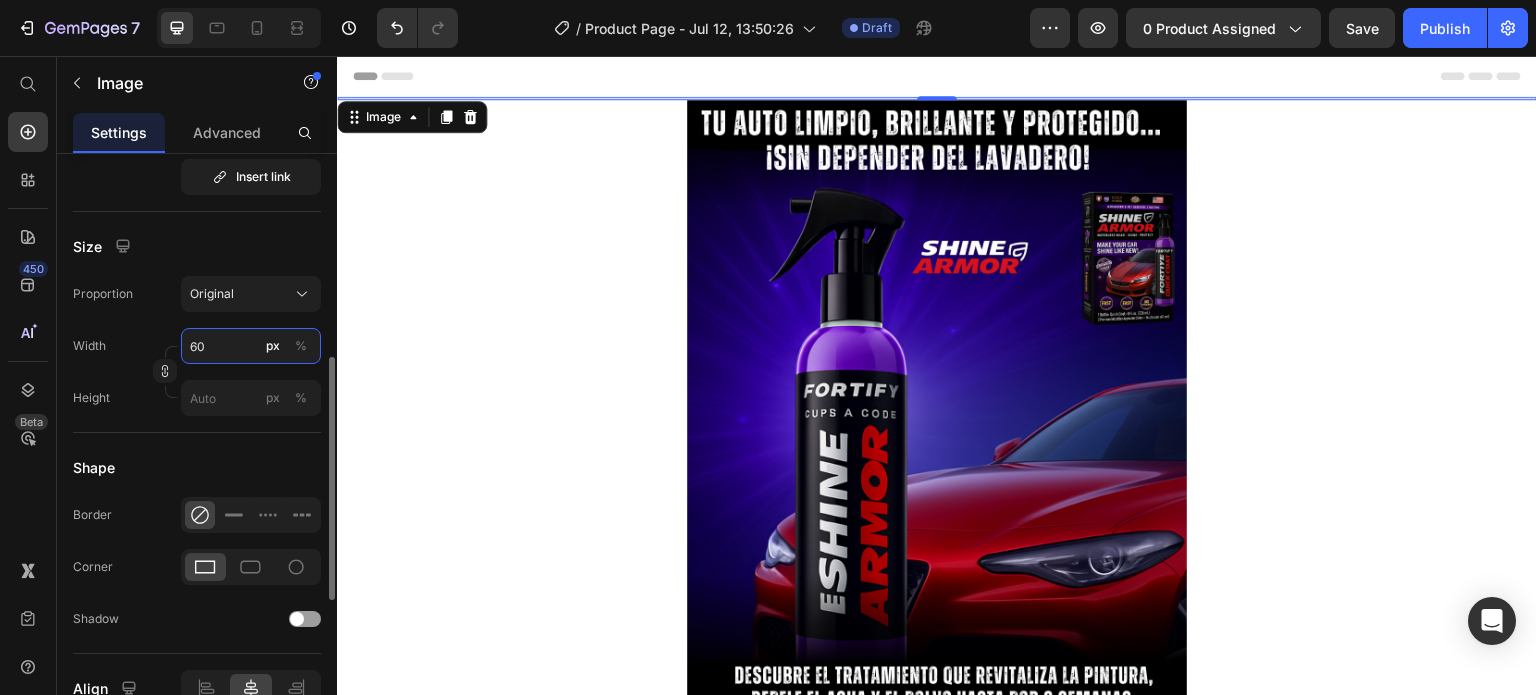 type on "600" 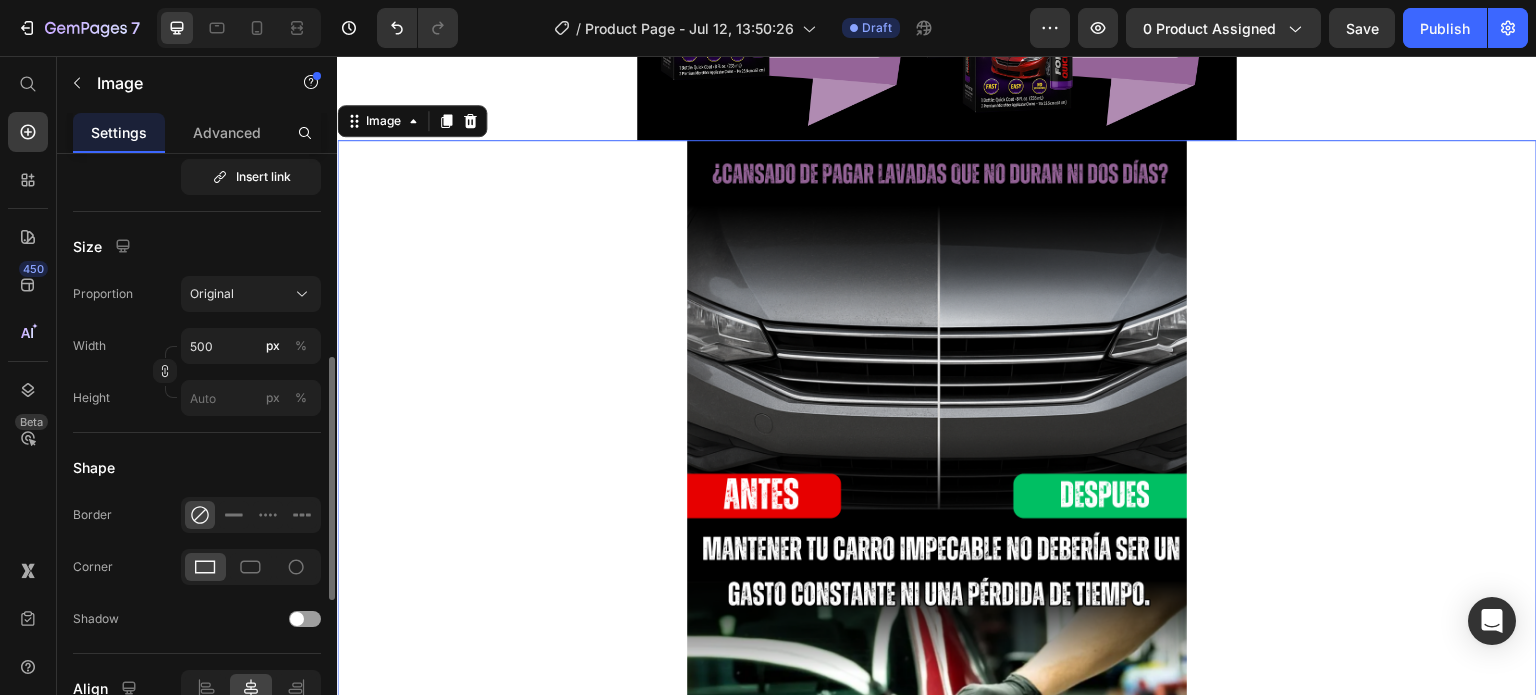 scroll, scrollTop: 1438, scrollLeft: 0, axis: vertical 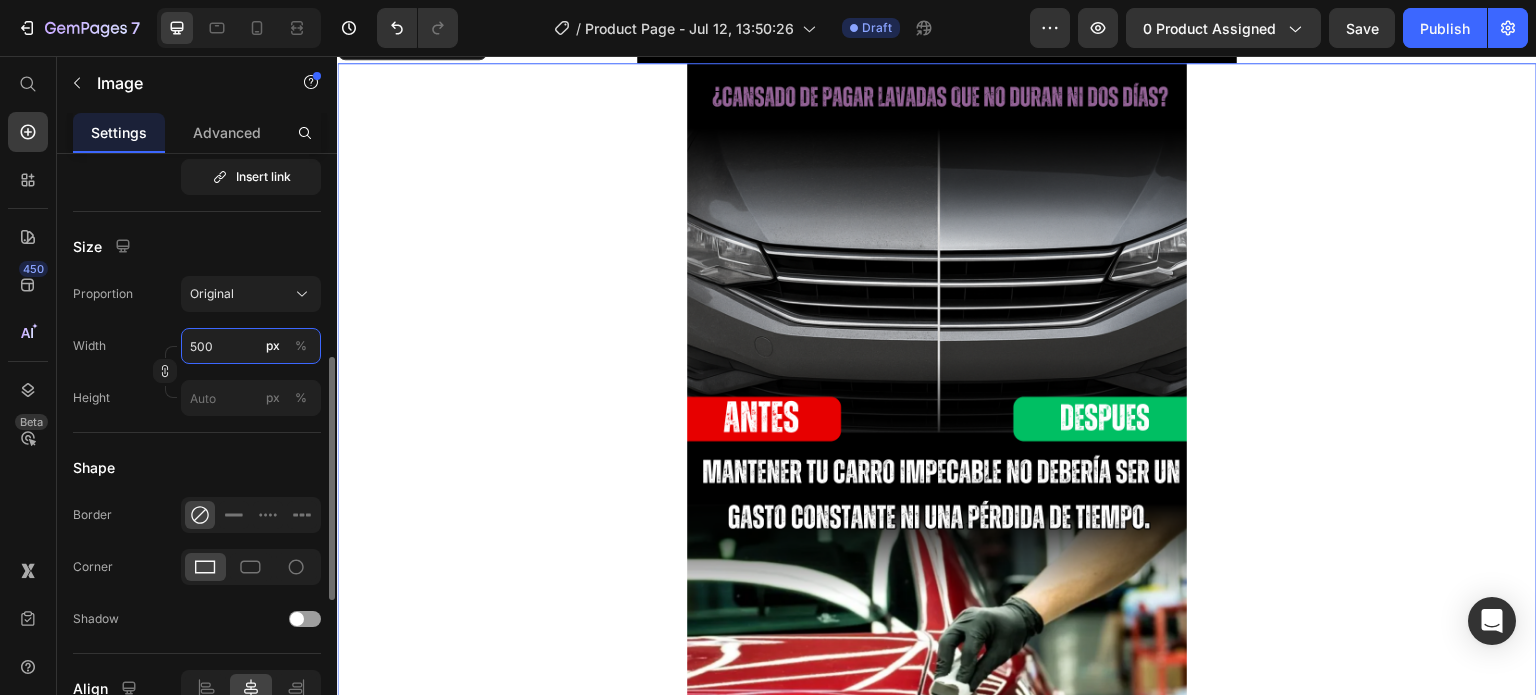 click on "500" at bounding box center [251, 346] 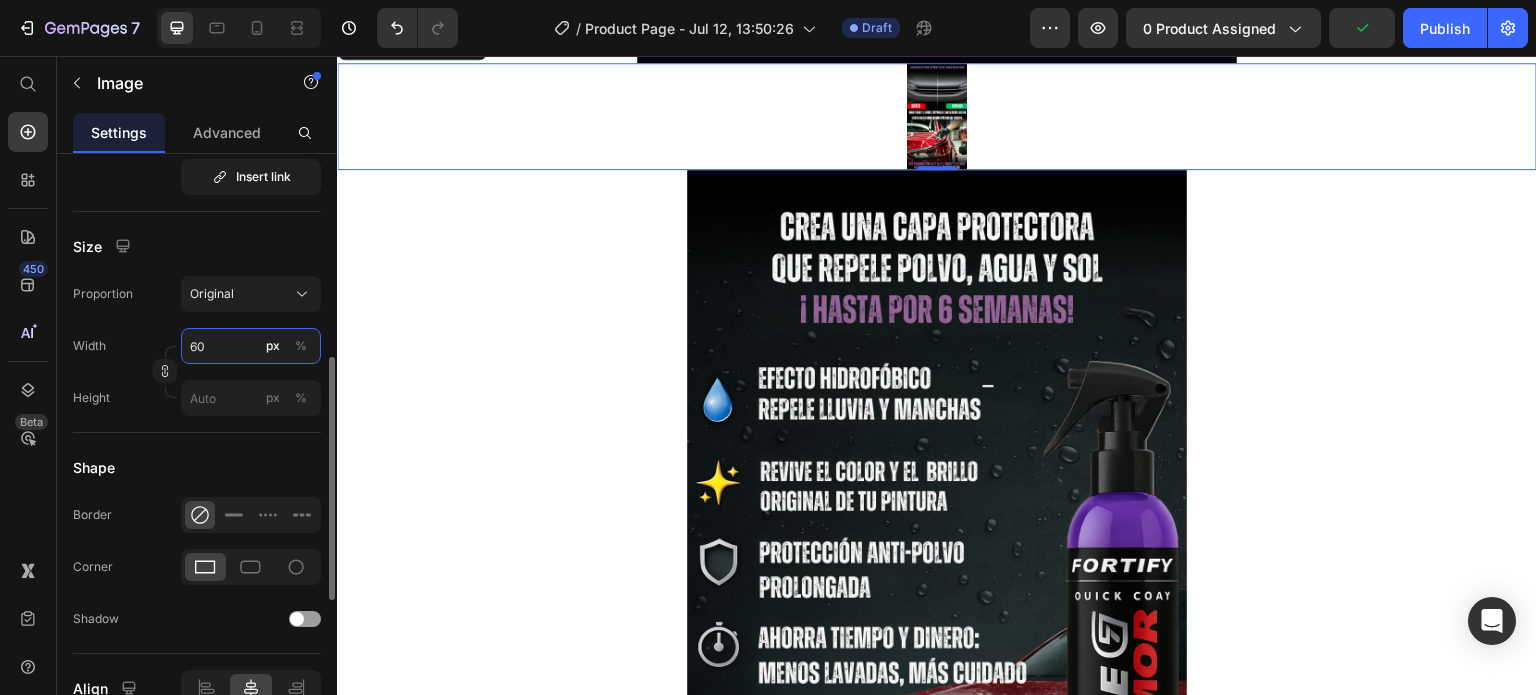 type on "600" 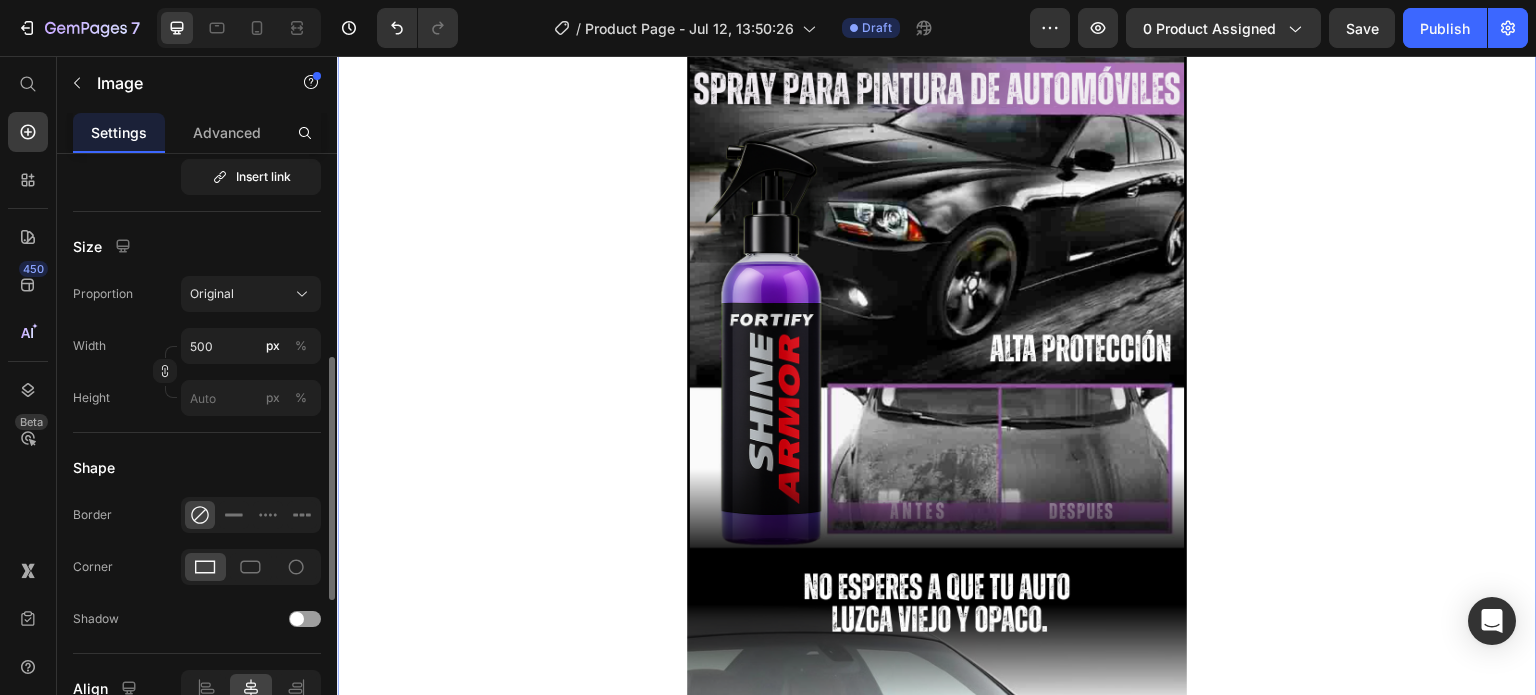 scroll, scrollTop: 3625, scrollLeft: 0, axis: vertical 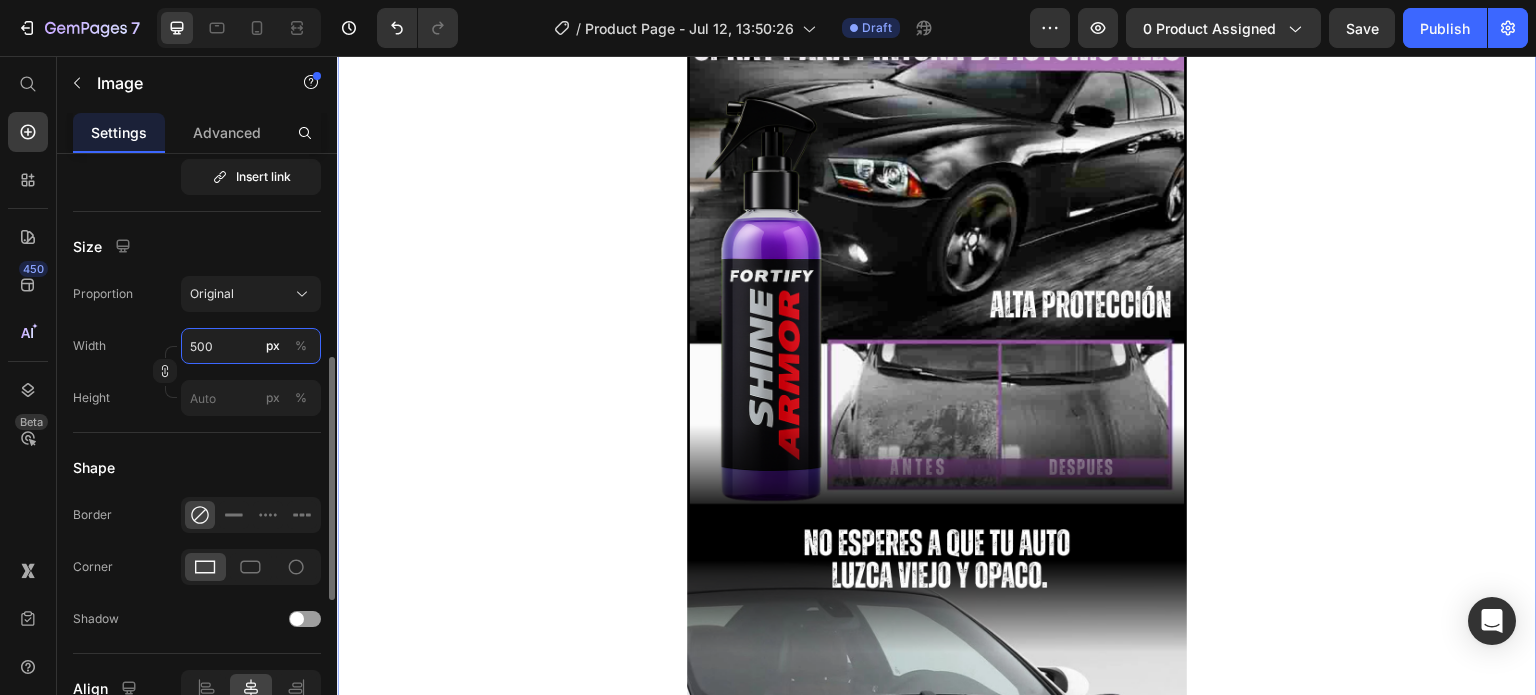click on "500" at bounding box center [251, 346] 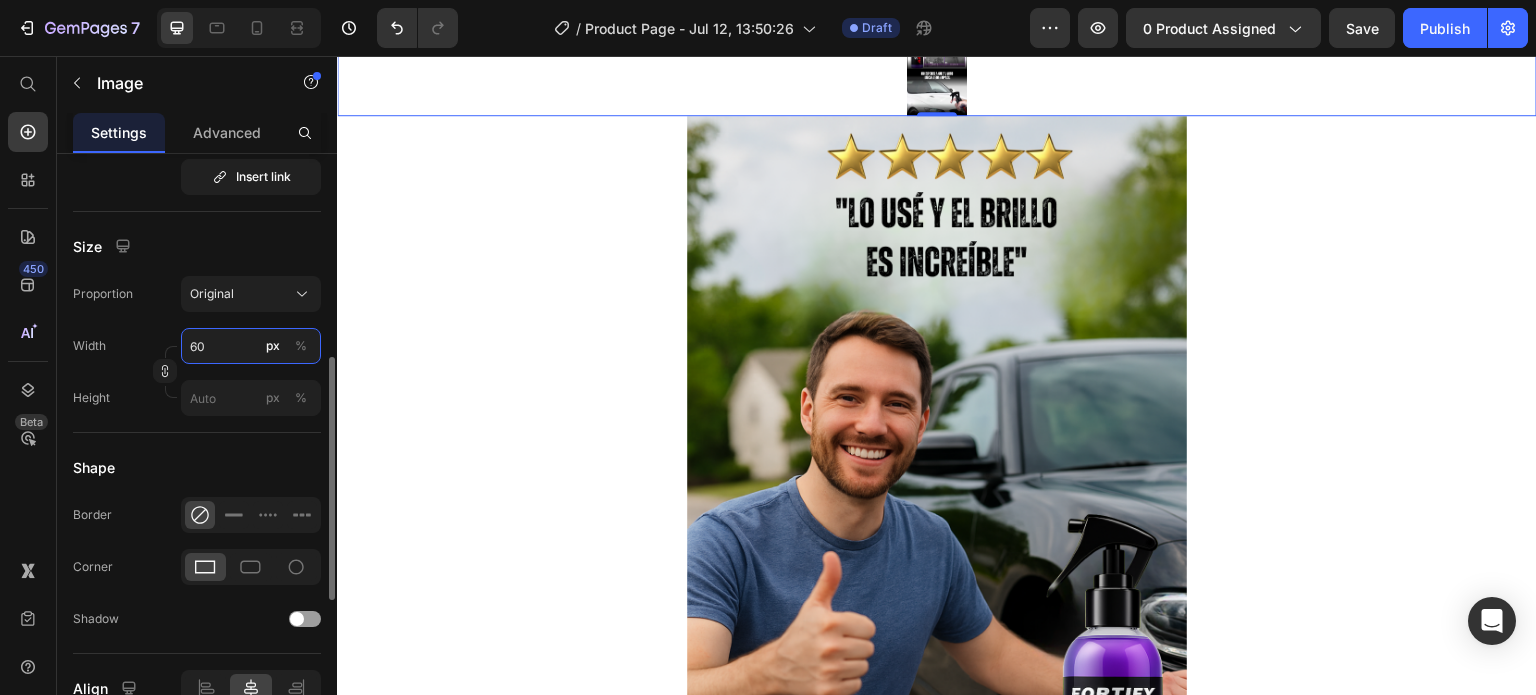 type on "600" 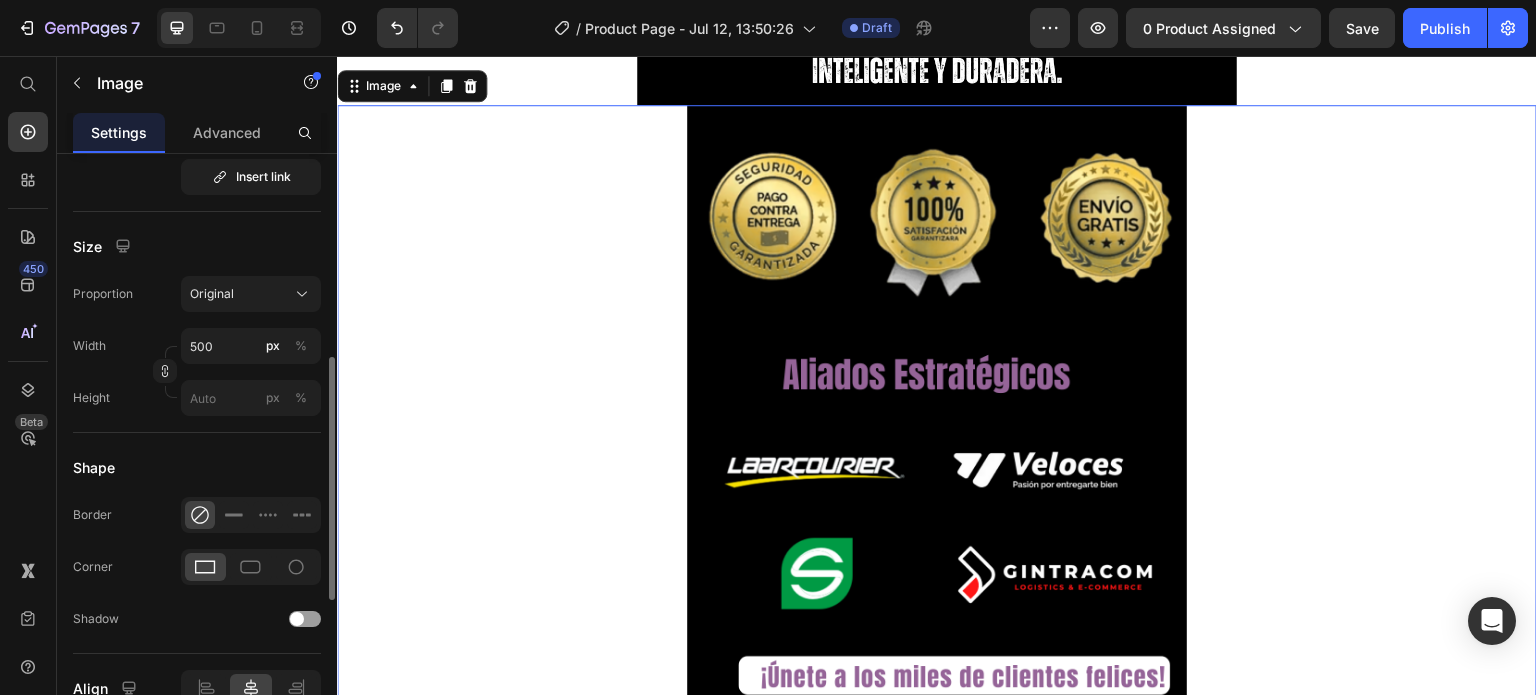 scroll, scrollTop: 5760, scrollLeft: 0, axis: vertical 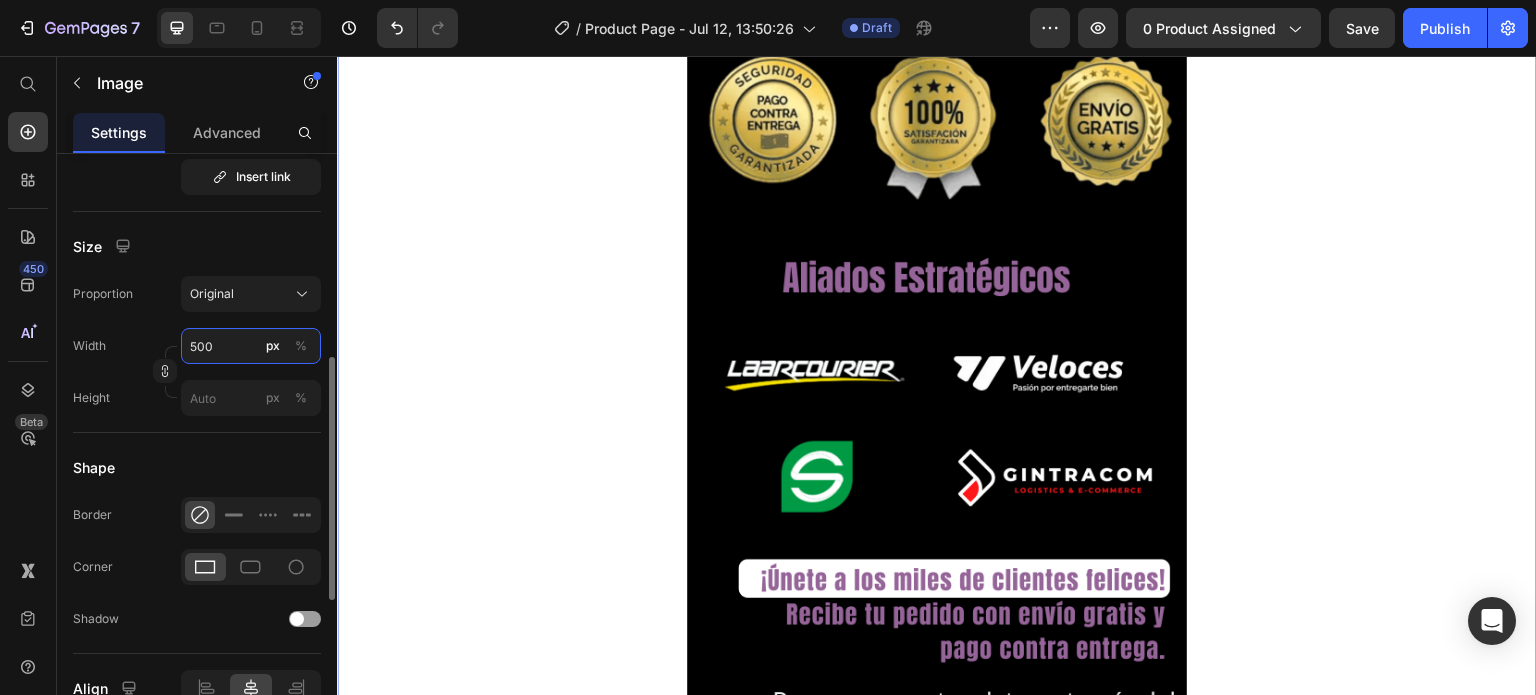 click on "500" at bounding box center (251, 346) 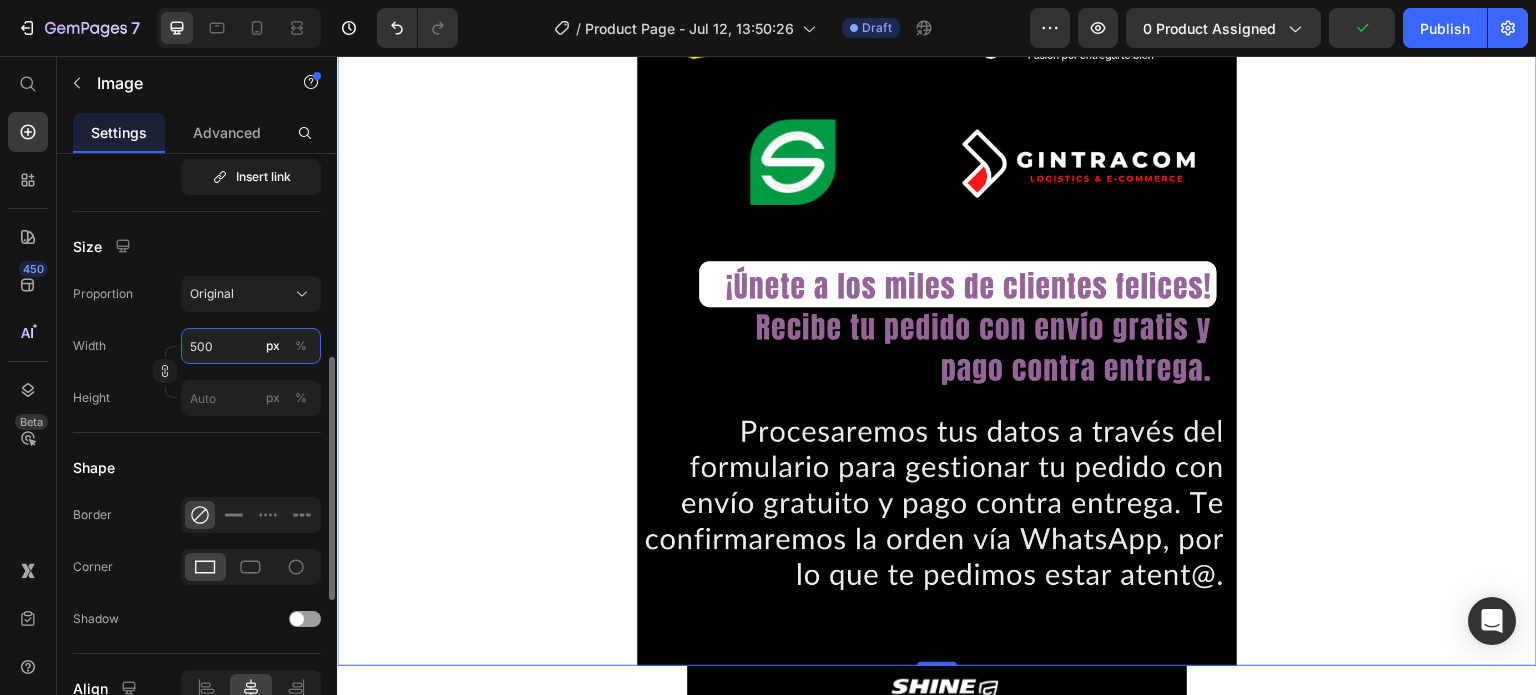 type on "600" 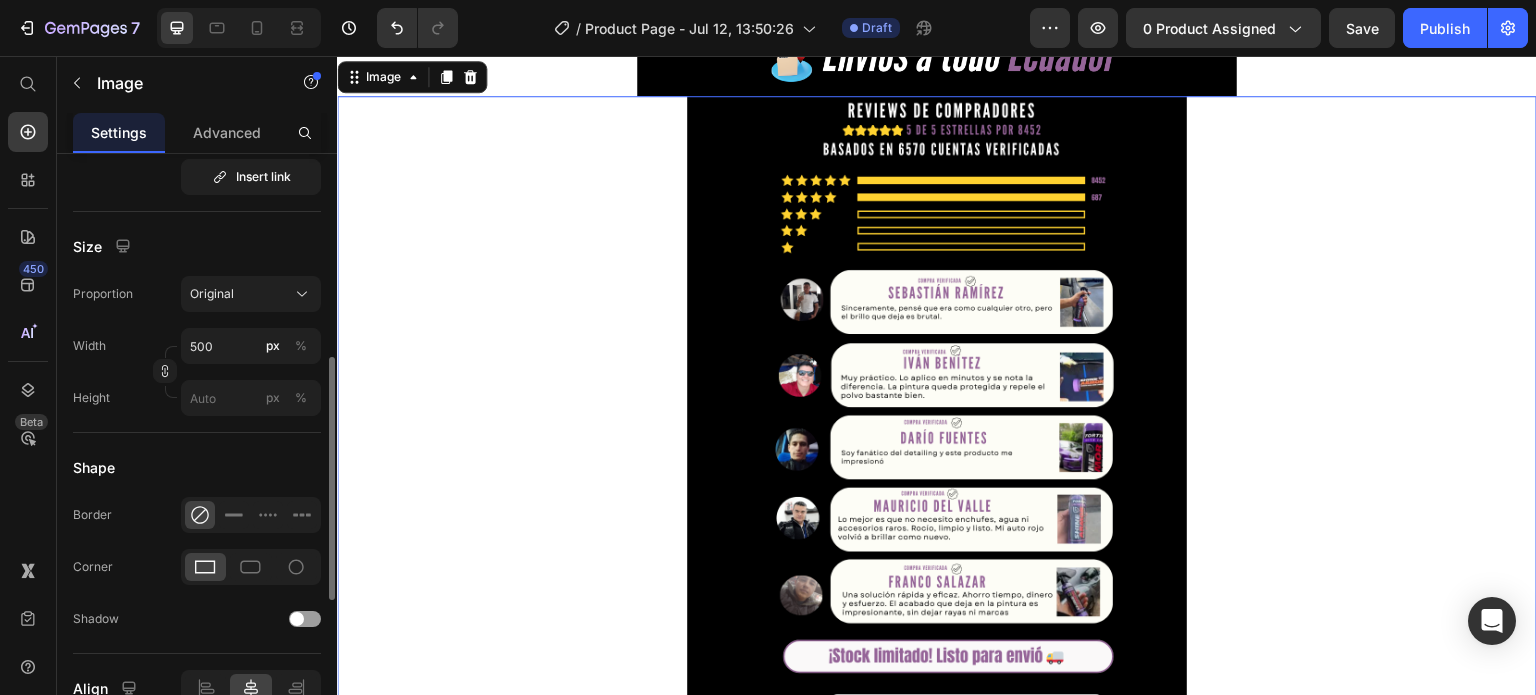 scroll, scrollTop: 7813, scrollLeft: 0, axis: vertical 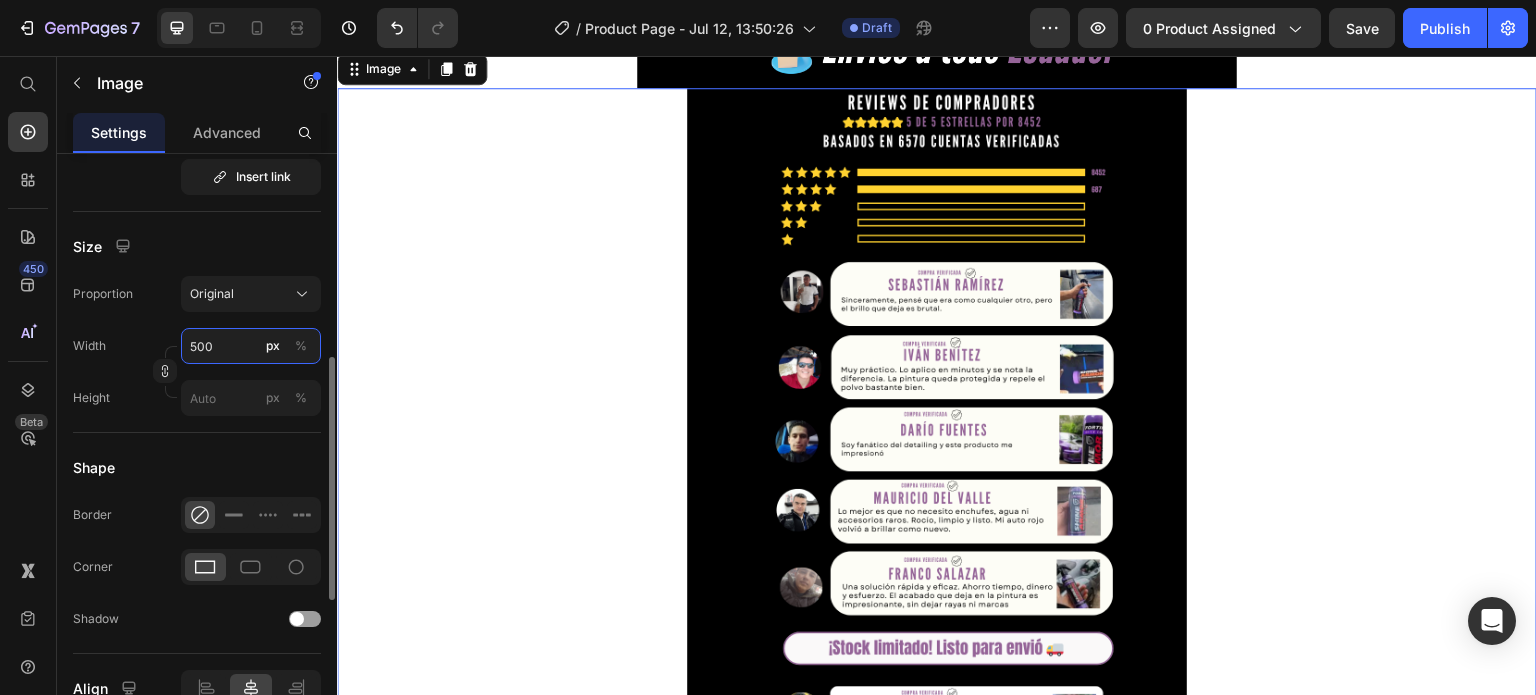 click on "500" at bounding box center [251, 346] 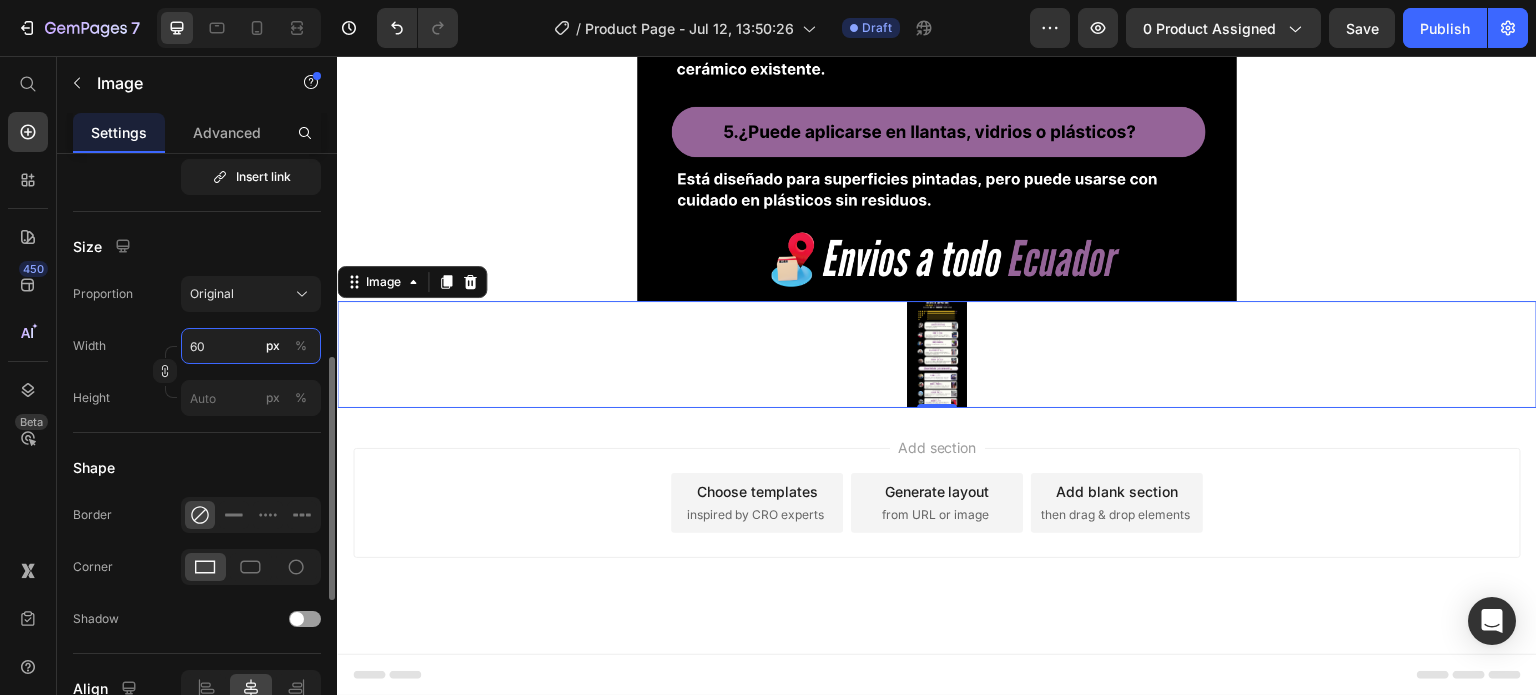 type on "600" 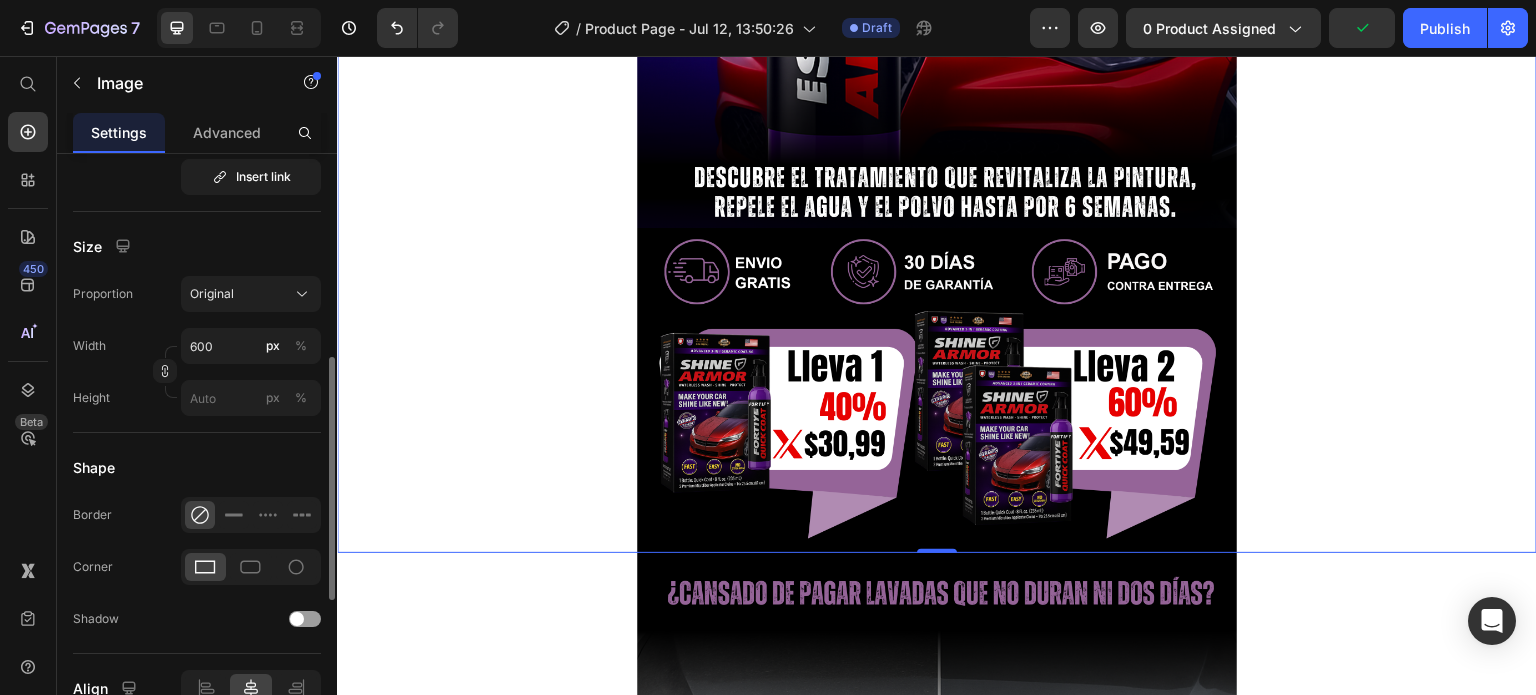 scroll, scrollTop: 1095, scrollLeft: 0, axis: vertical 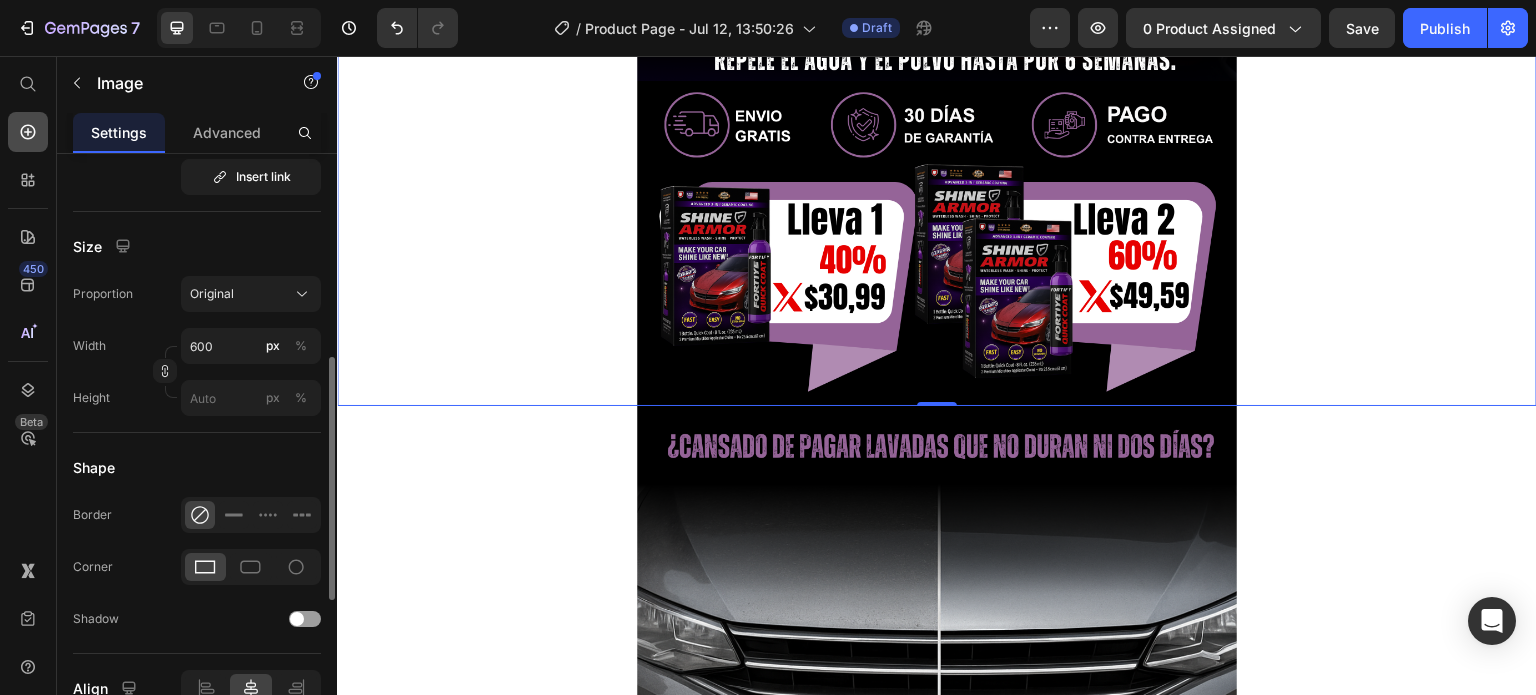 click 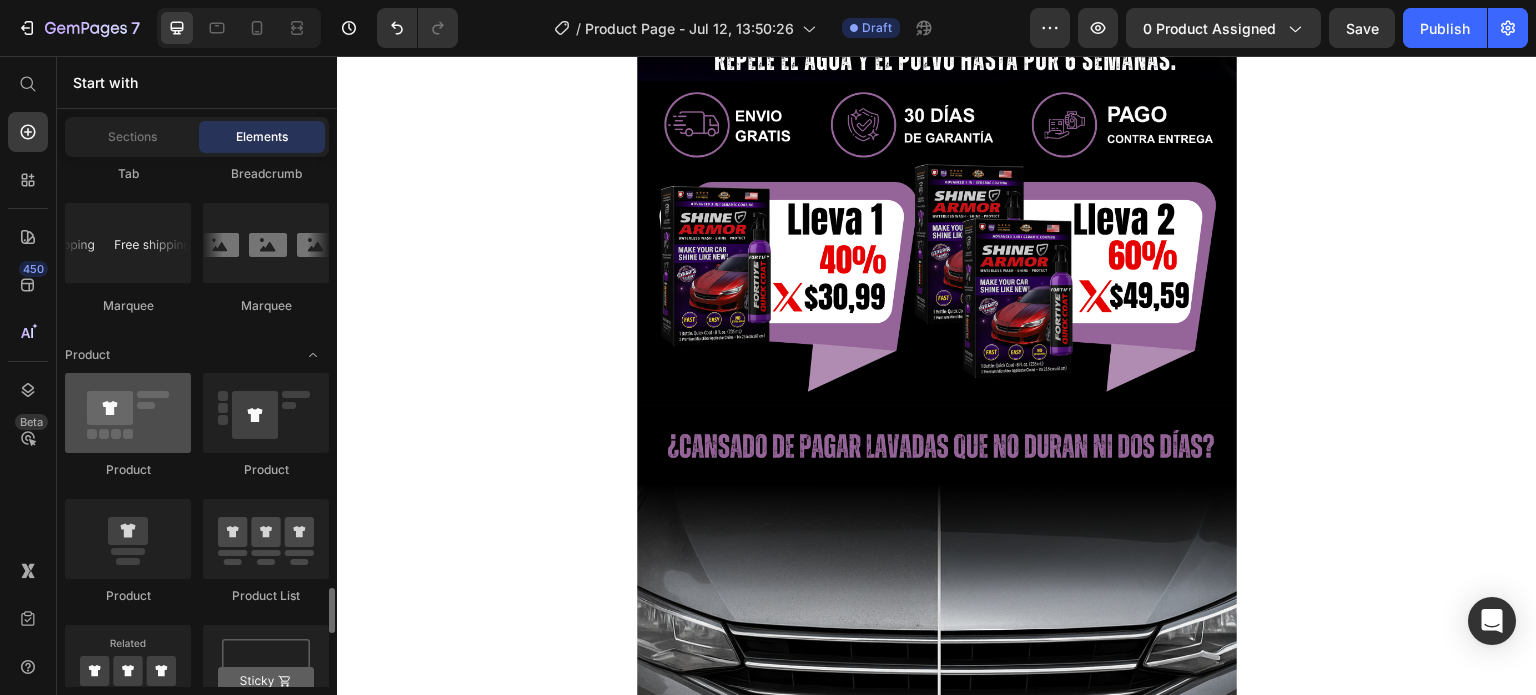 scroll, scrollTop: 2700, scrollLeft: 0, axis: vertical 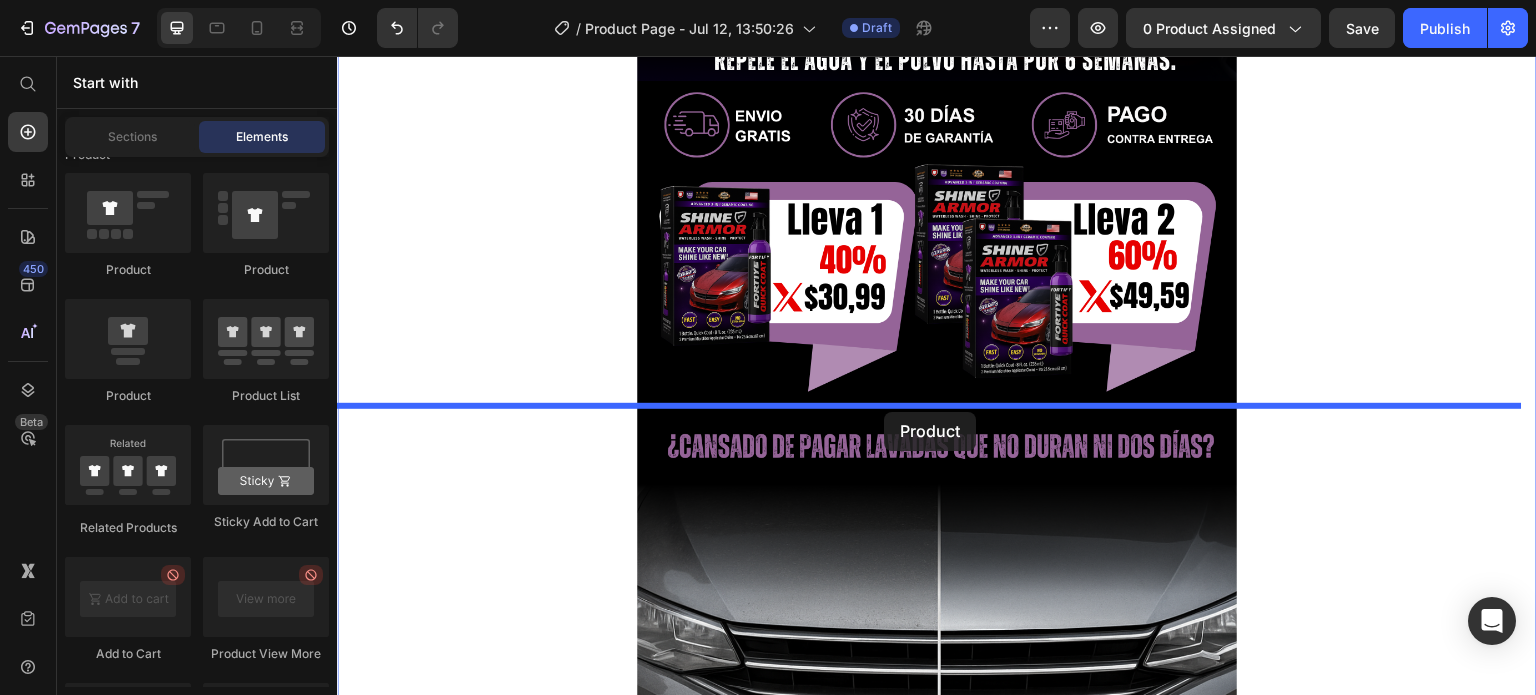 drag, startPoint x: 462, startPoint y: 412, endPoint x: 886, endPoint y: 412, distance: 424 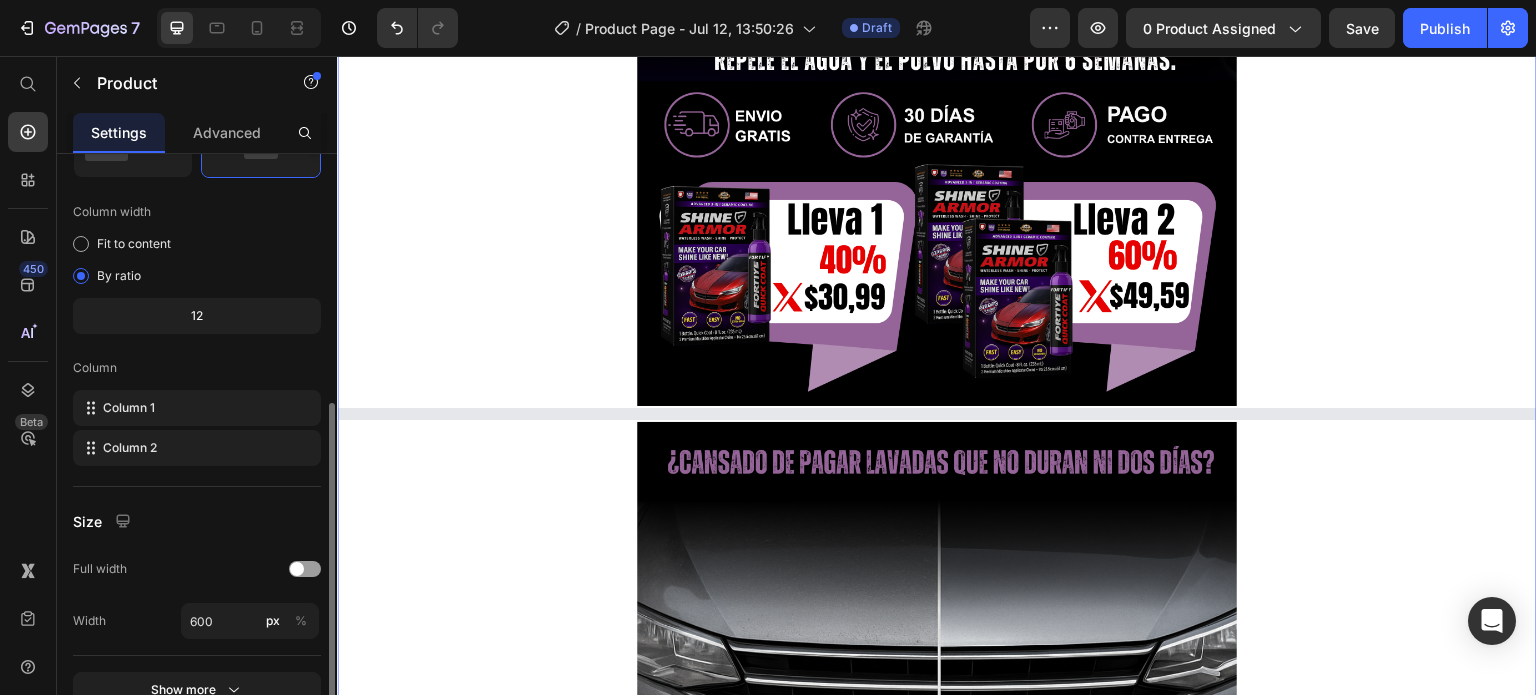 scroll, scrollTop: 0, scrollLeft: 0, axis: both 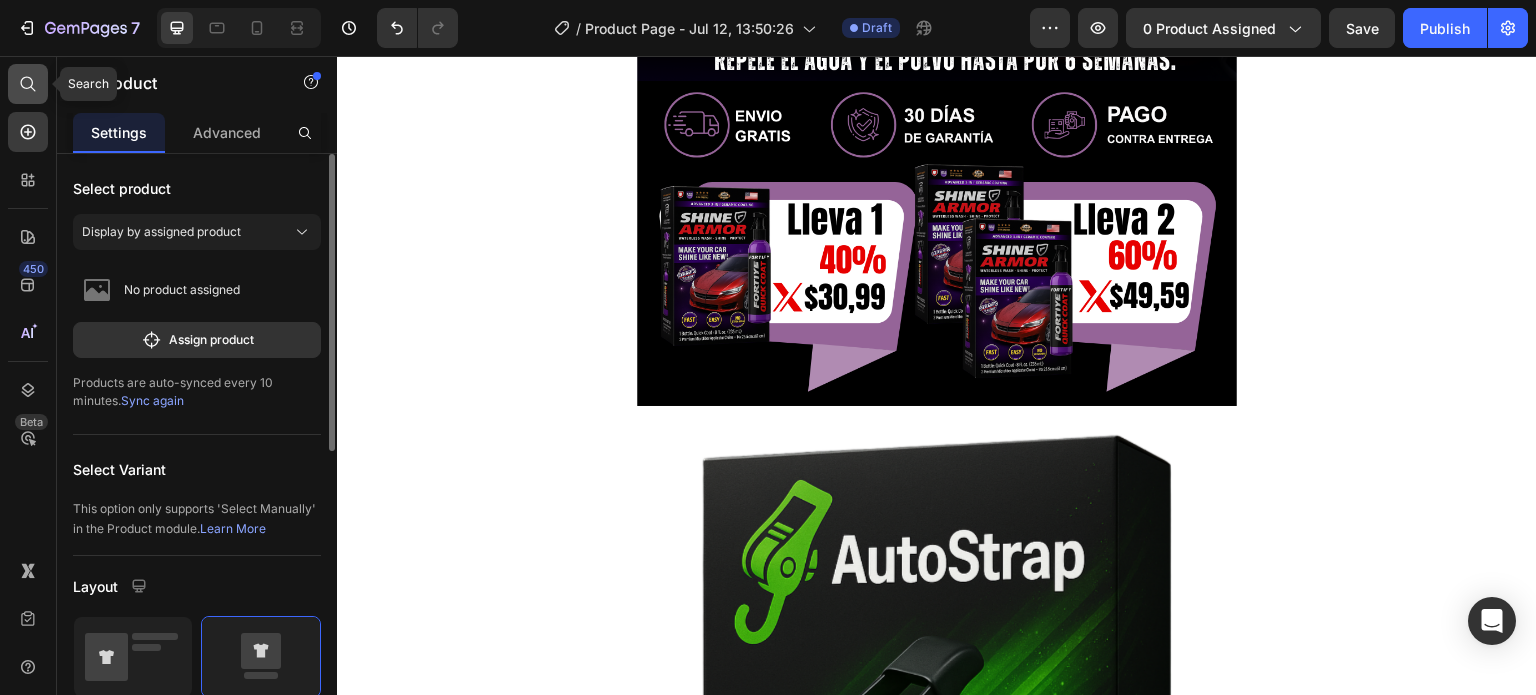 click 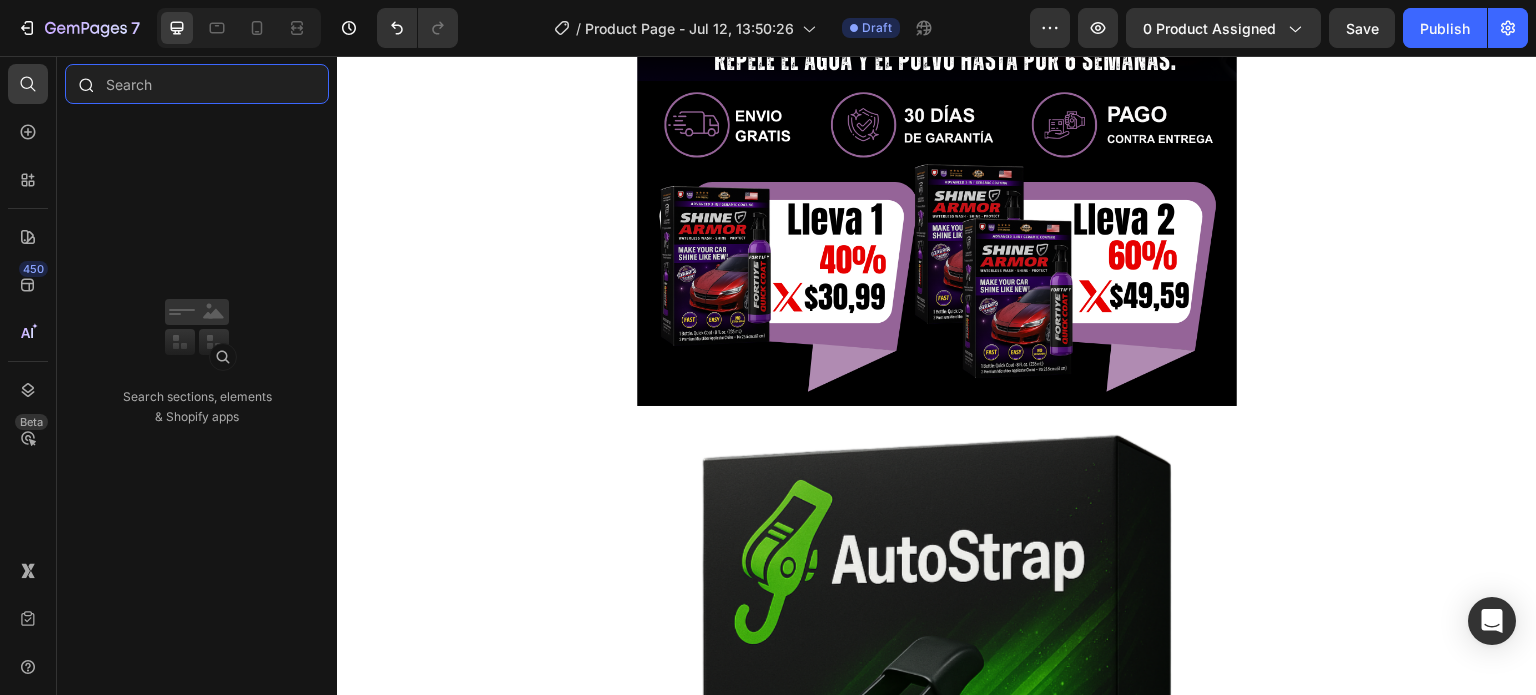 click at bounding box center [197, 84] 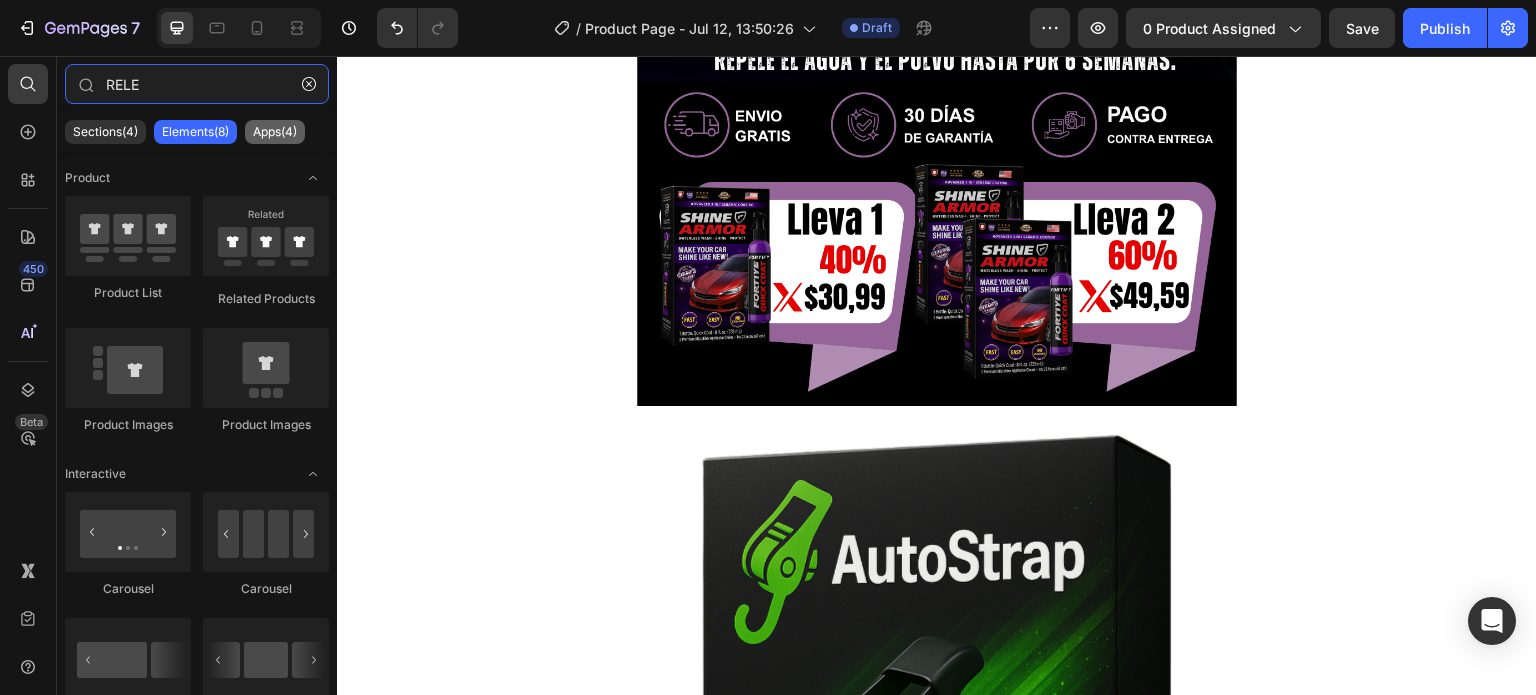 type on "RELE" 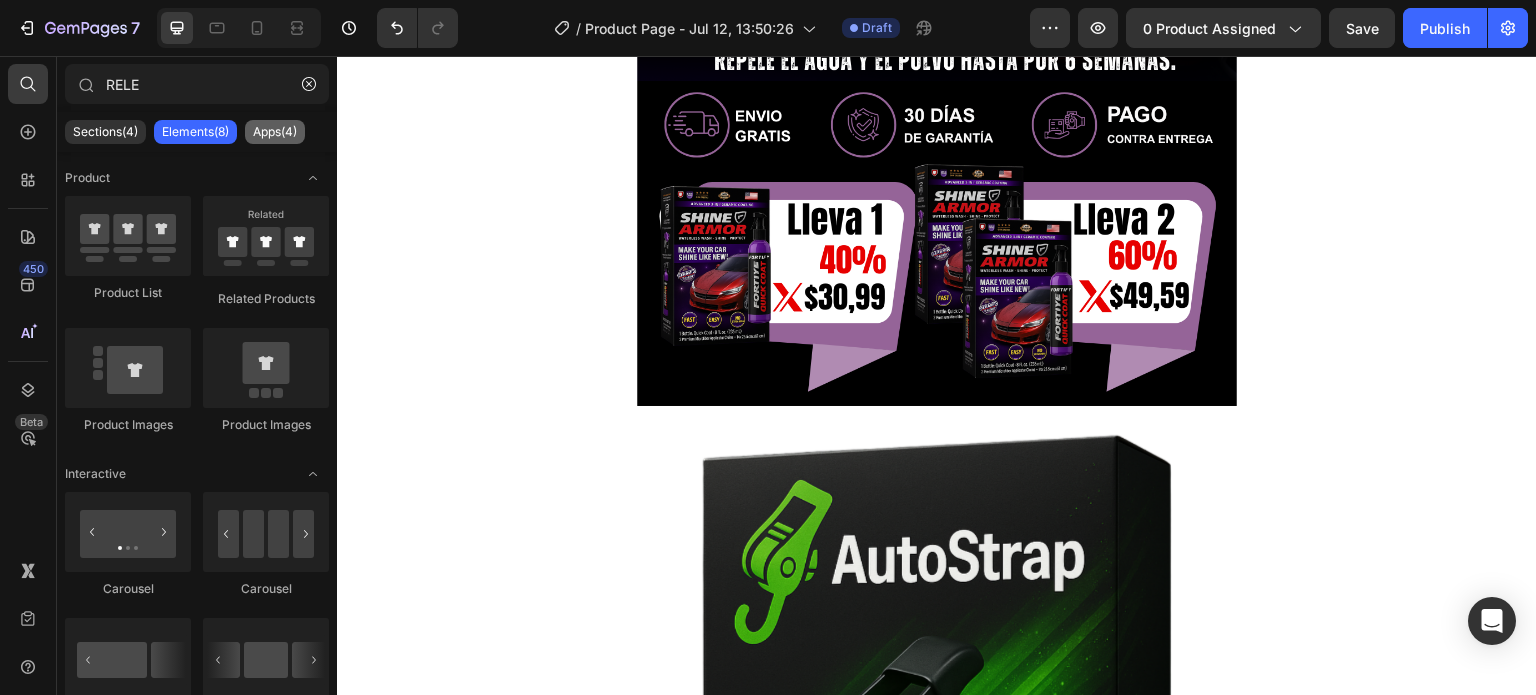 click on "Apps(4)" at bounding box center (275, 132) 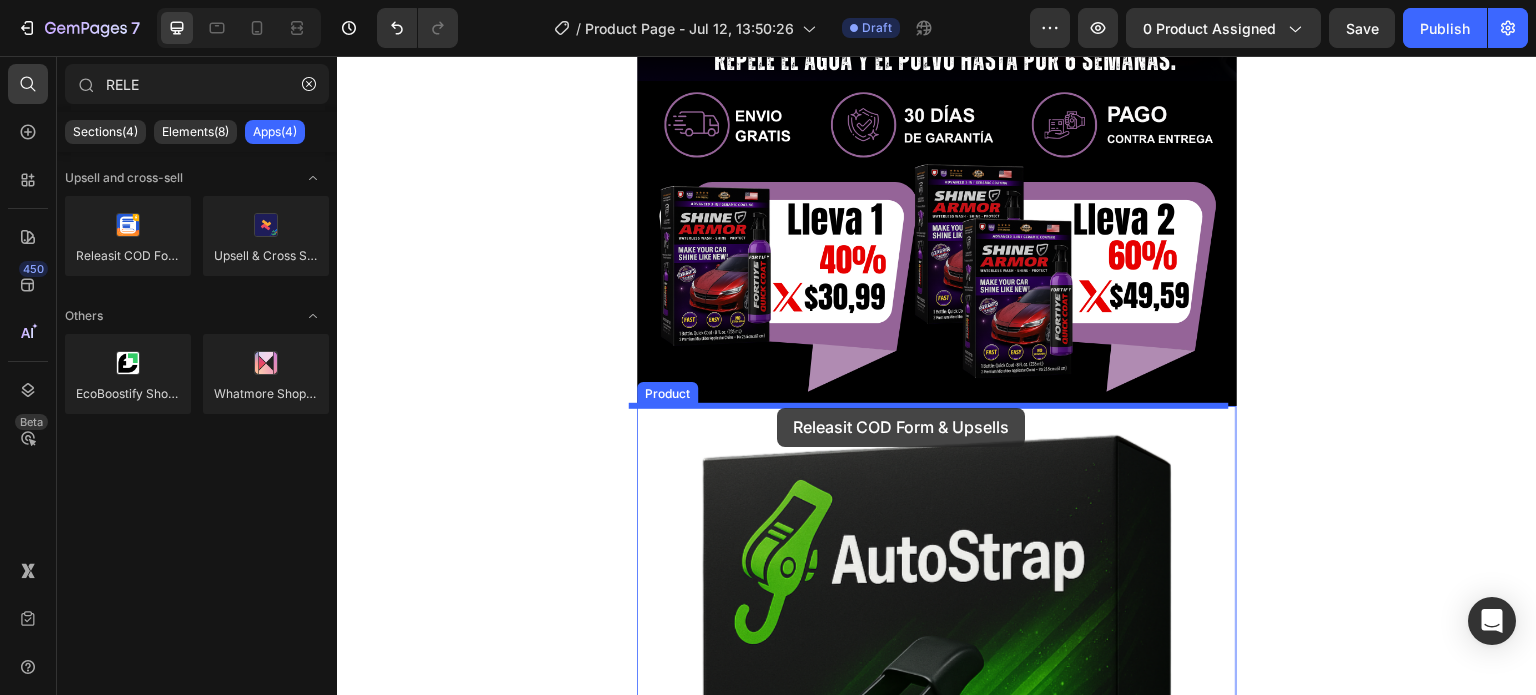 drag, startPoint x: 499, startPoint y: 300, endPoint x: 797, endPoint y: 435, distance: 327.15286 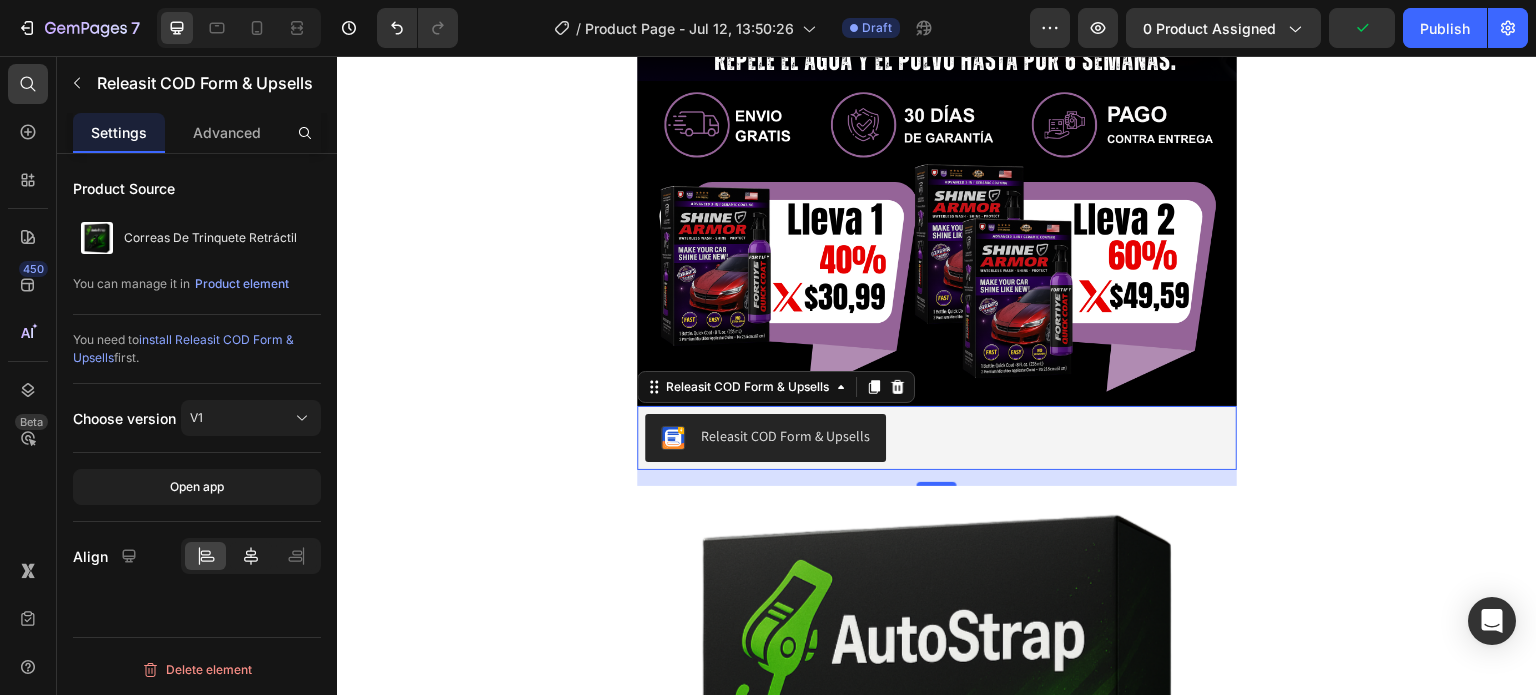 click 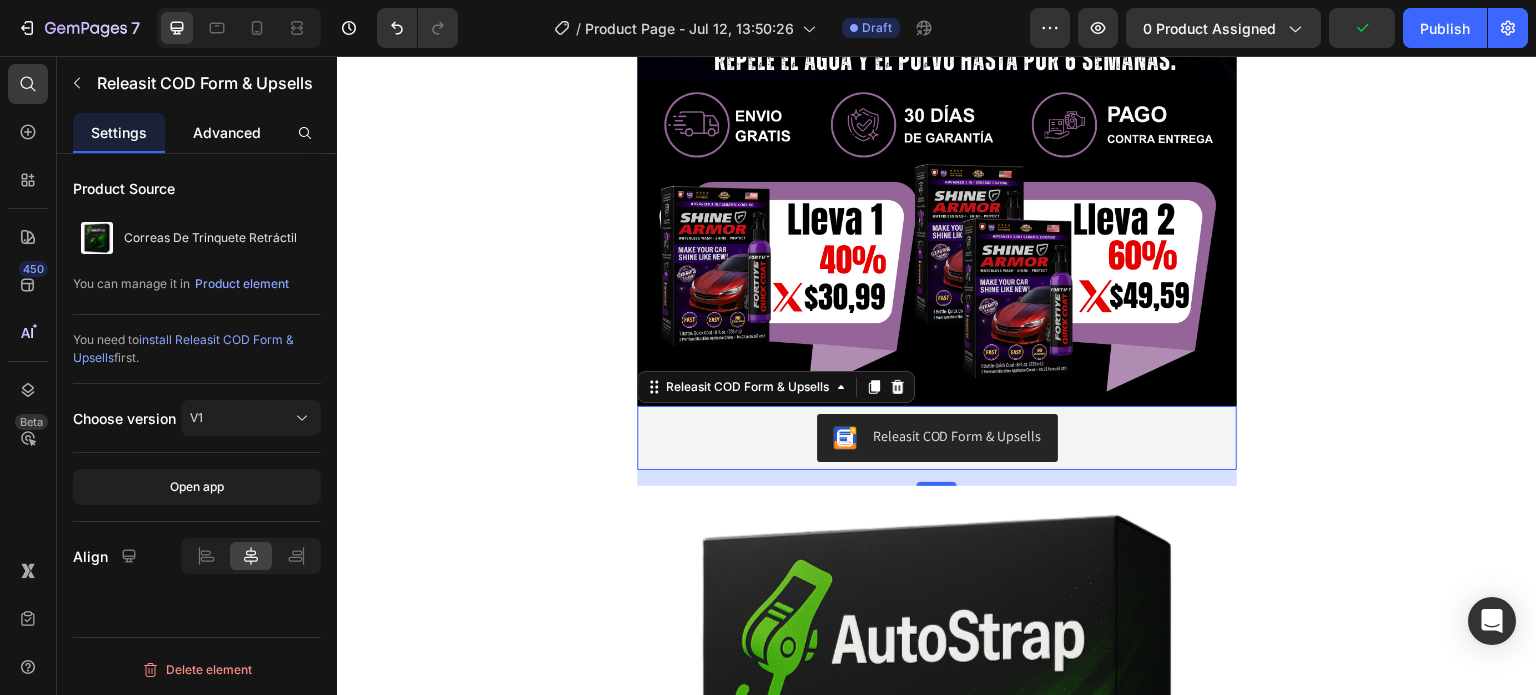 click on "Advanced" at bounding box center (227, 132) 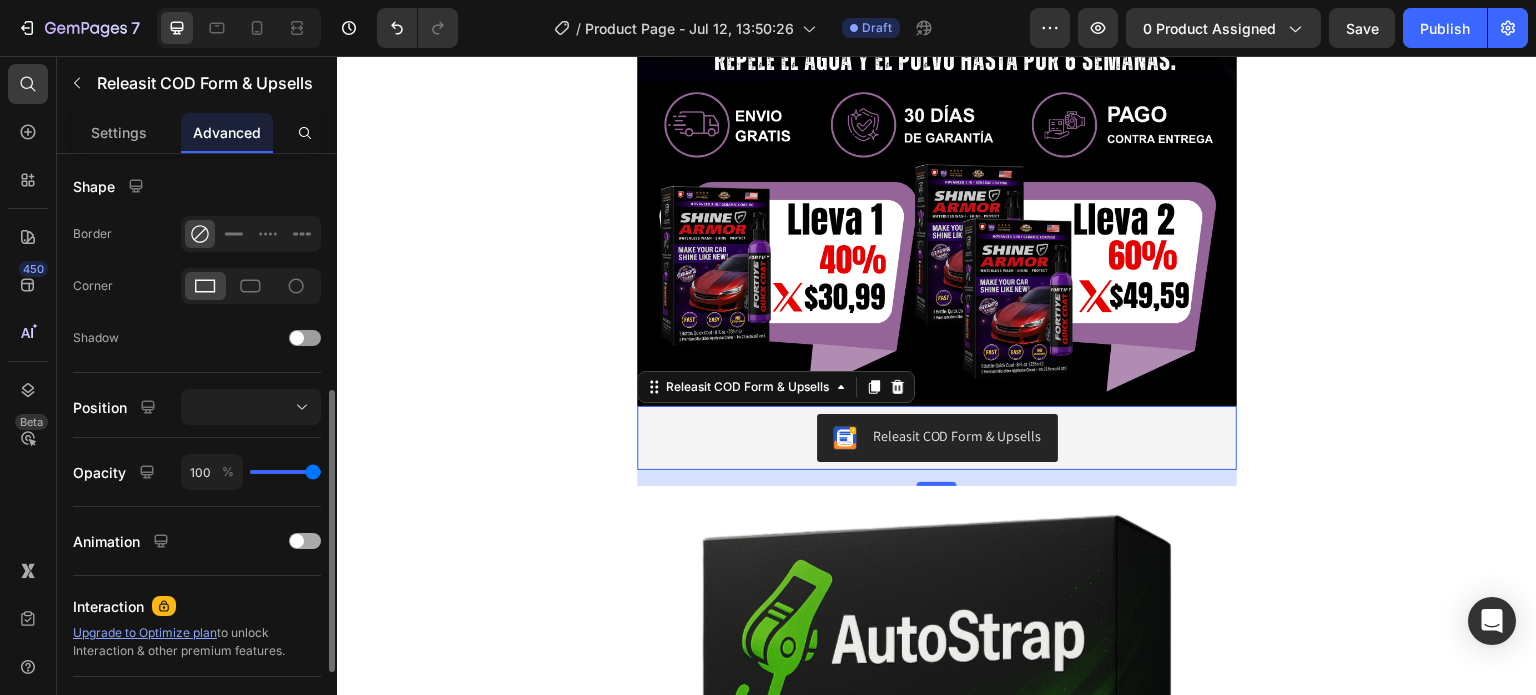 scroll, scrollTop: 668, scrollLeft: 0, axis: vertical 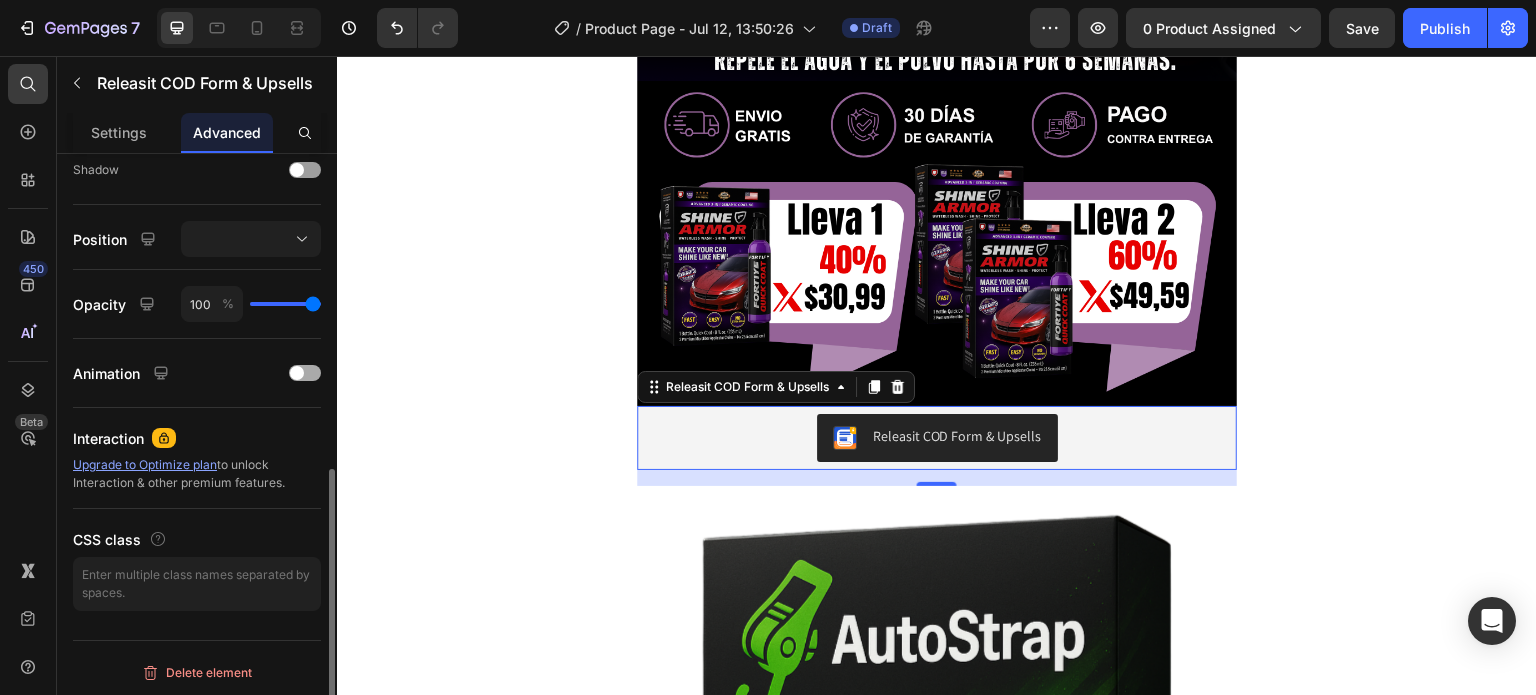 click at bounding box center [305, 373] 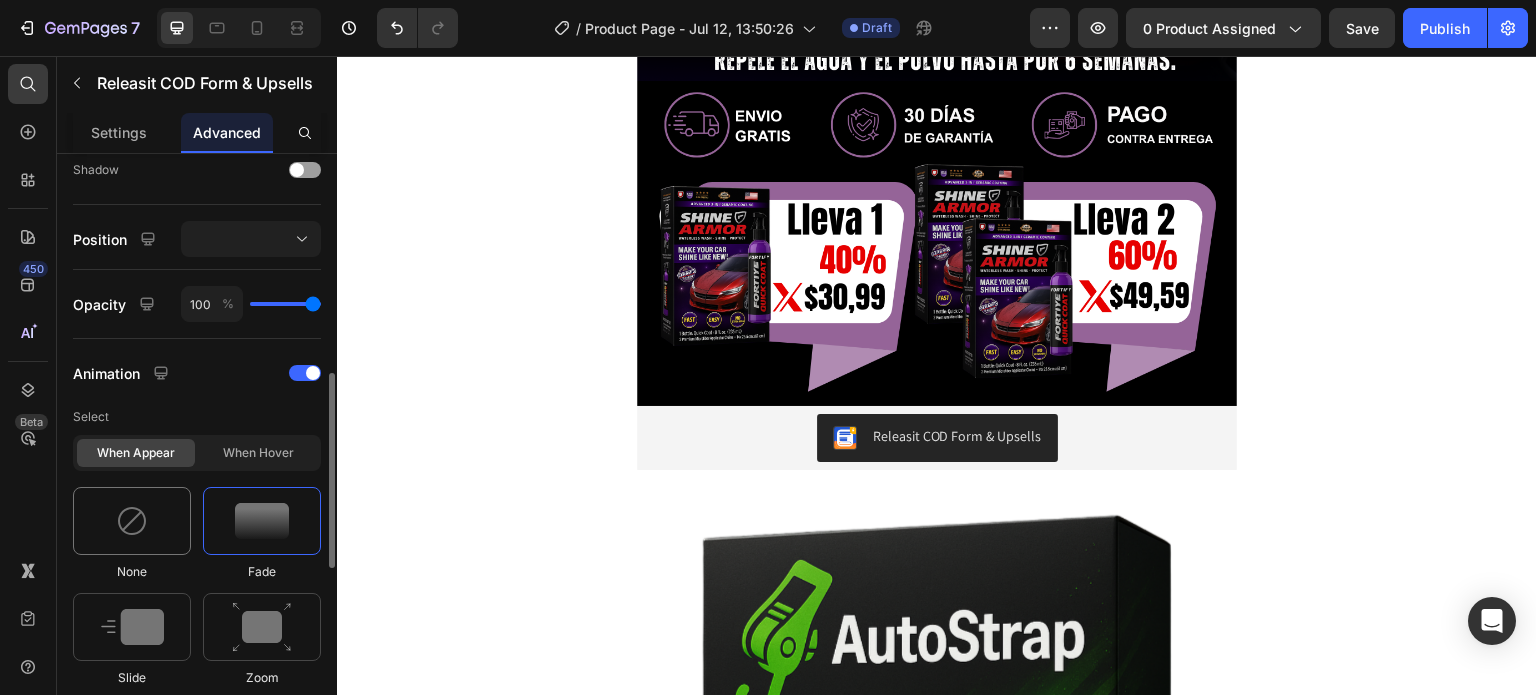 click at bounding box center (132, 521) 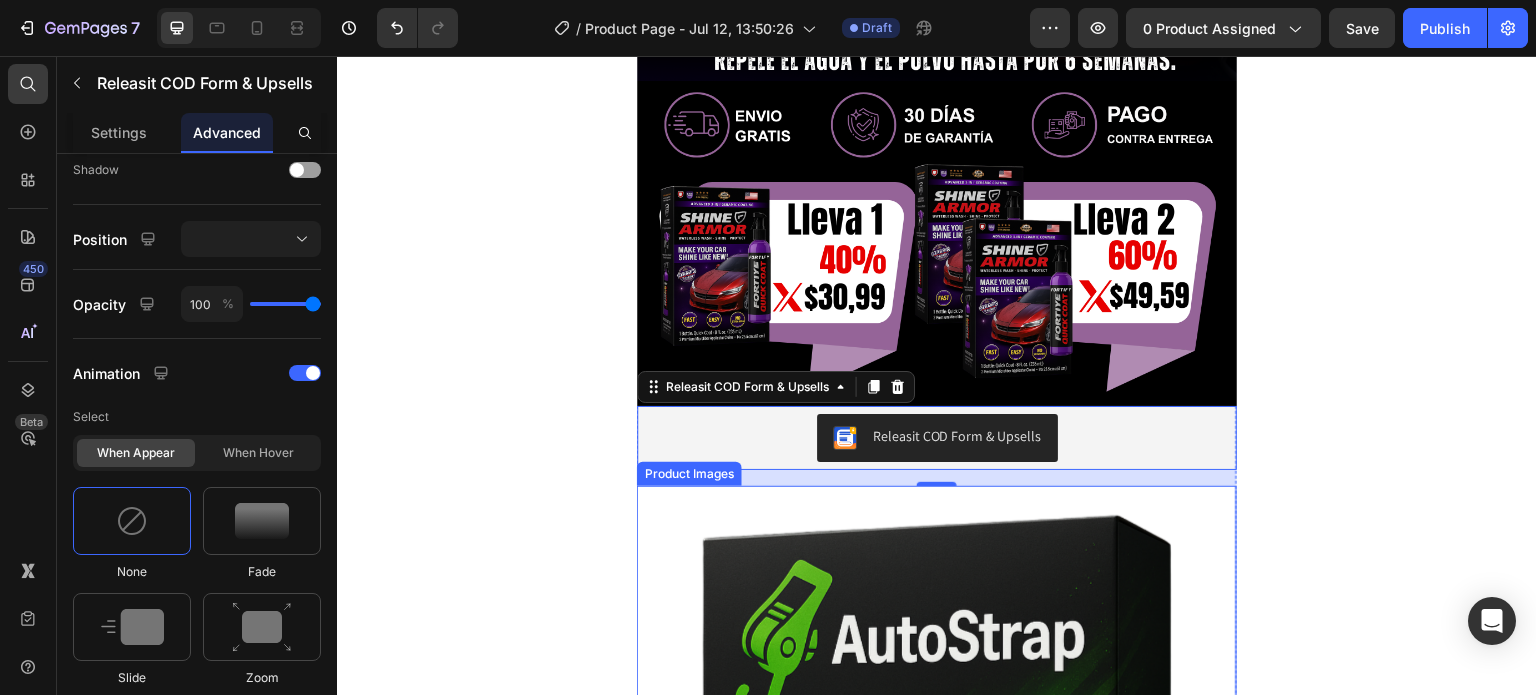 click at bounding box center (937, 786) 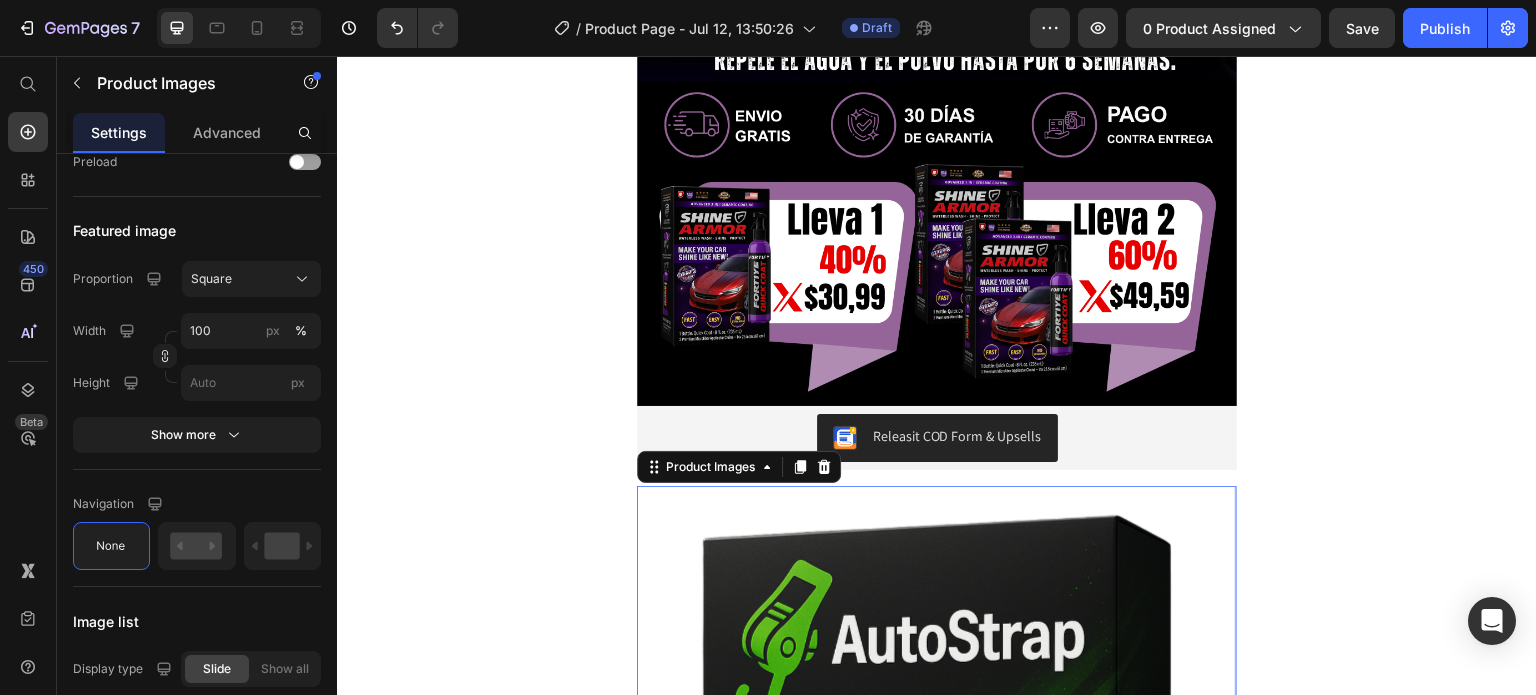 scroll, scrollTop: 0, scrollLeft: 0, axis: both 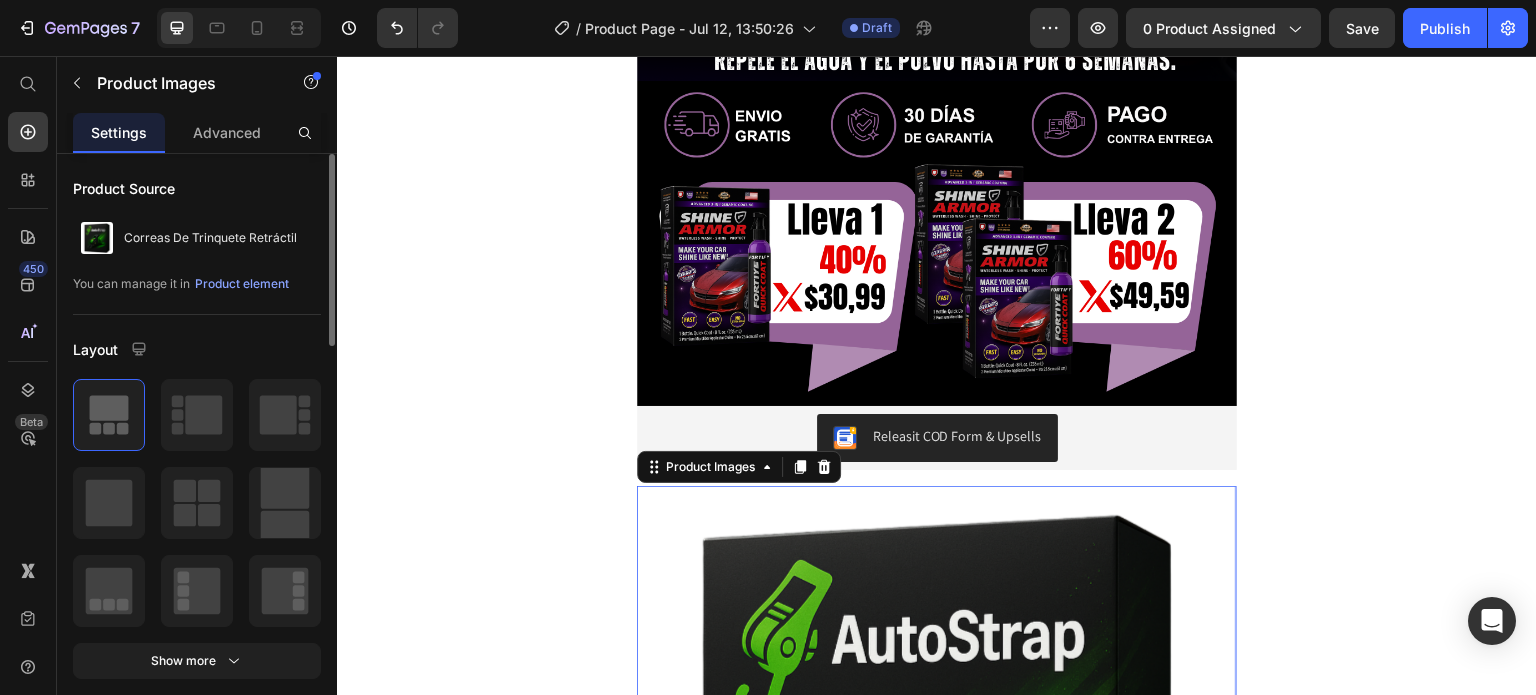 click 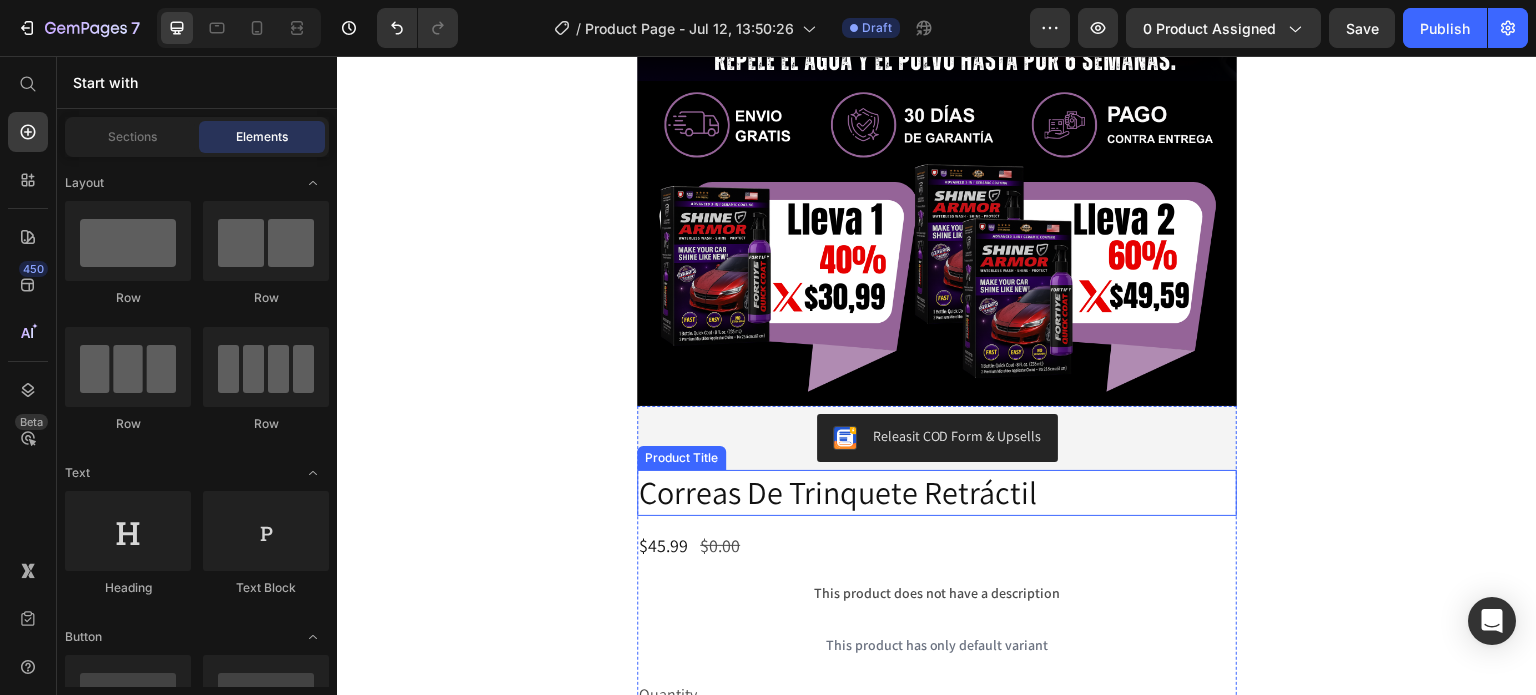 click on "Correas De Trinquete Retráctil" at bounding box center (937, 493) 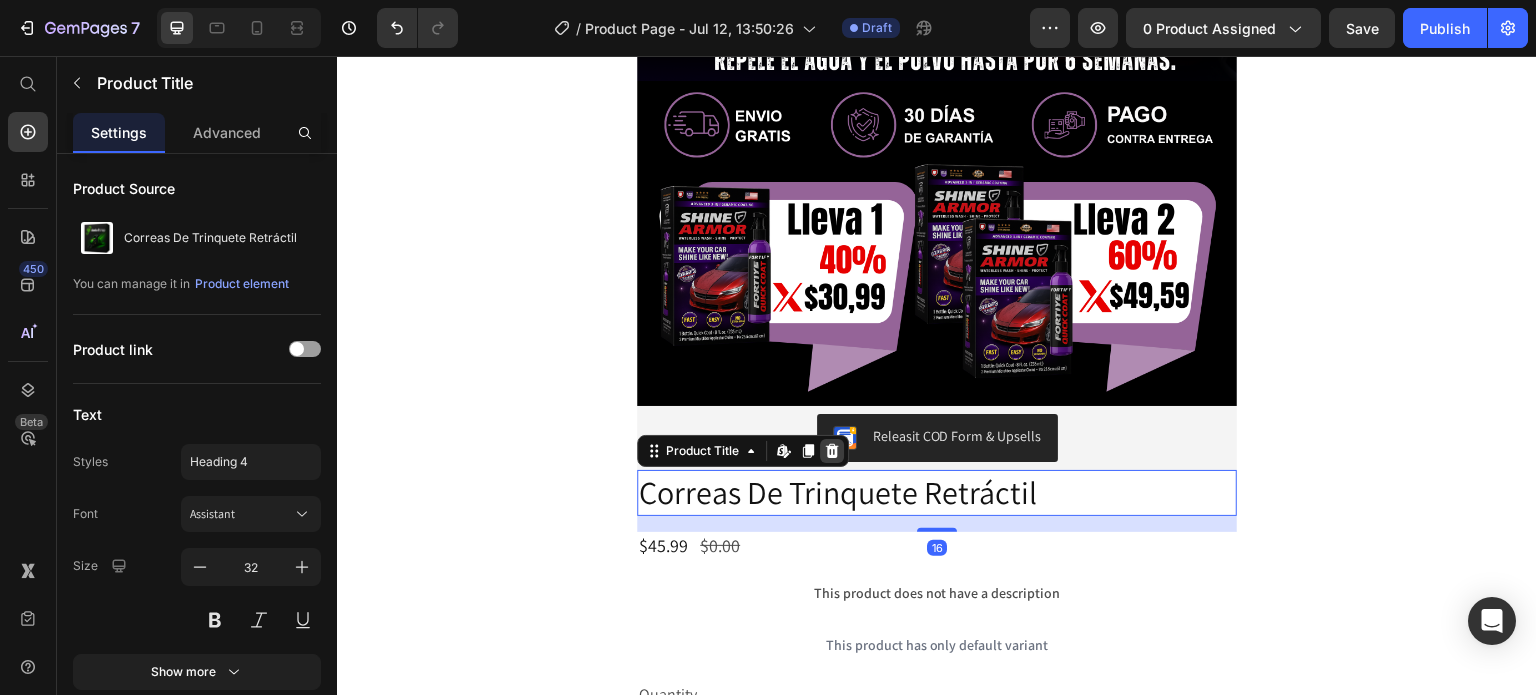click 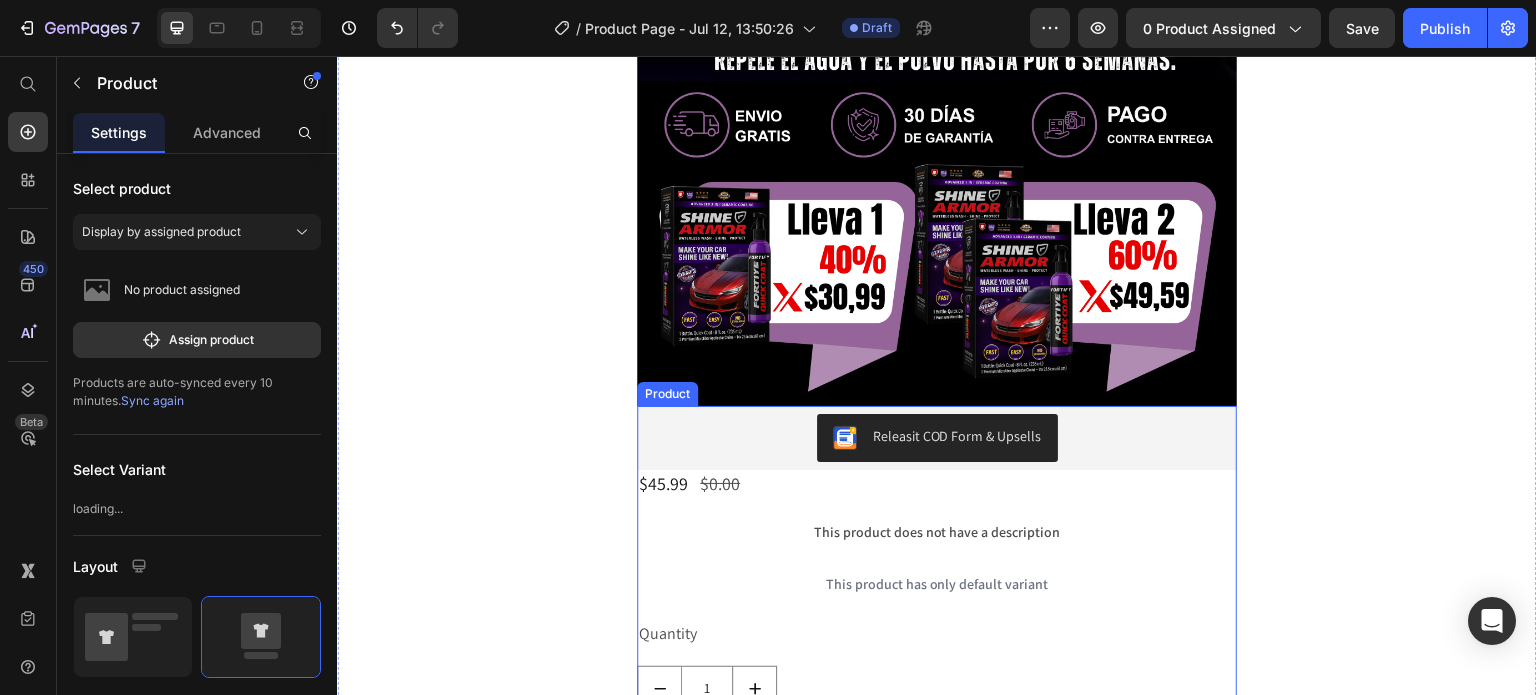 click on "$45.99 Product Price $0.00 Product Price Row This product does not have a description Product Description This product has only default variant Product Variants & Swatches Quantity Text Block 1 Product Quantity
Add to cart Add to Cart Buy it now Dynamic Checkout" at bounding box center (937, 659) 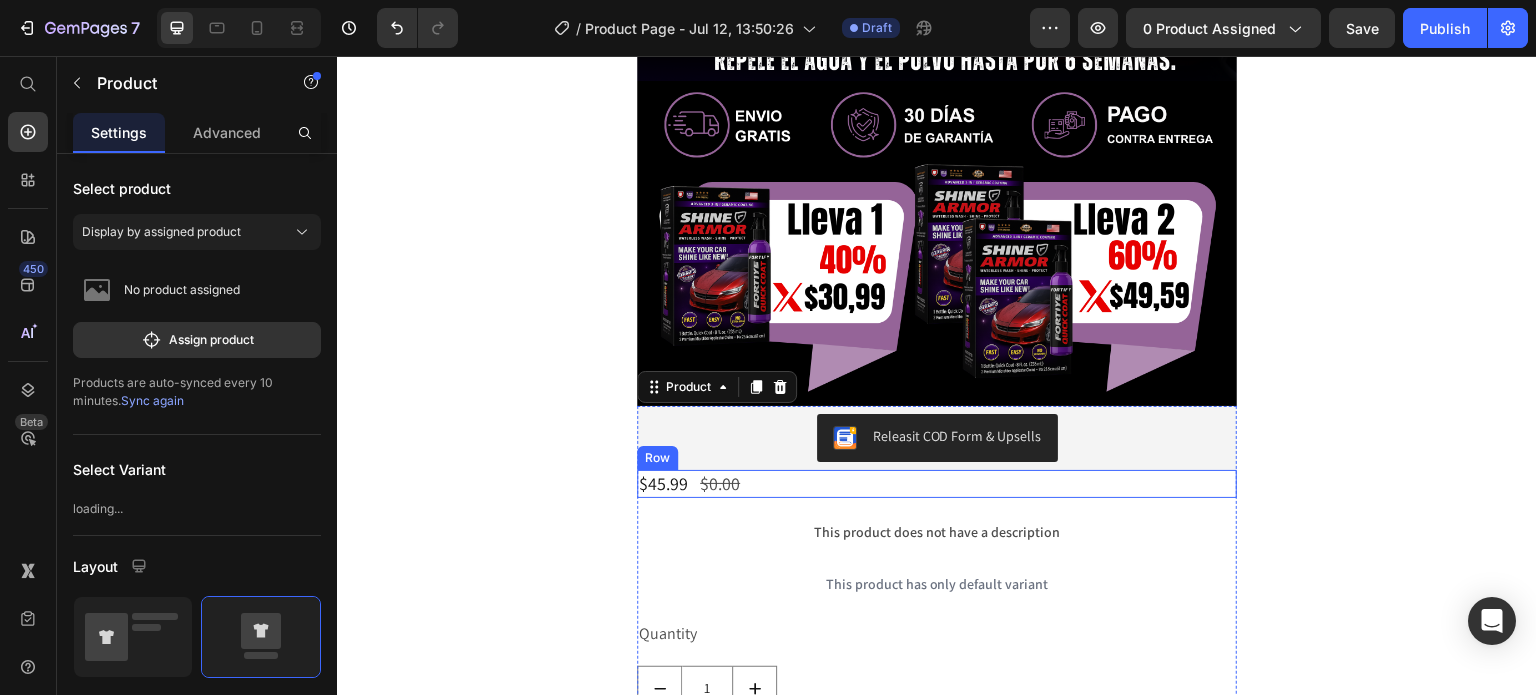 click on "$45.99 Product Price $0.00 Product Price Row" at bounding box center (937, 483) 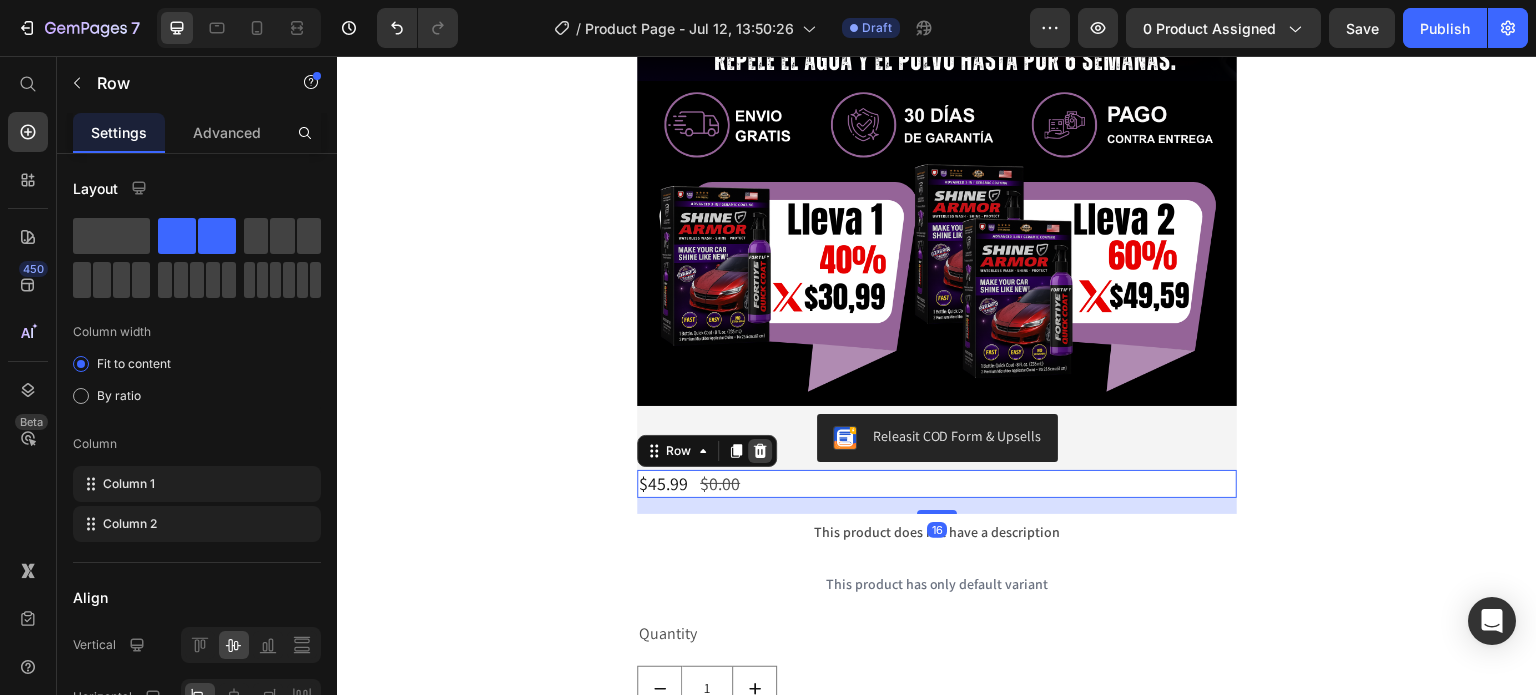 click 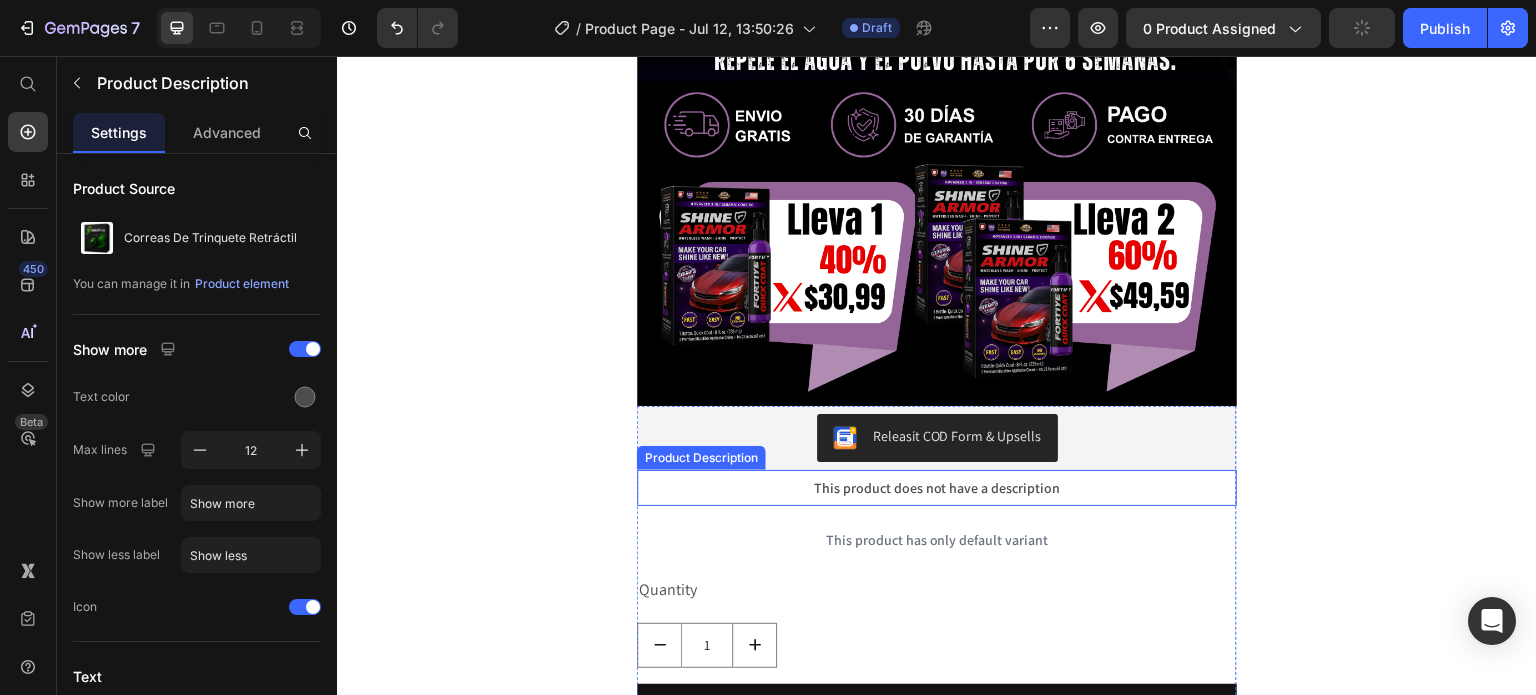 click on "This product does not have a description" at bounding box center [937, 488] 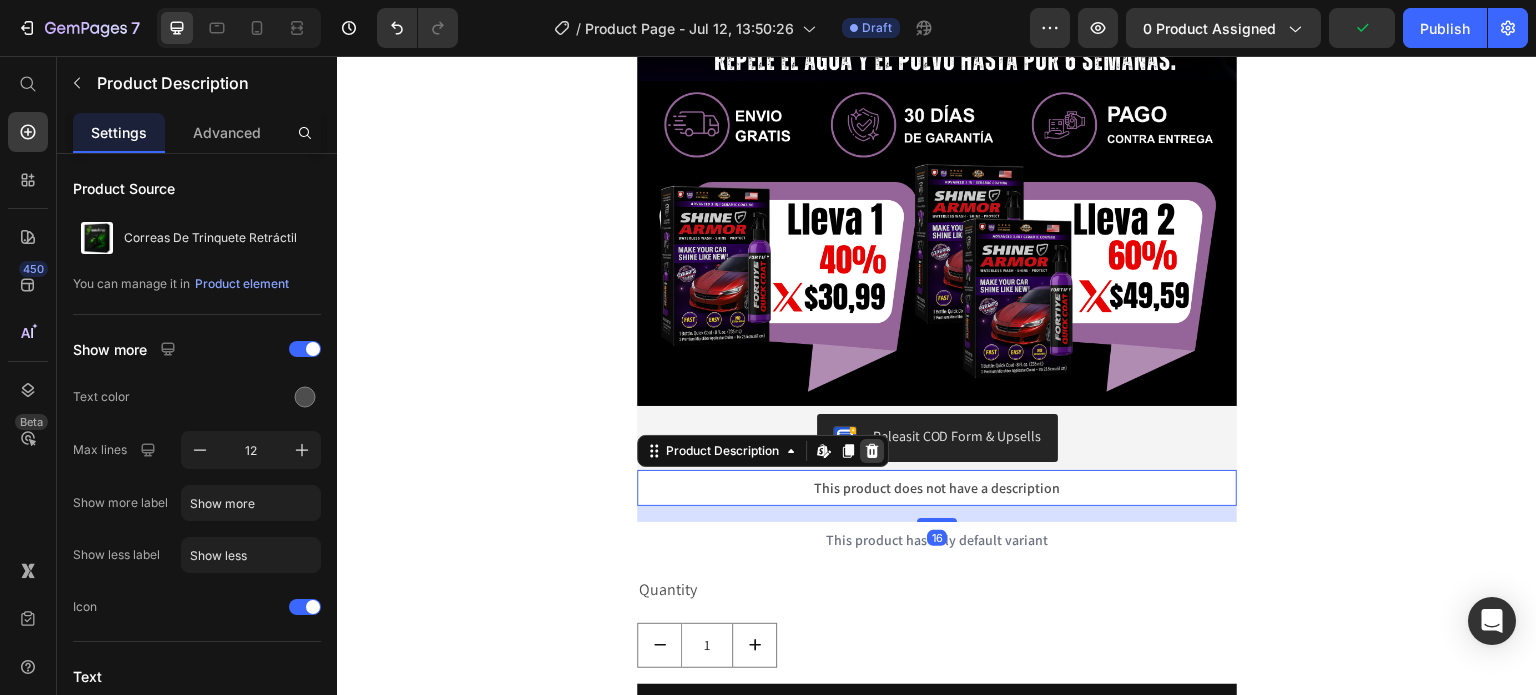 click 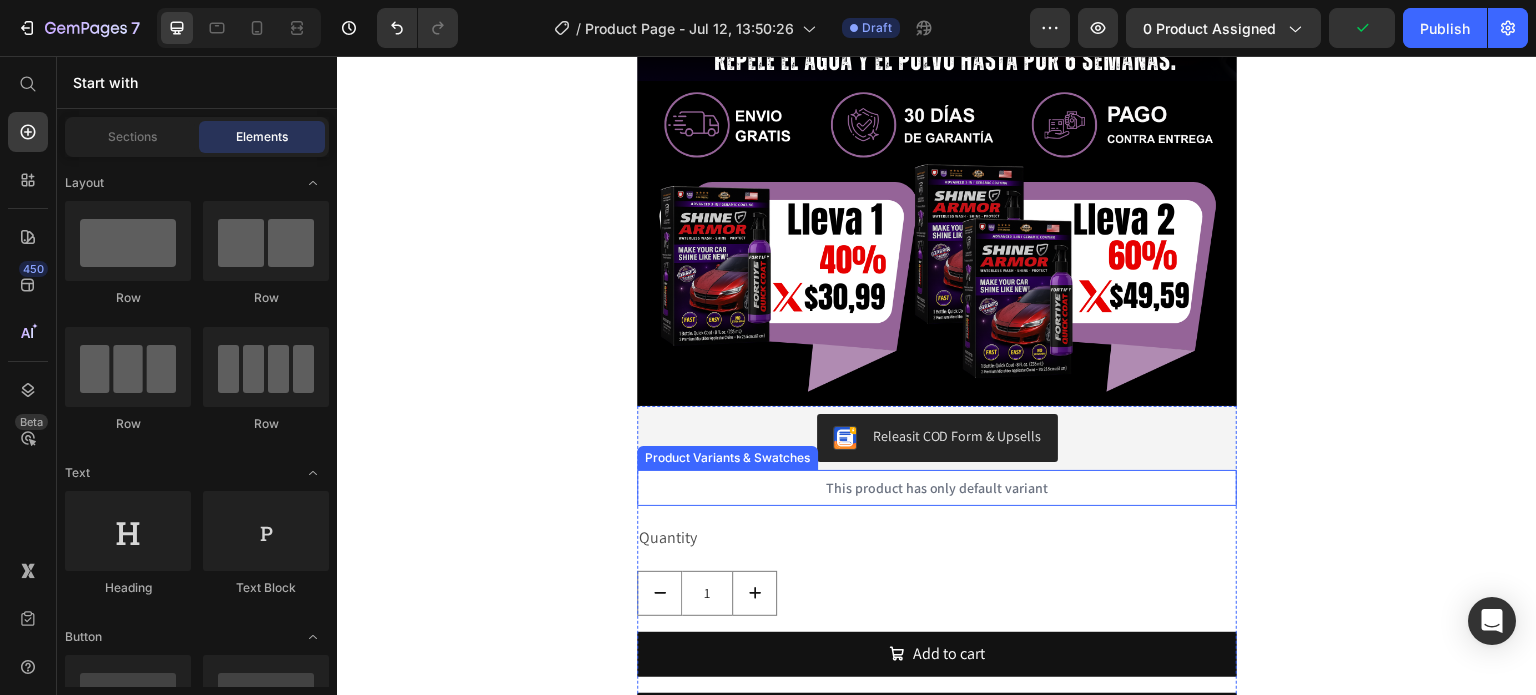click on "This product has only default variant" at bounding box center [937, 488] 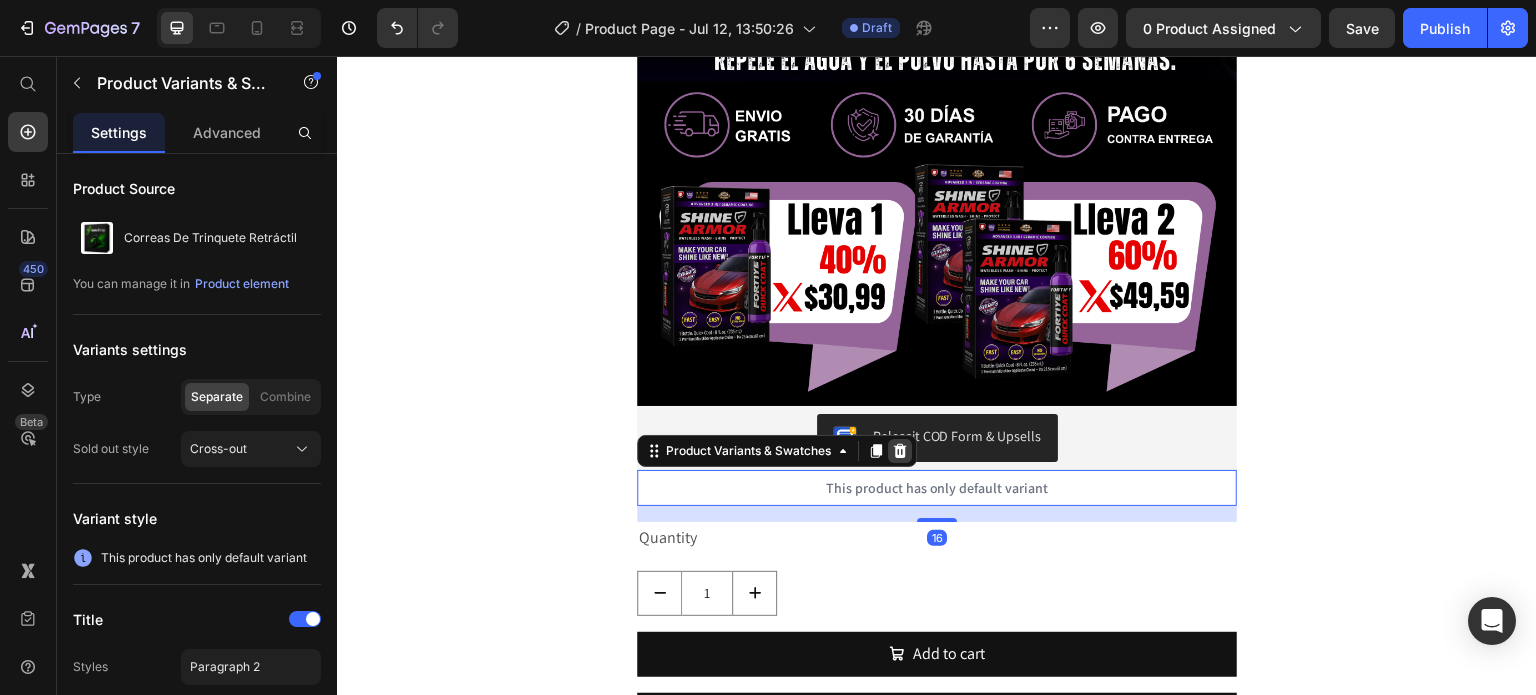 click 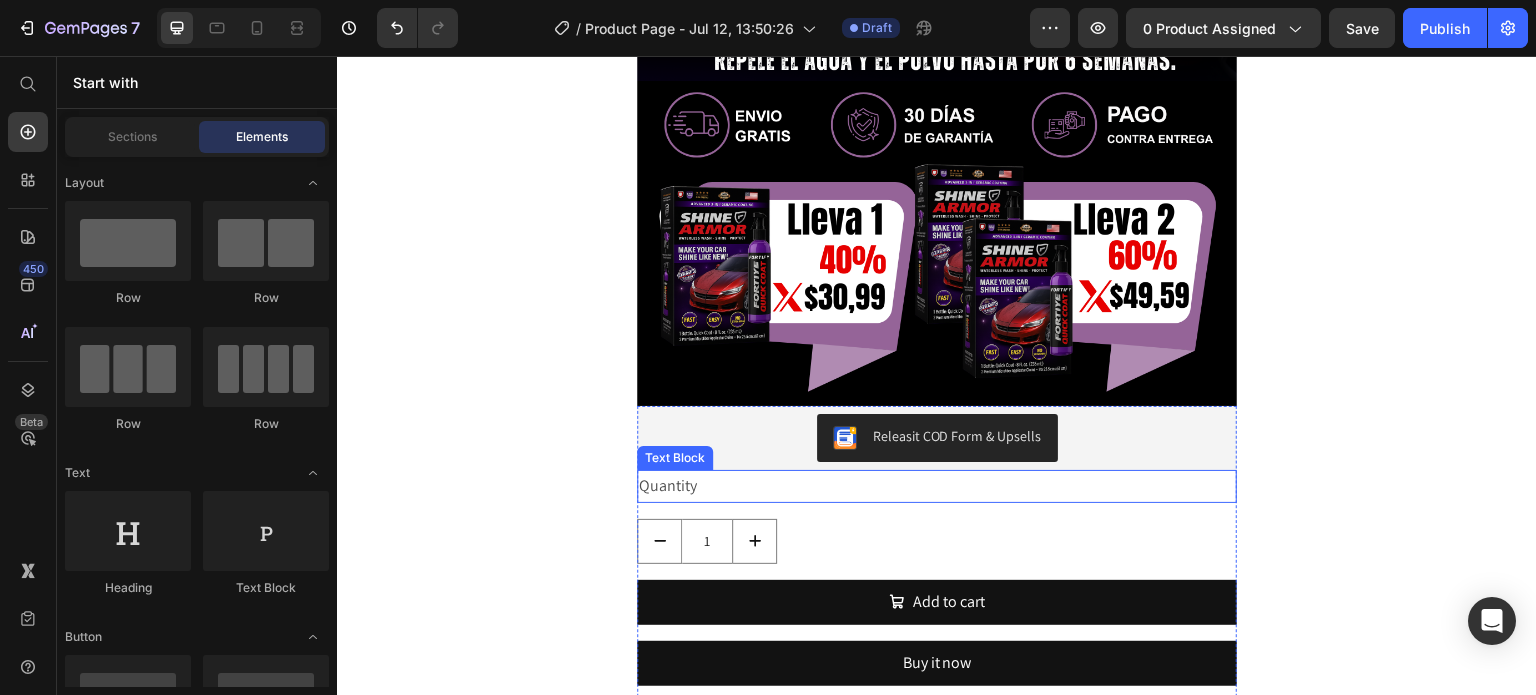 click on "Quantity" at bounding box center (937, 486) 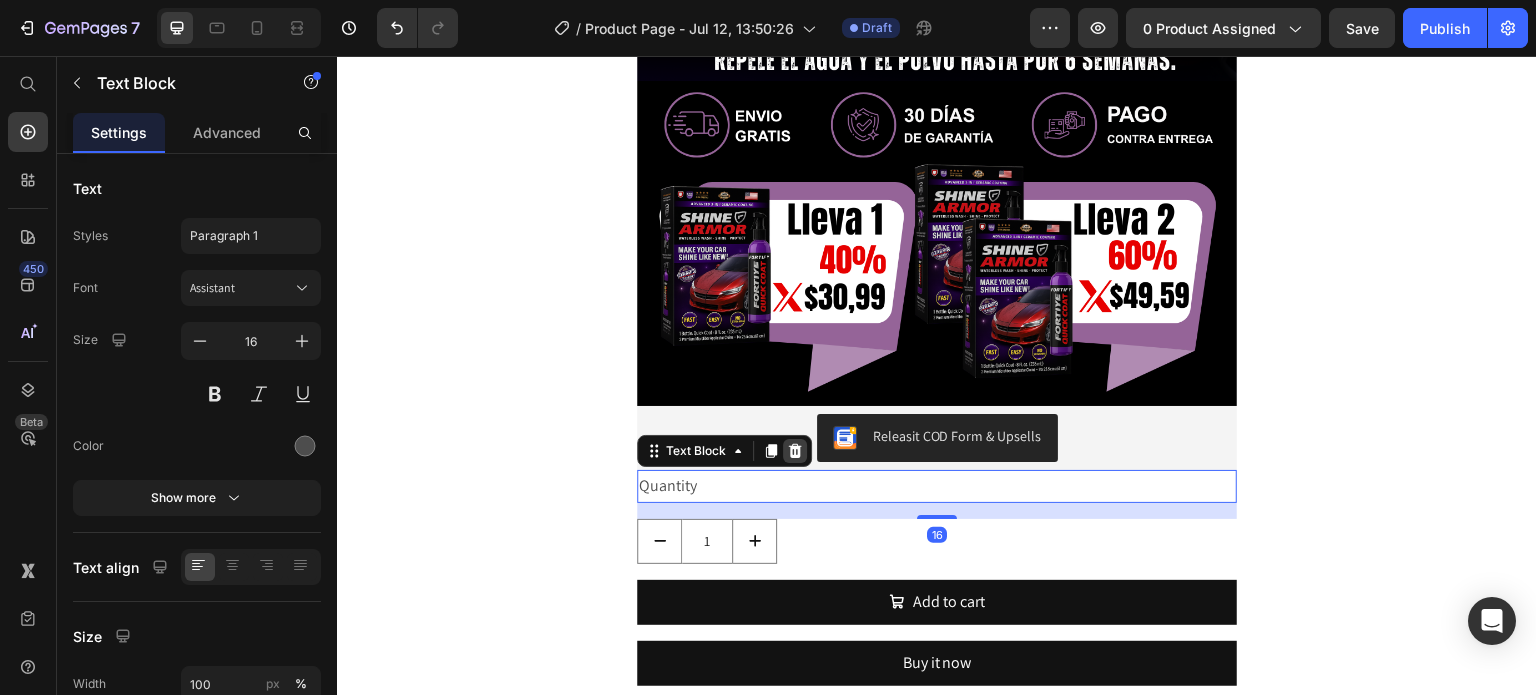 click at bounding box center [795, 451] 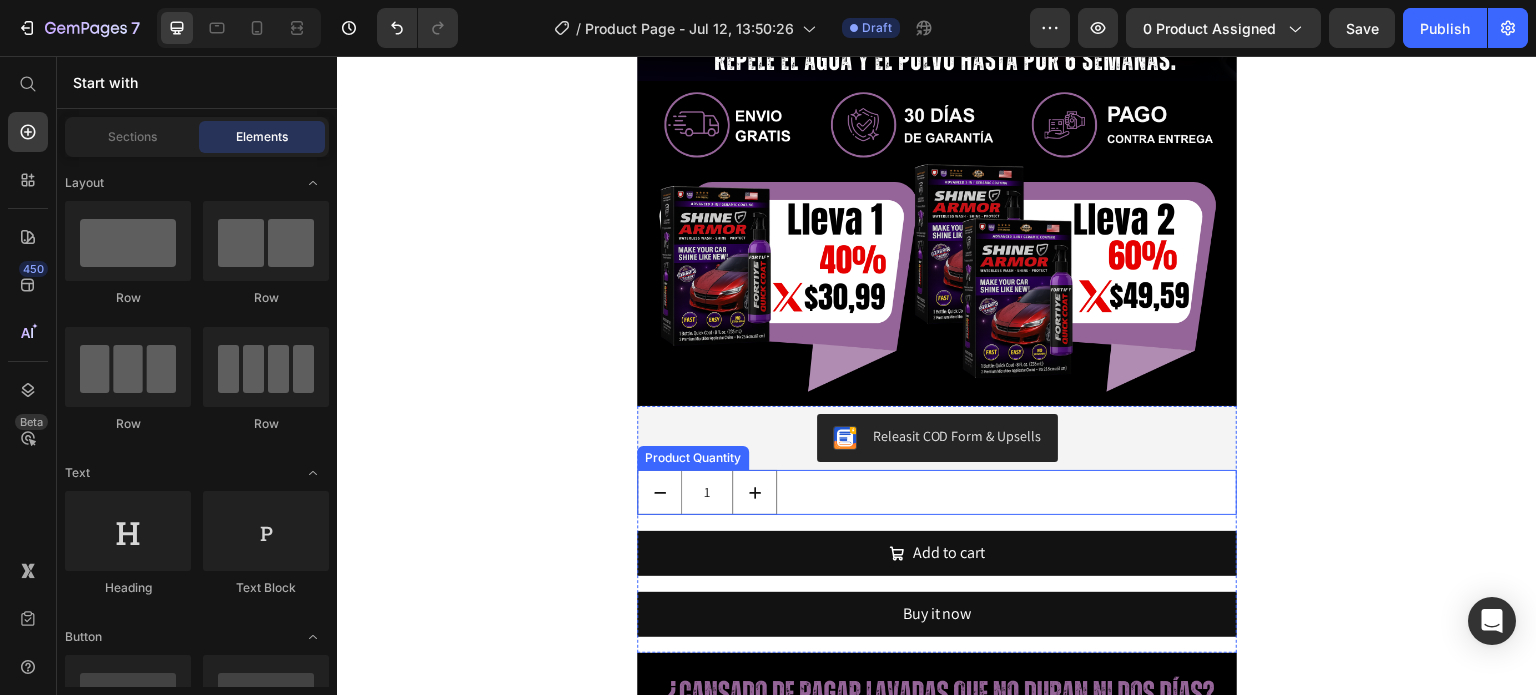 click on "1" at bounding box center [937, 492] 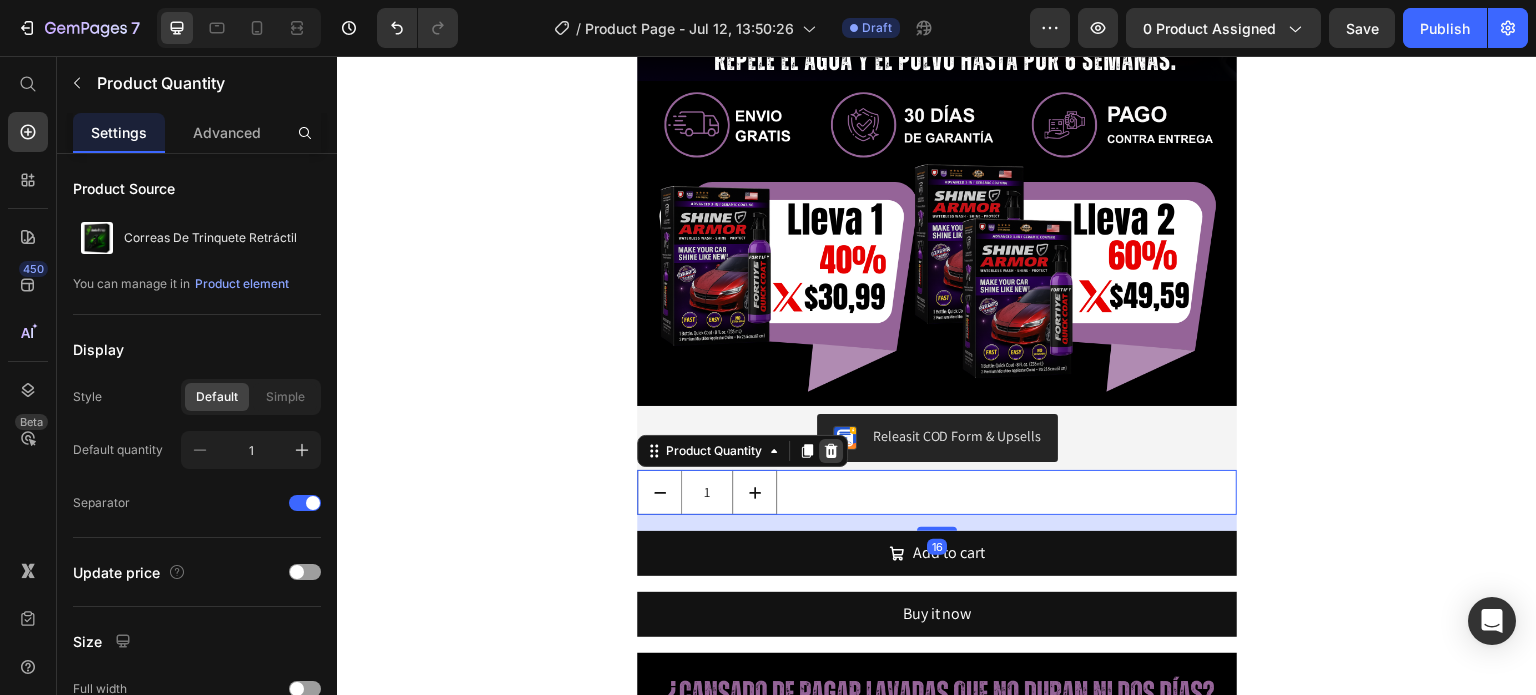 click 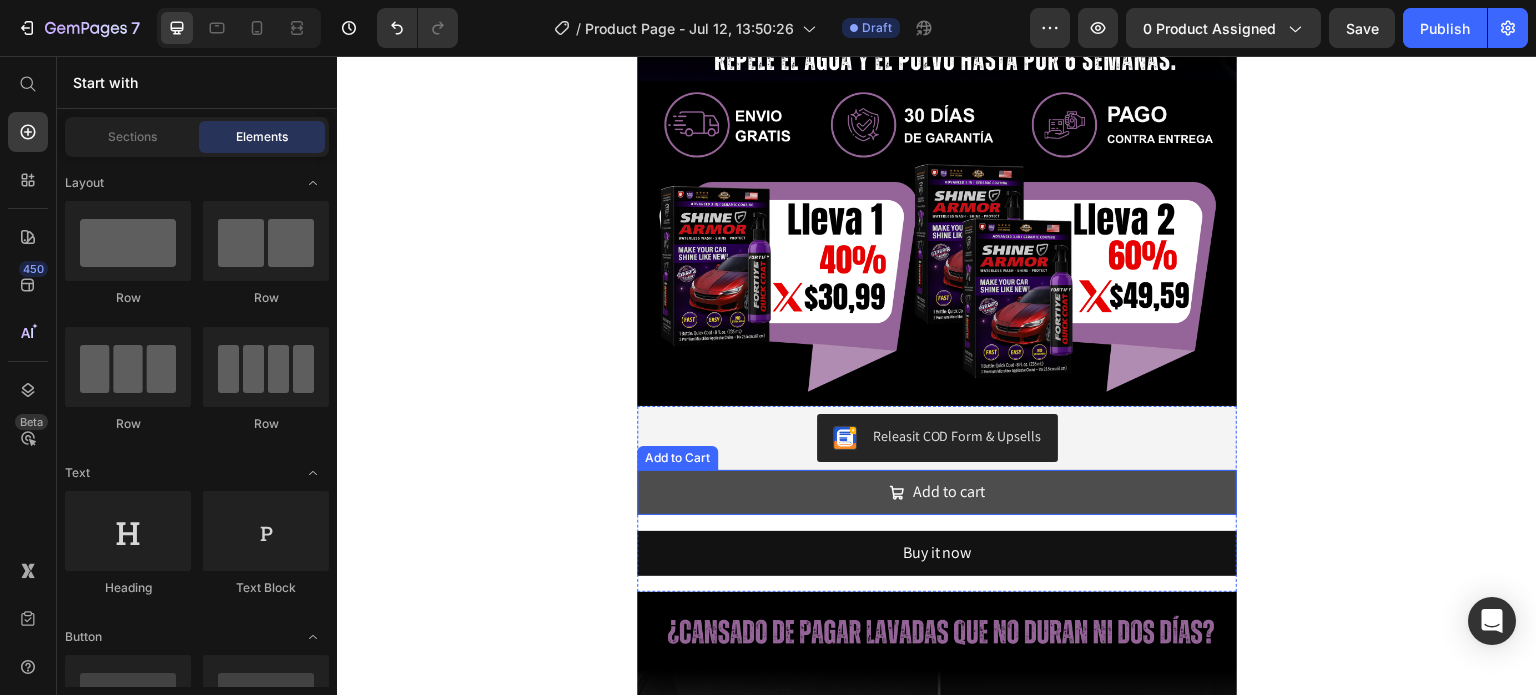 click on "Add to cart" at bounding box center [937, 492] 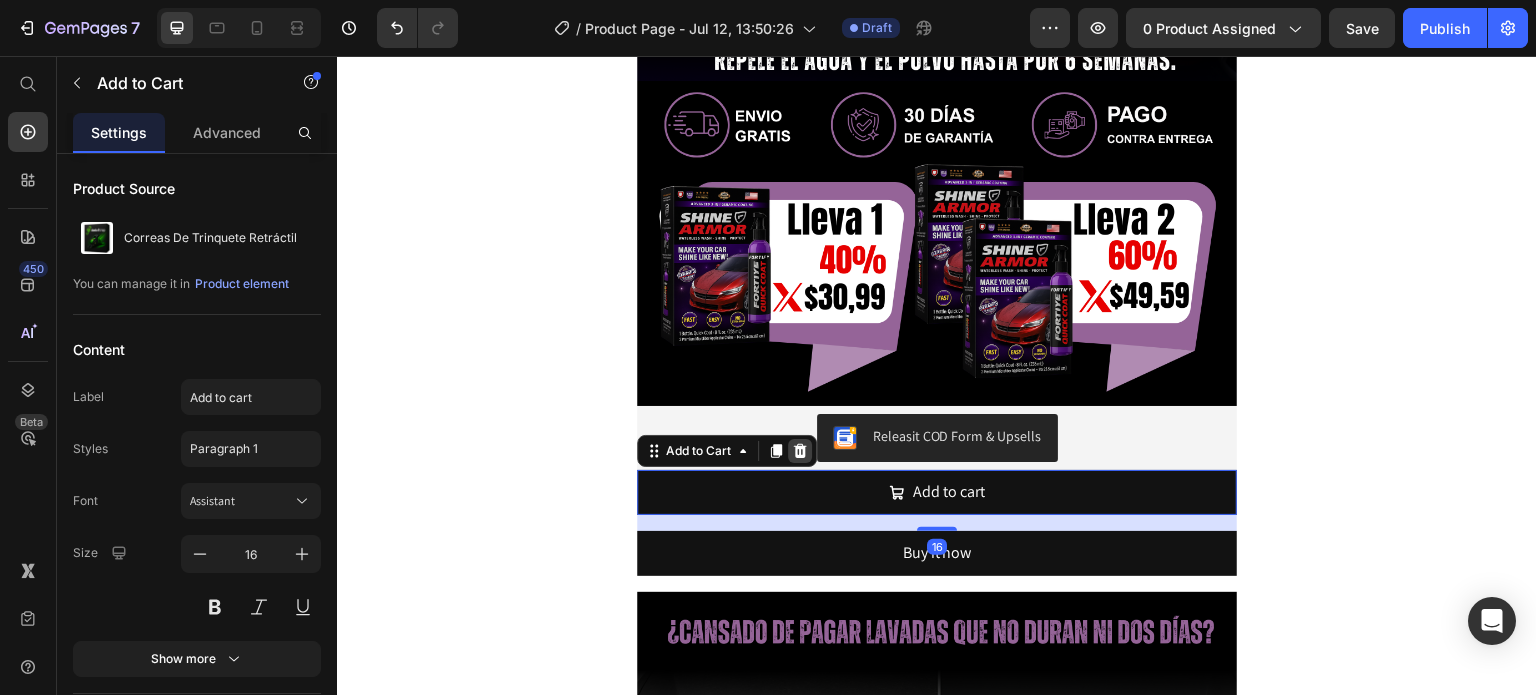 click 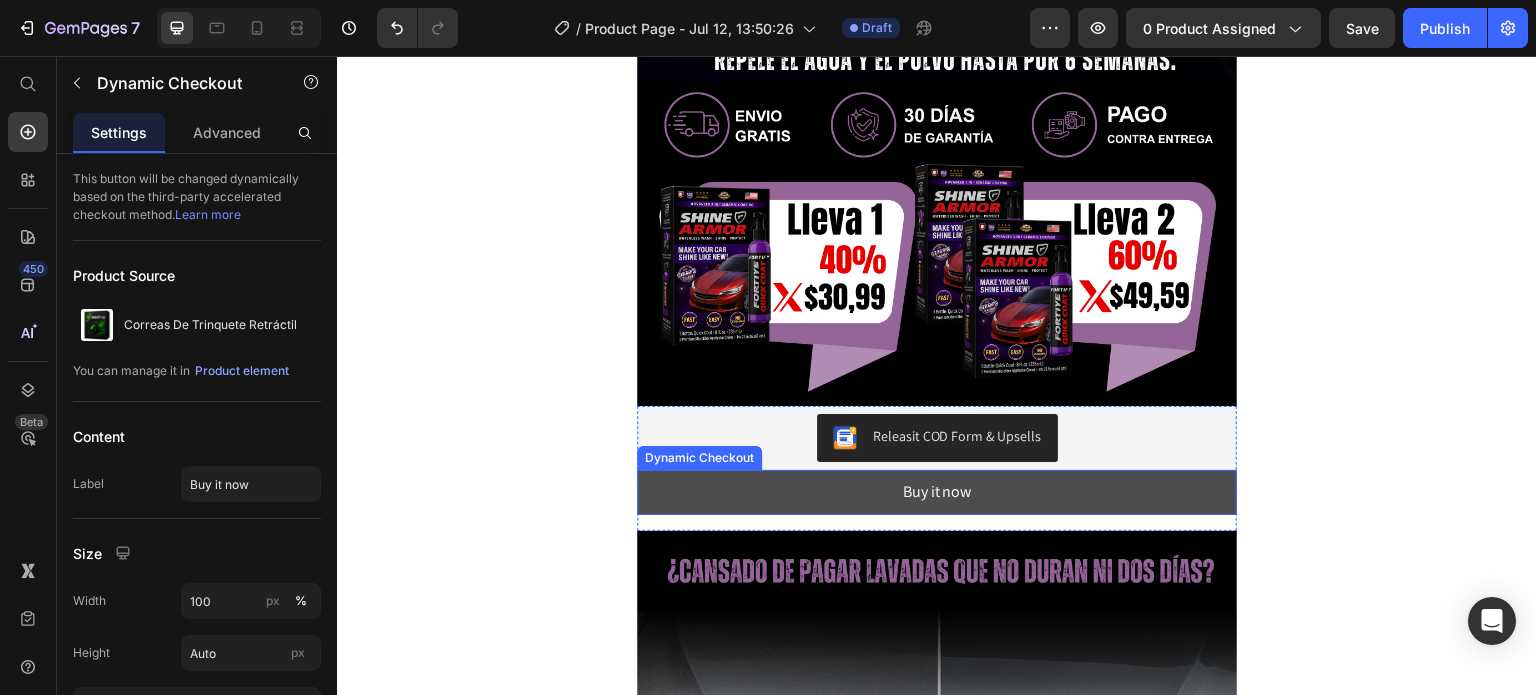 click on "Buy it now" at bounding box center [937, 492] 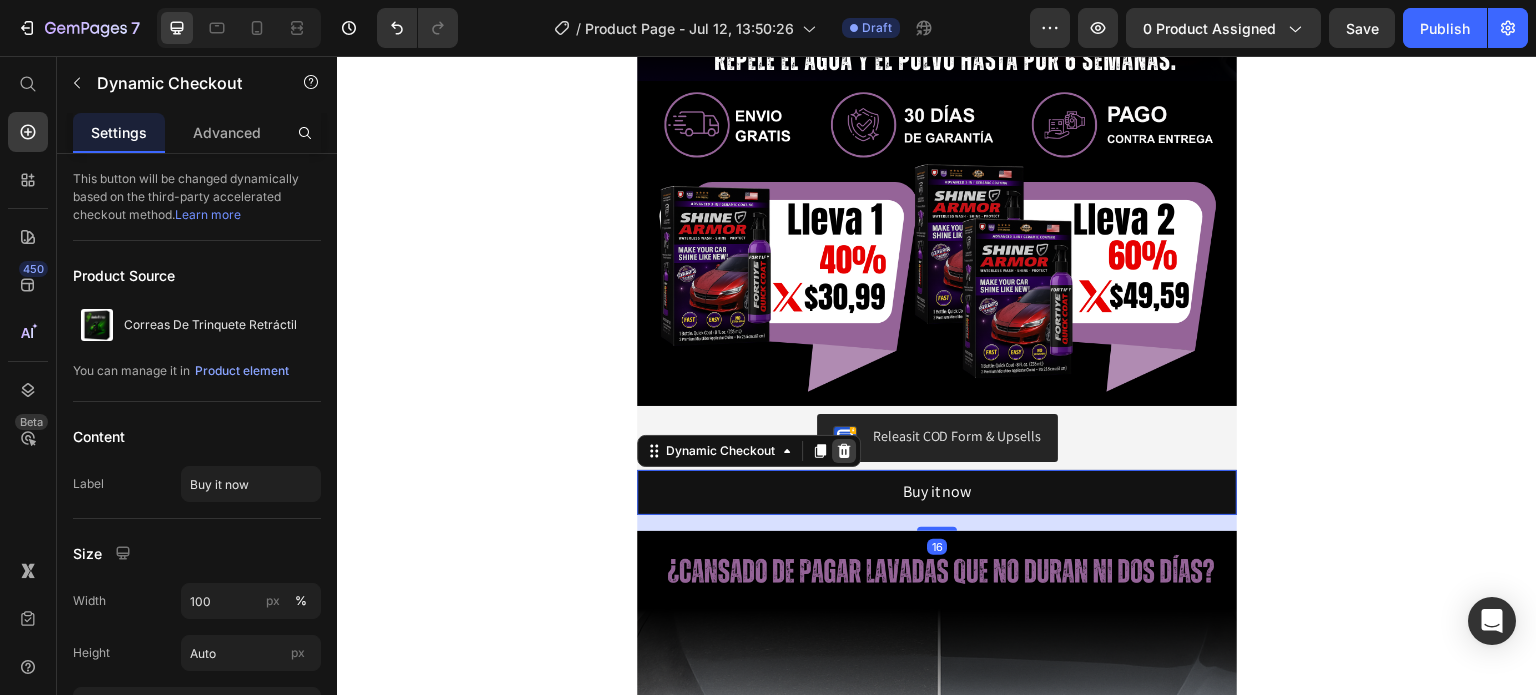 click 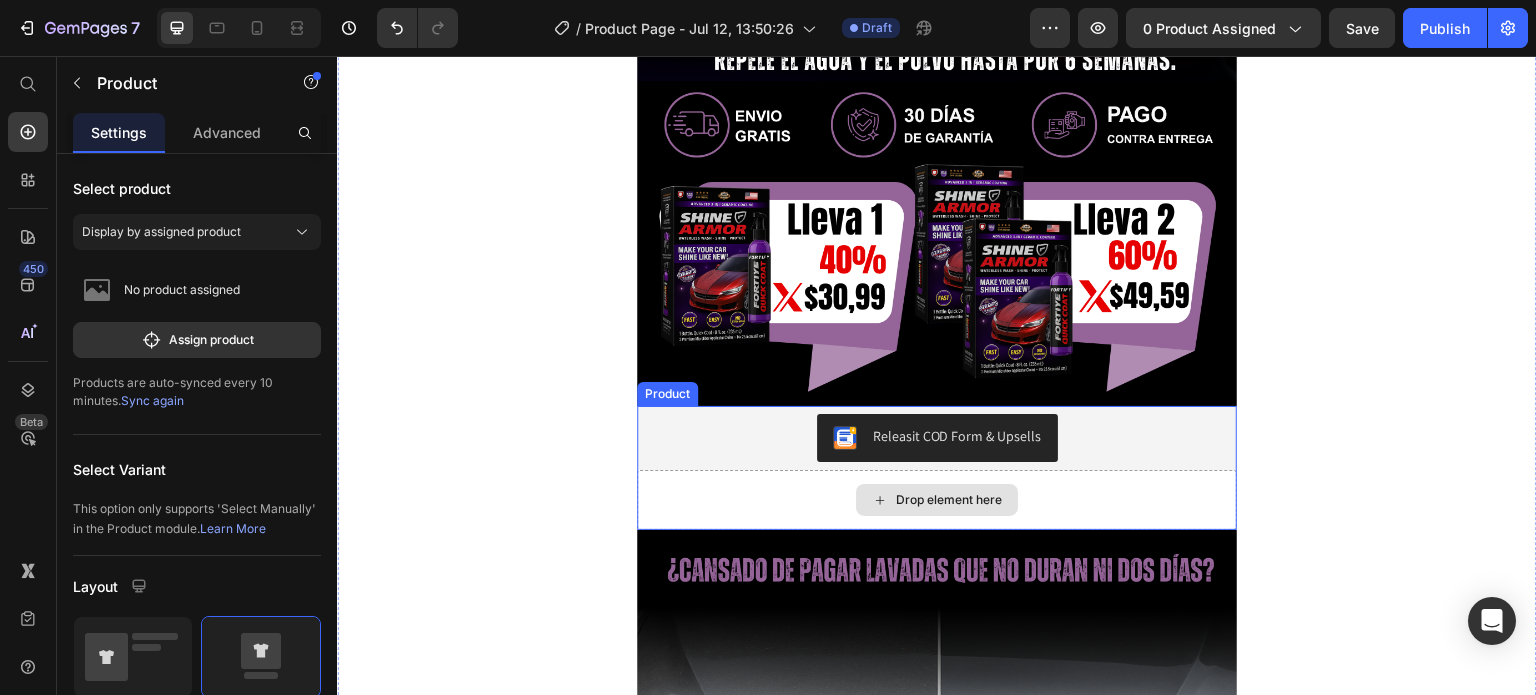 click on "Drop element here" at bounding box center [937, 500] 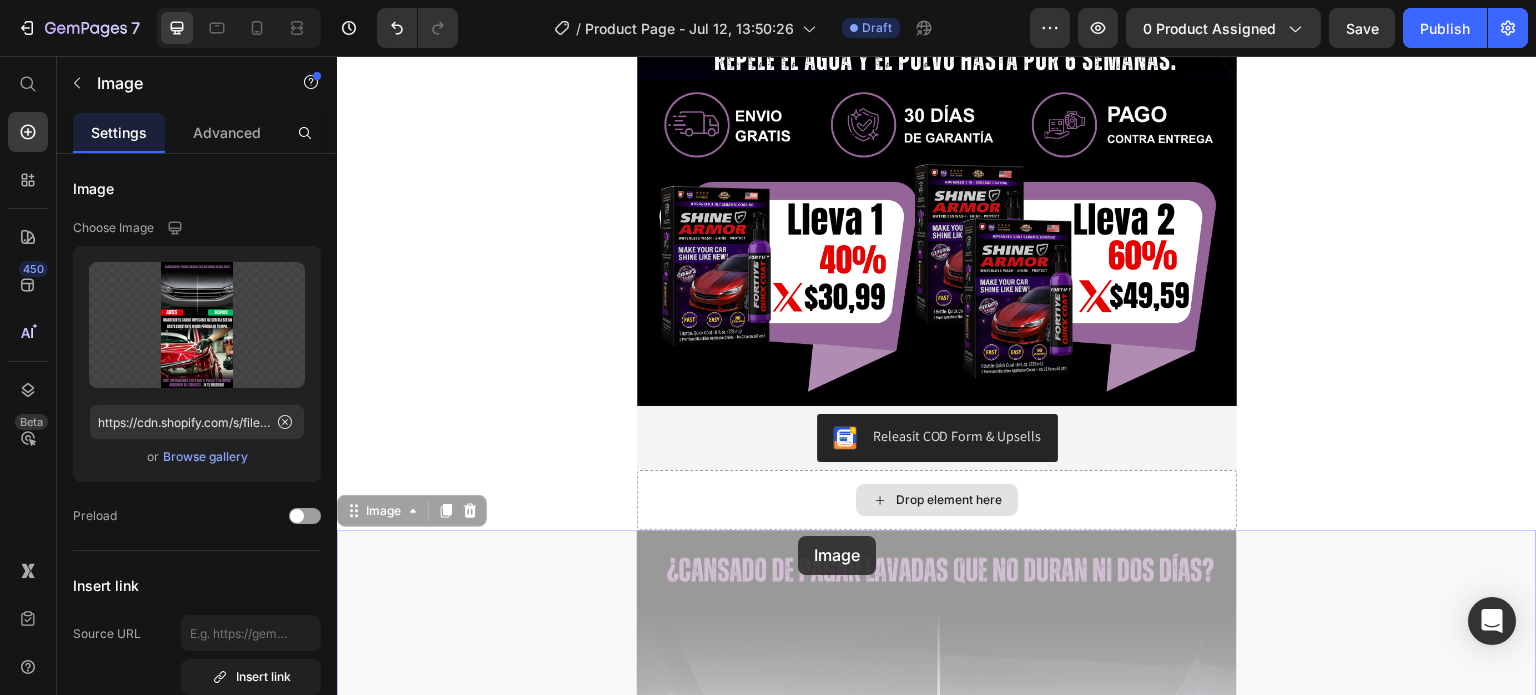 drag, startPoint x: 801, startPoint y: 532, endPoint x: 827, endPoint y: 486, distance: 52.83938 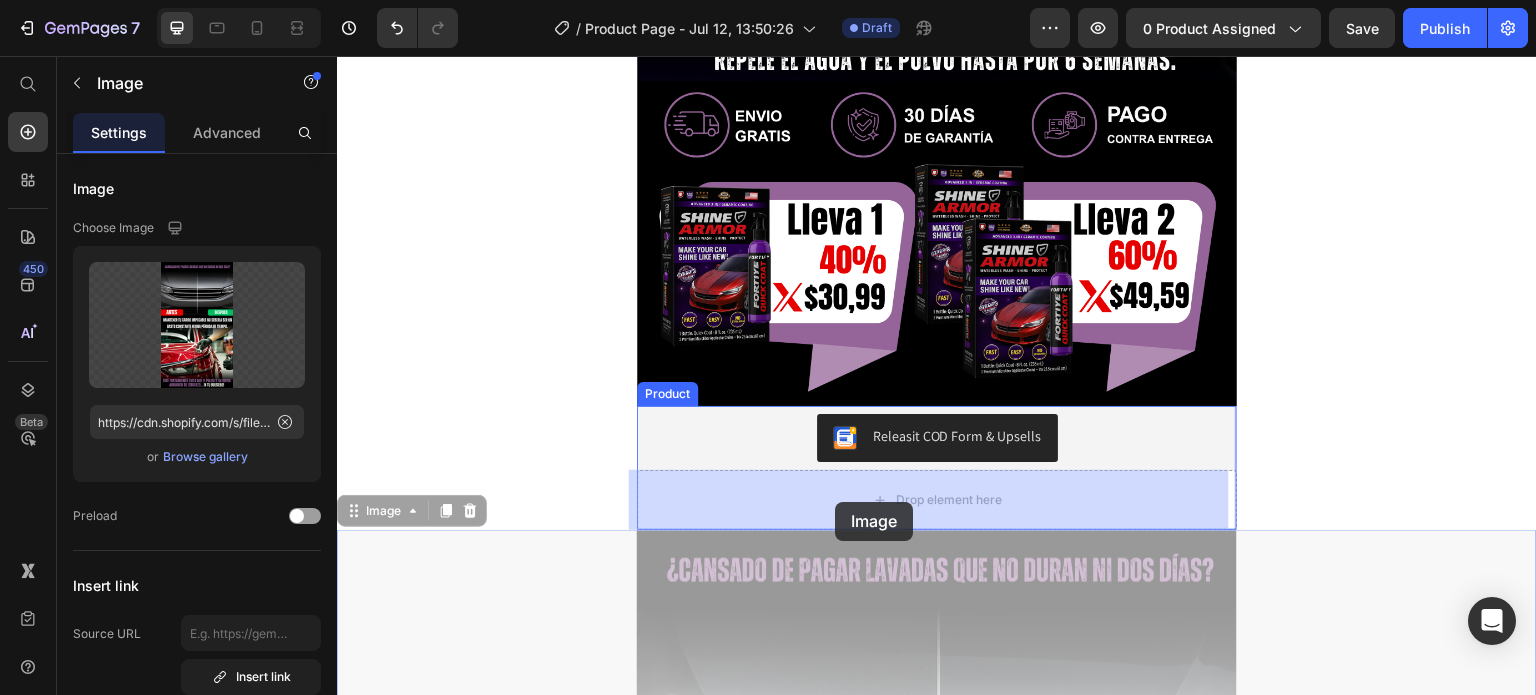 drag, startPoint x: 822, startPoint y: 536, endPoint x: 835, endPoint y: 502, distance: 36.40055 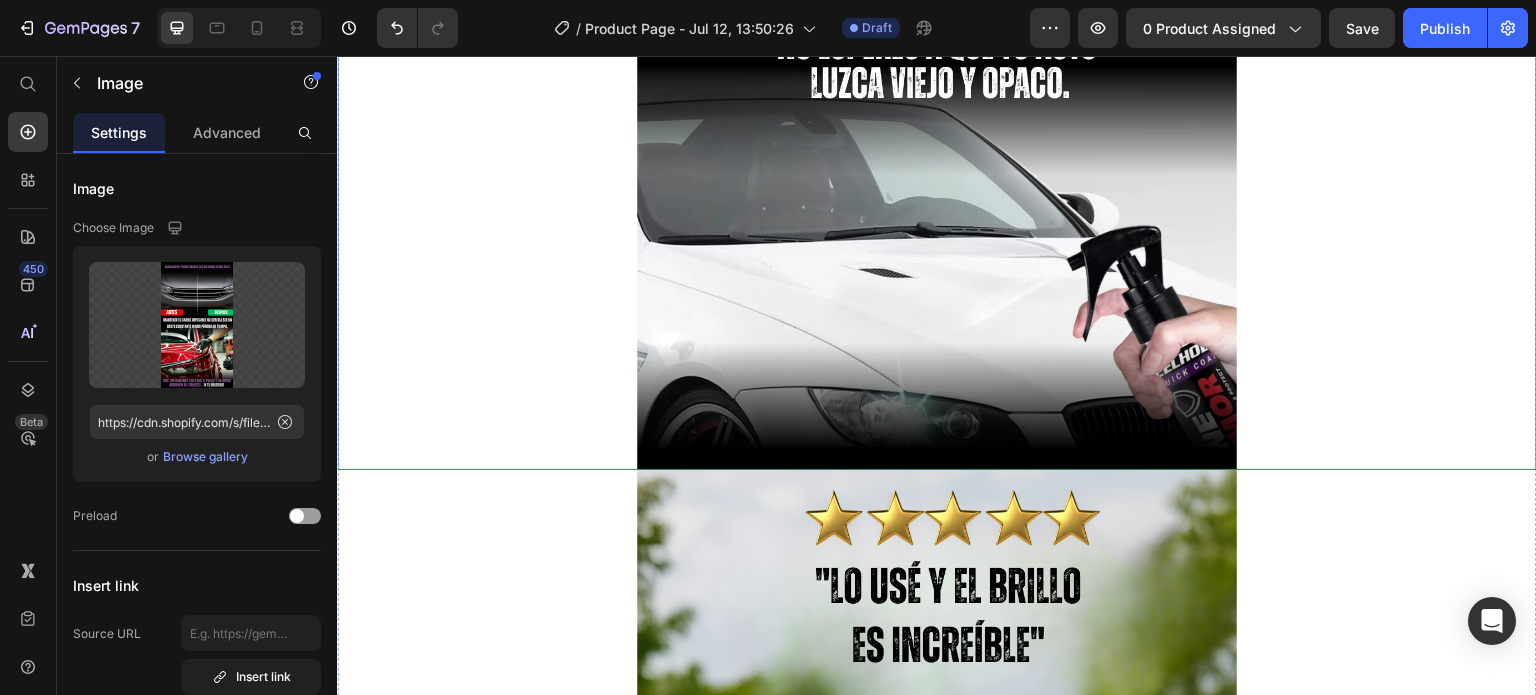 scroll, scrollTop: 4395, scrollLeft: 0, axis: vertical 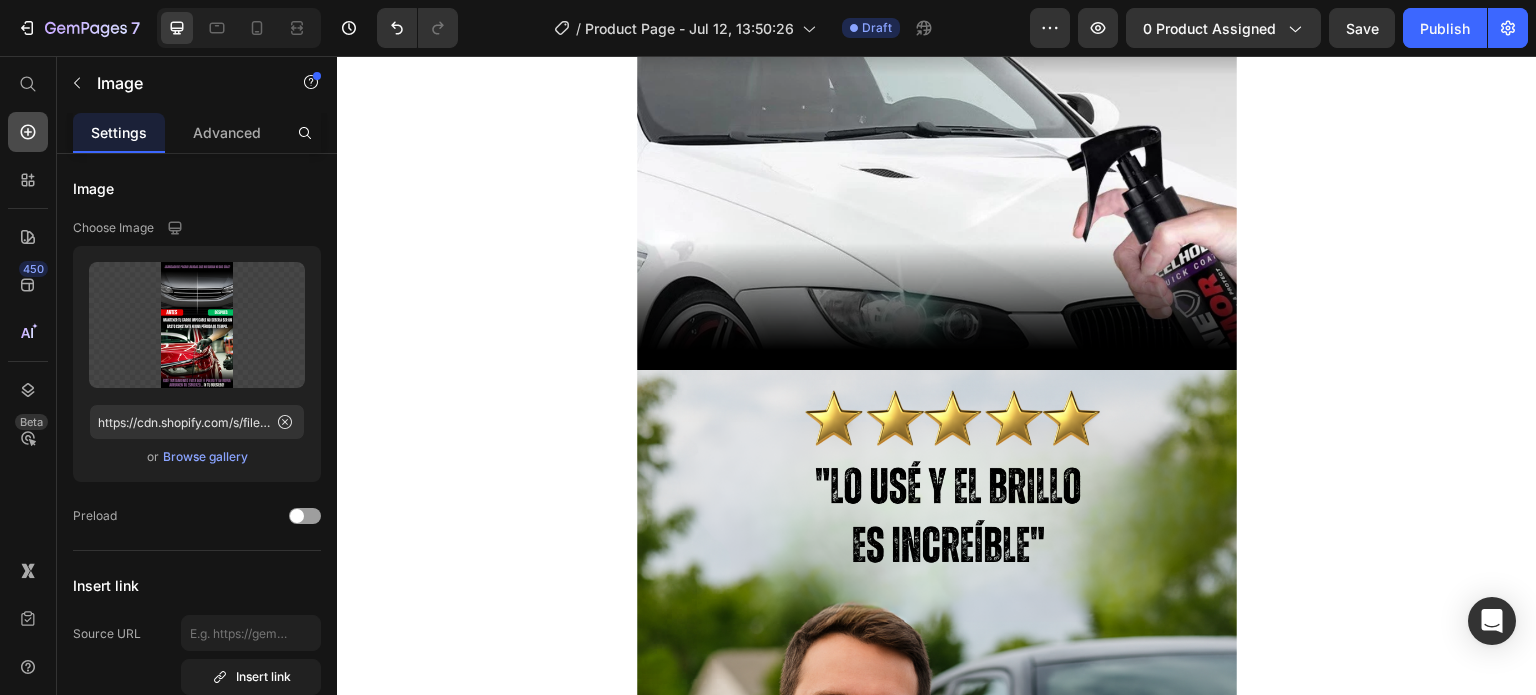 click 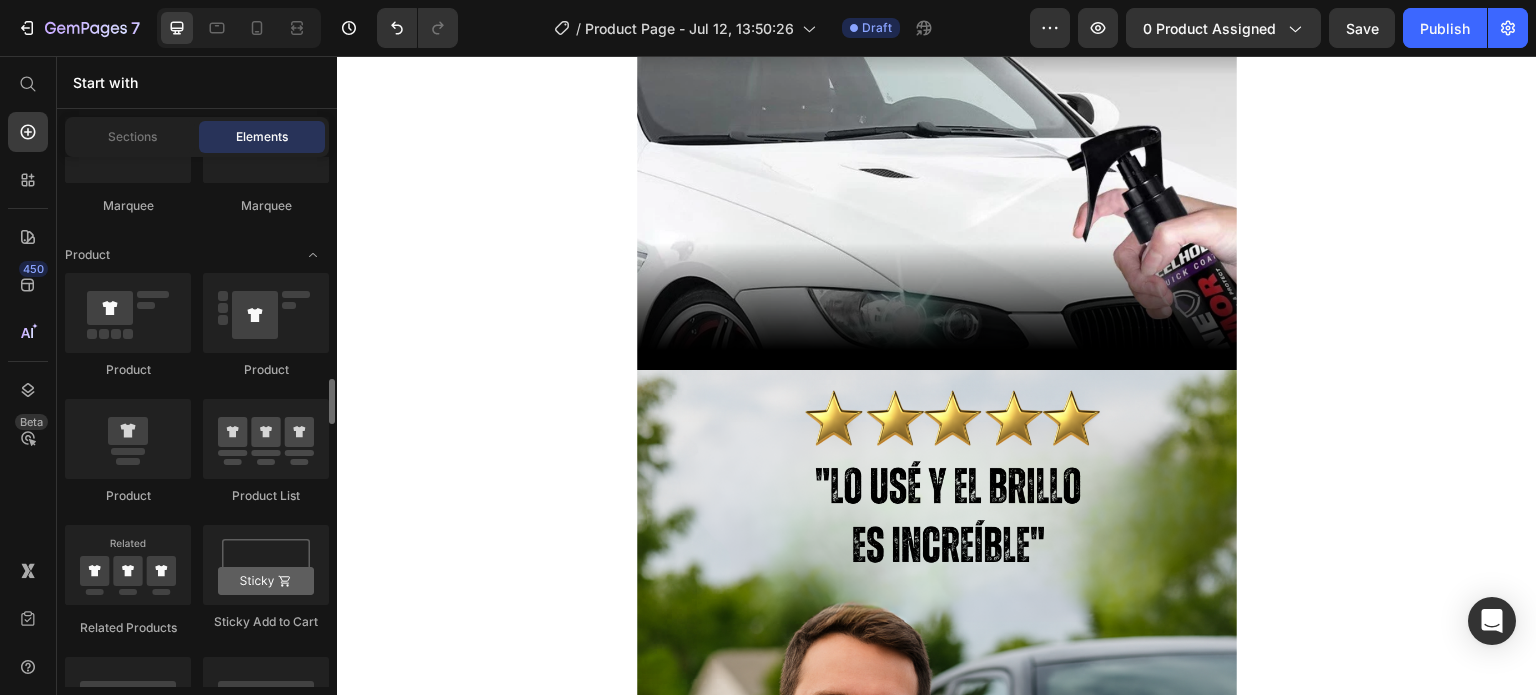 scroll, scrollTop: 2800, scrollLeft: 0, axis: vertical 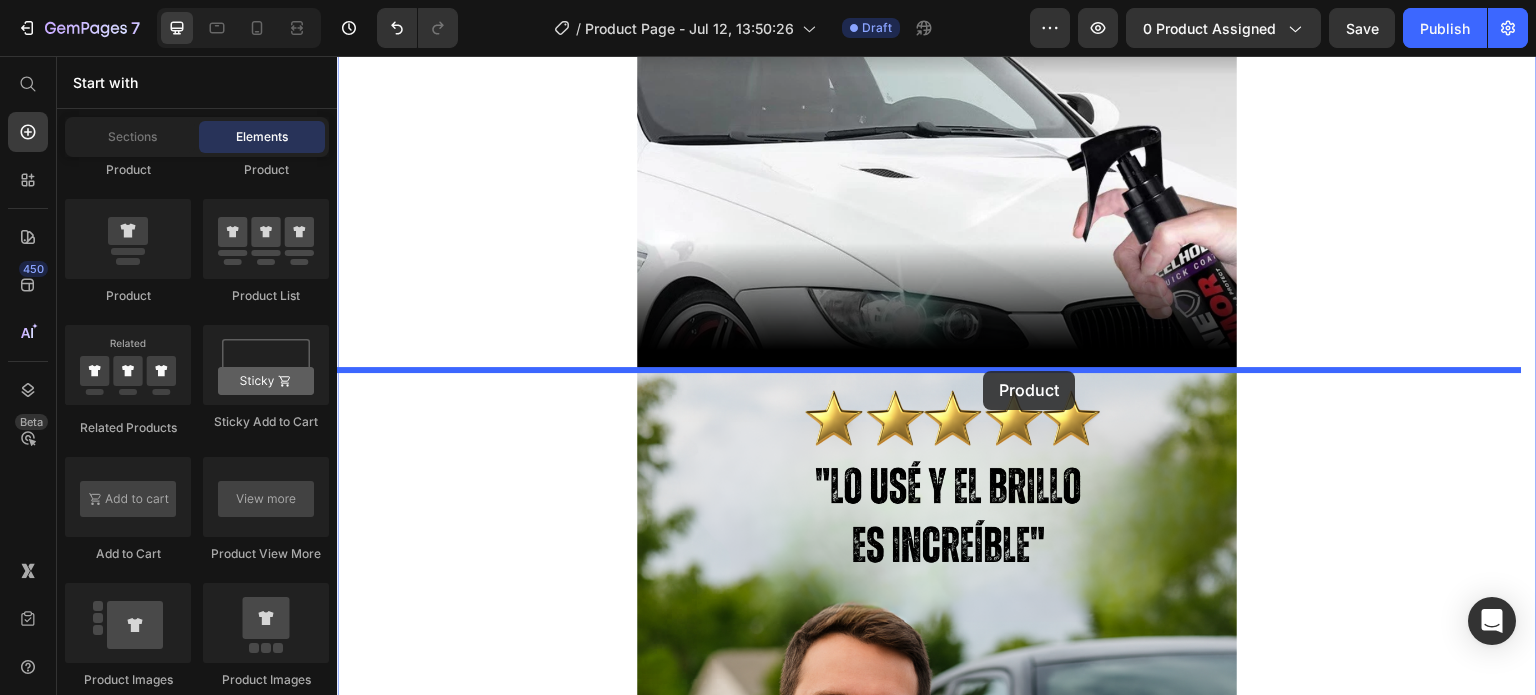 drag, startPoint x: 472, startPoint y: 323, endPoint x: 984, endPoint y: 371, distance: 514.24506 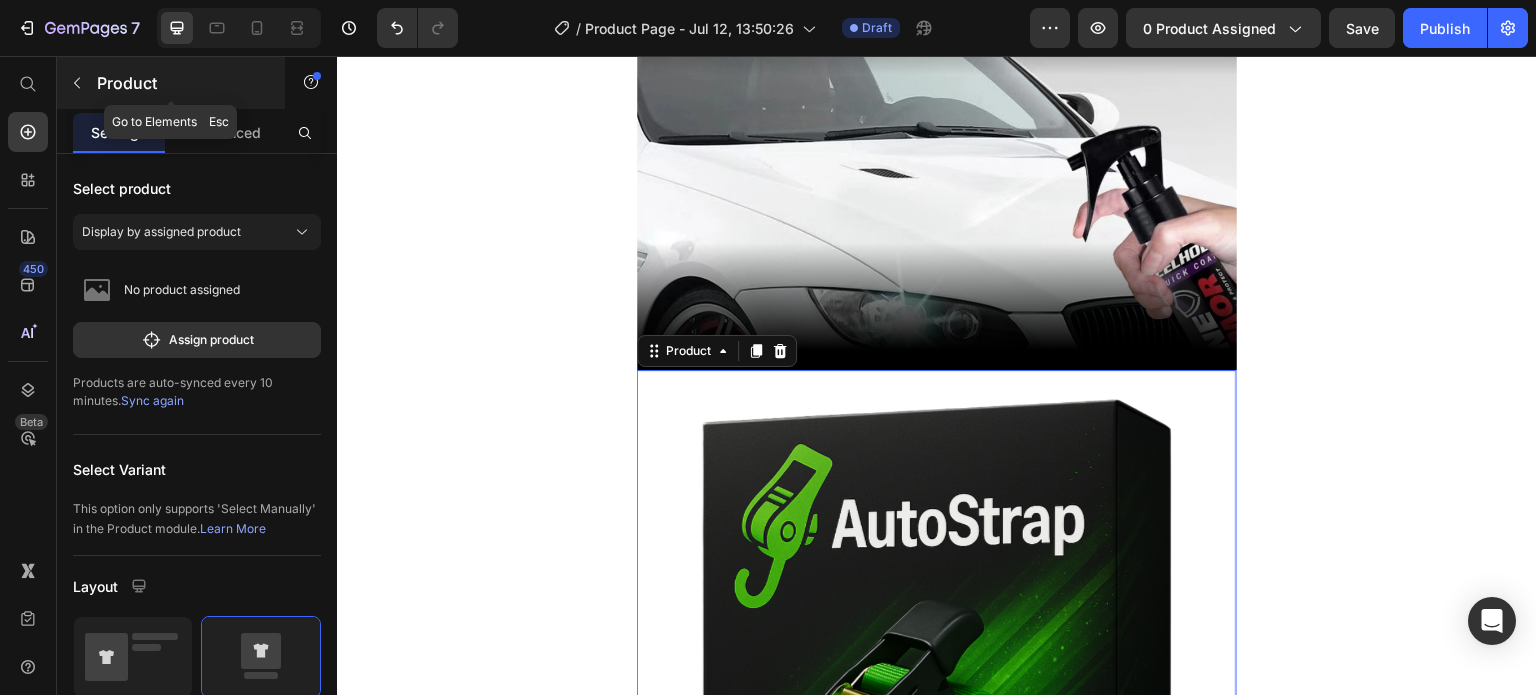 click on "Product" at bounding box center [182, 83] 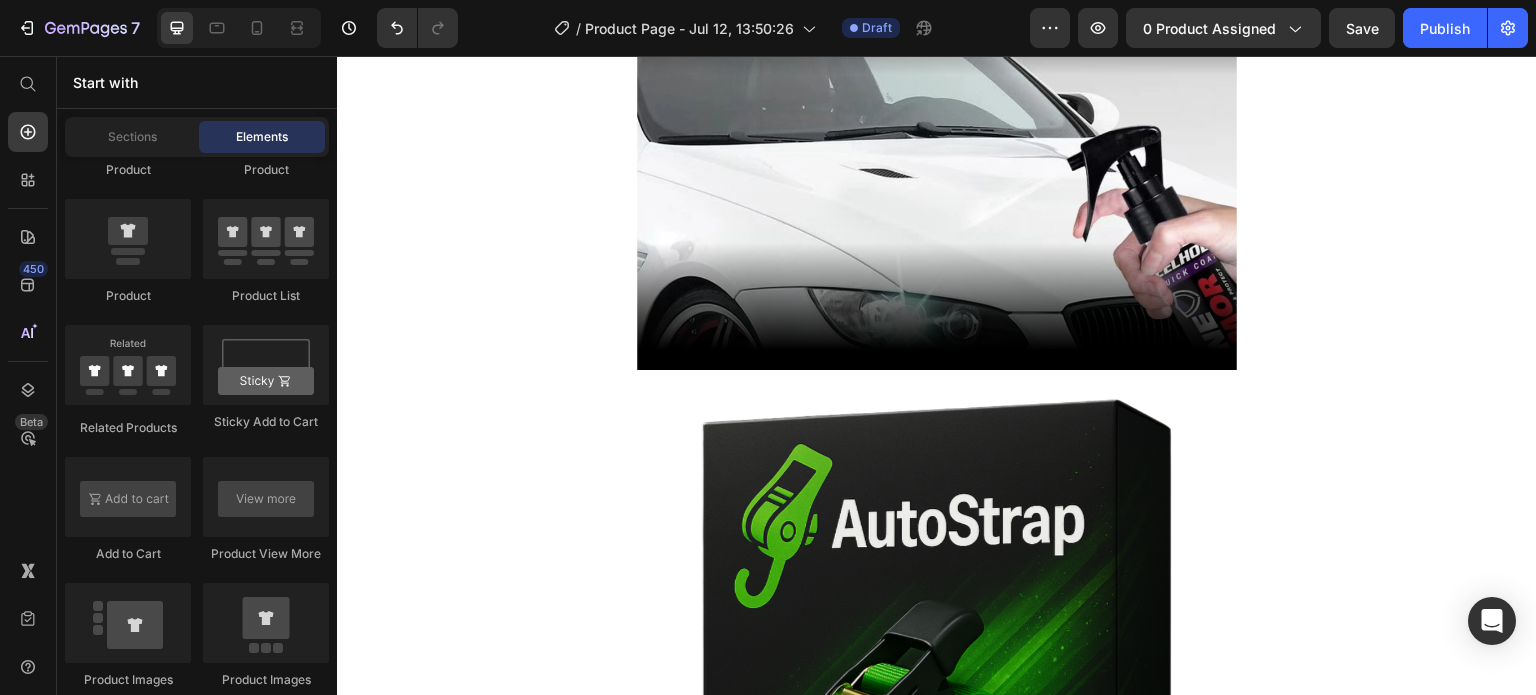 click on "Elements" 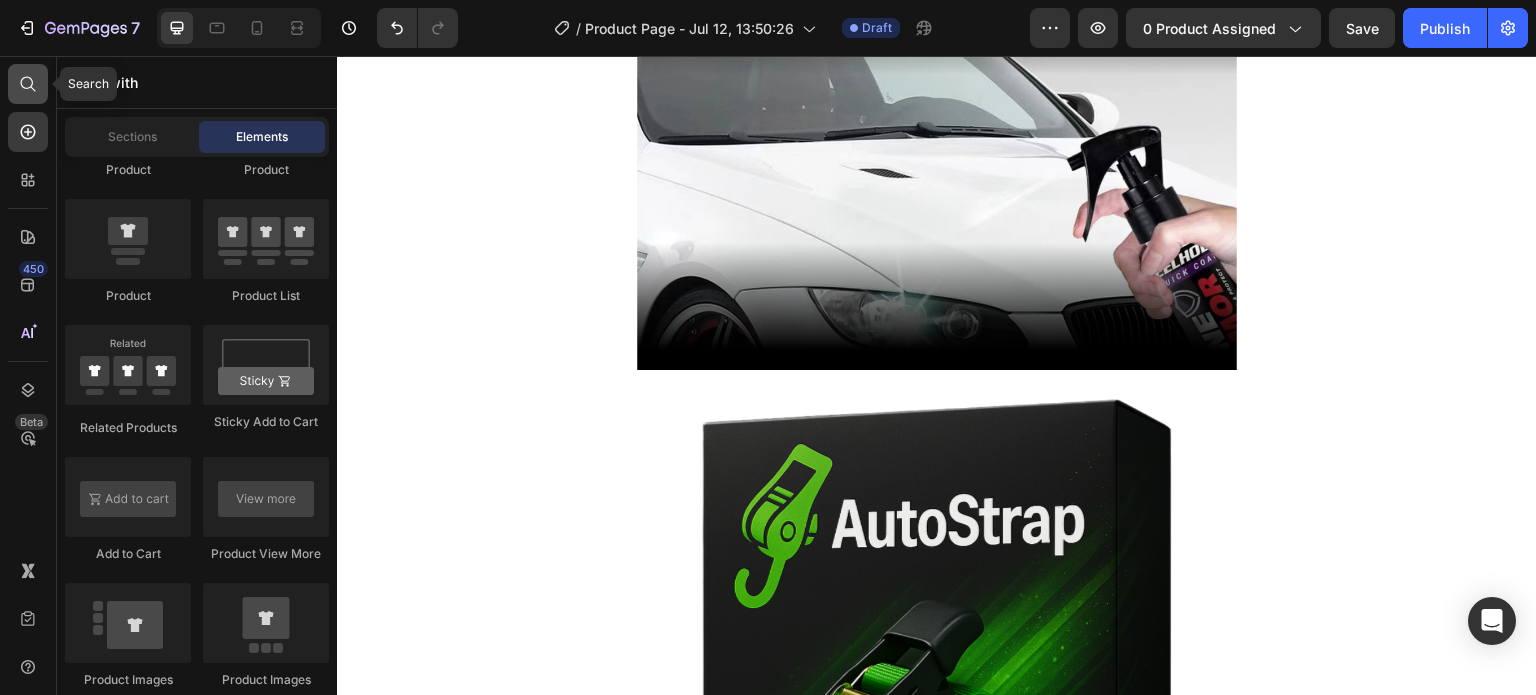 click 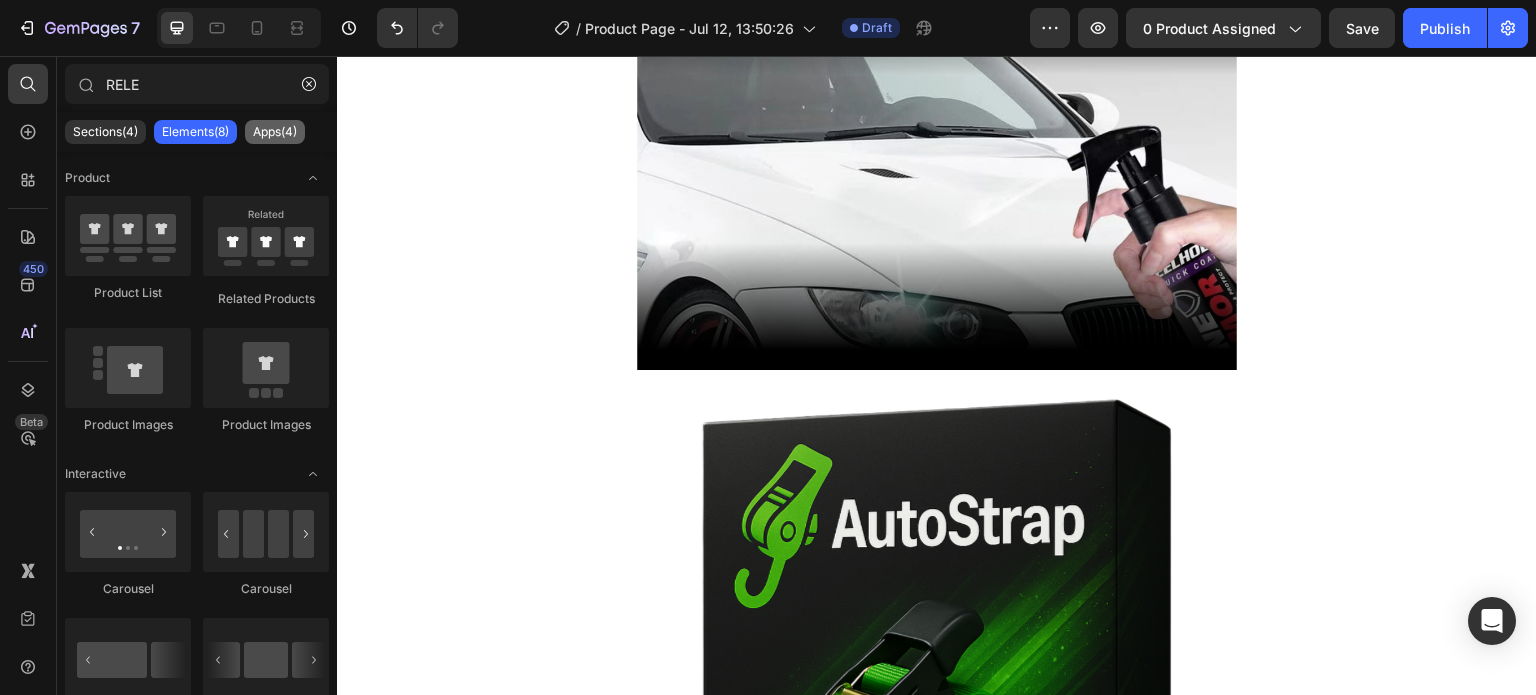 click on "Apps(4)" at bounding box center (275, 132) 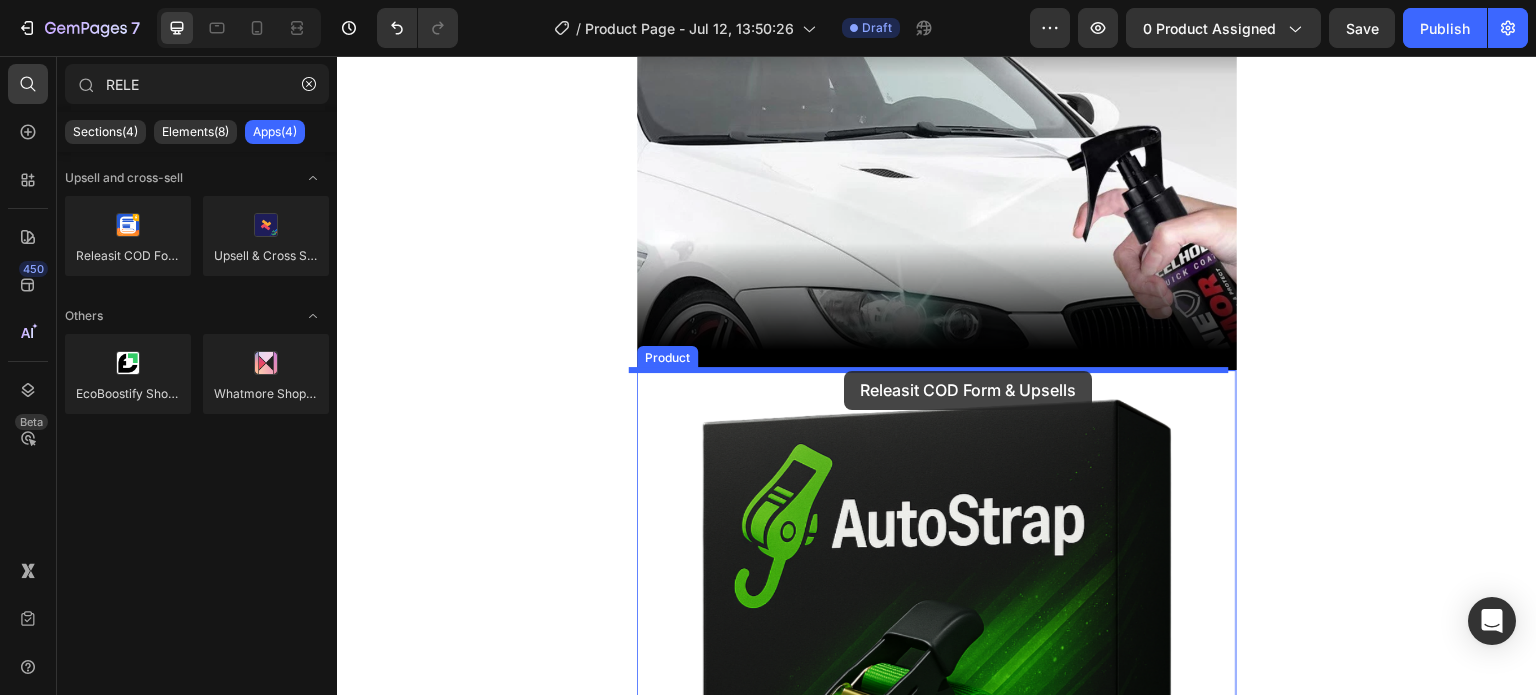 drag, startPoint x: 479, startPoint y: 301, endPoint x: 844, endPoint y: 371, distance: 371.65173 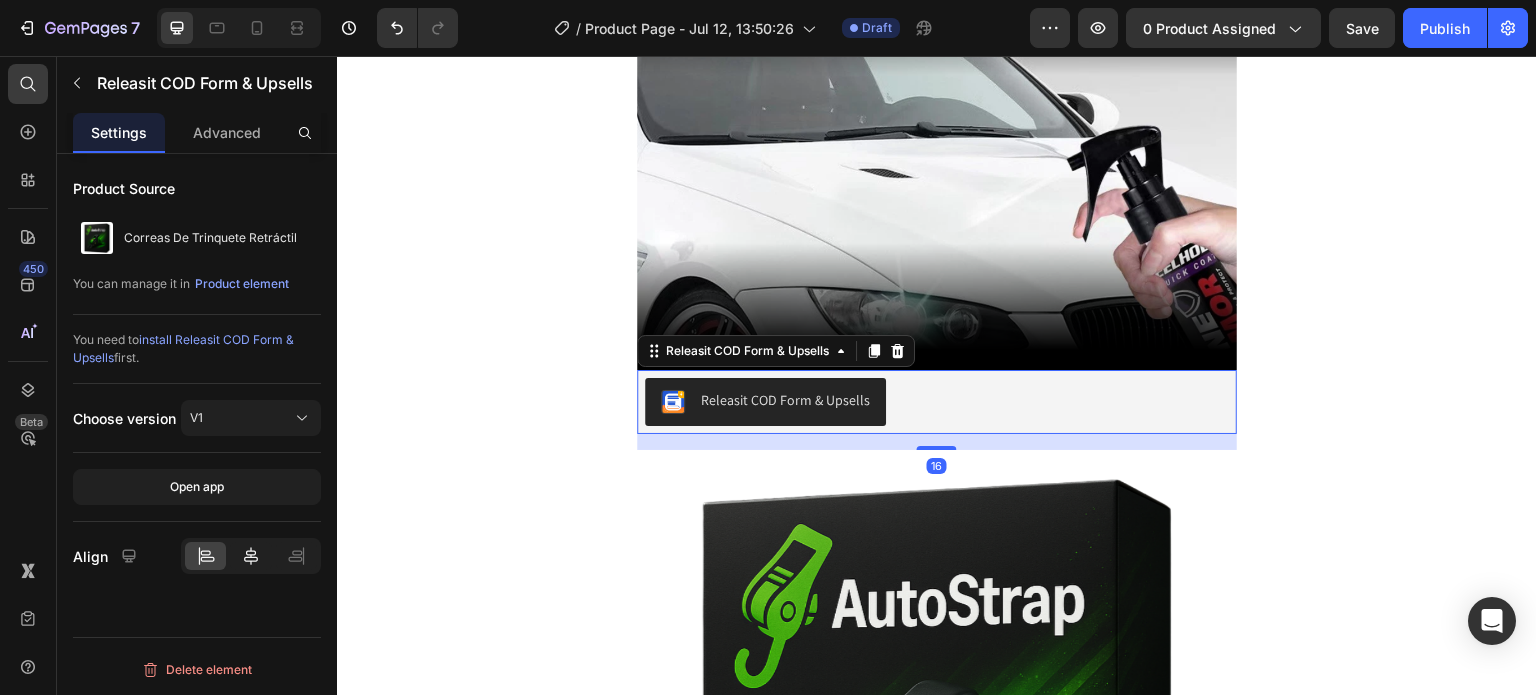 click 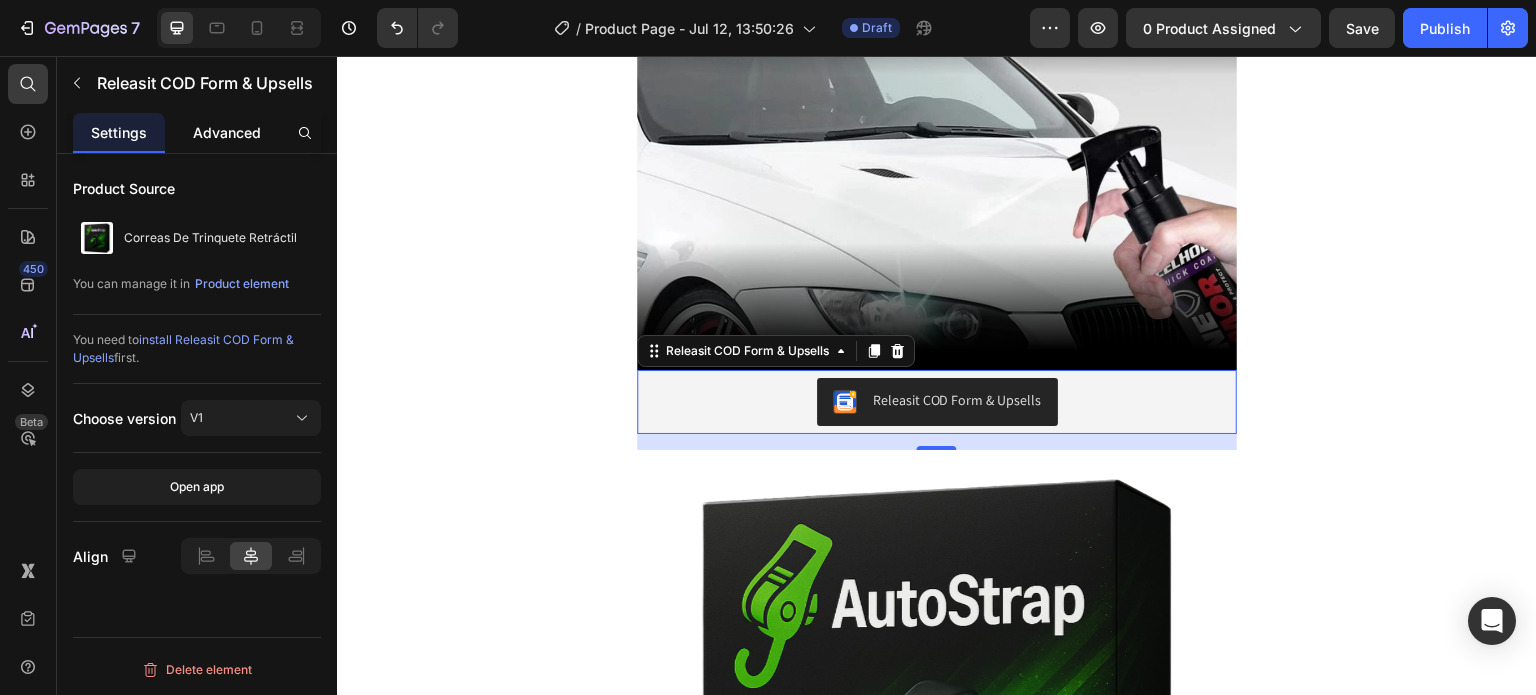 click on "Advanced" at bounding box center [227, 132] 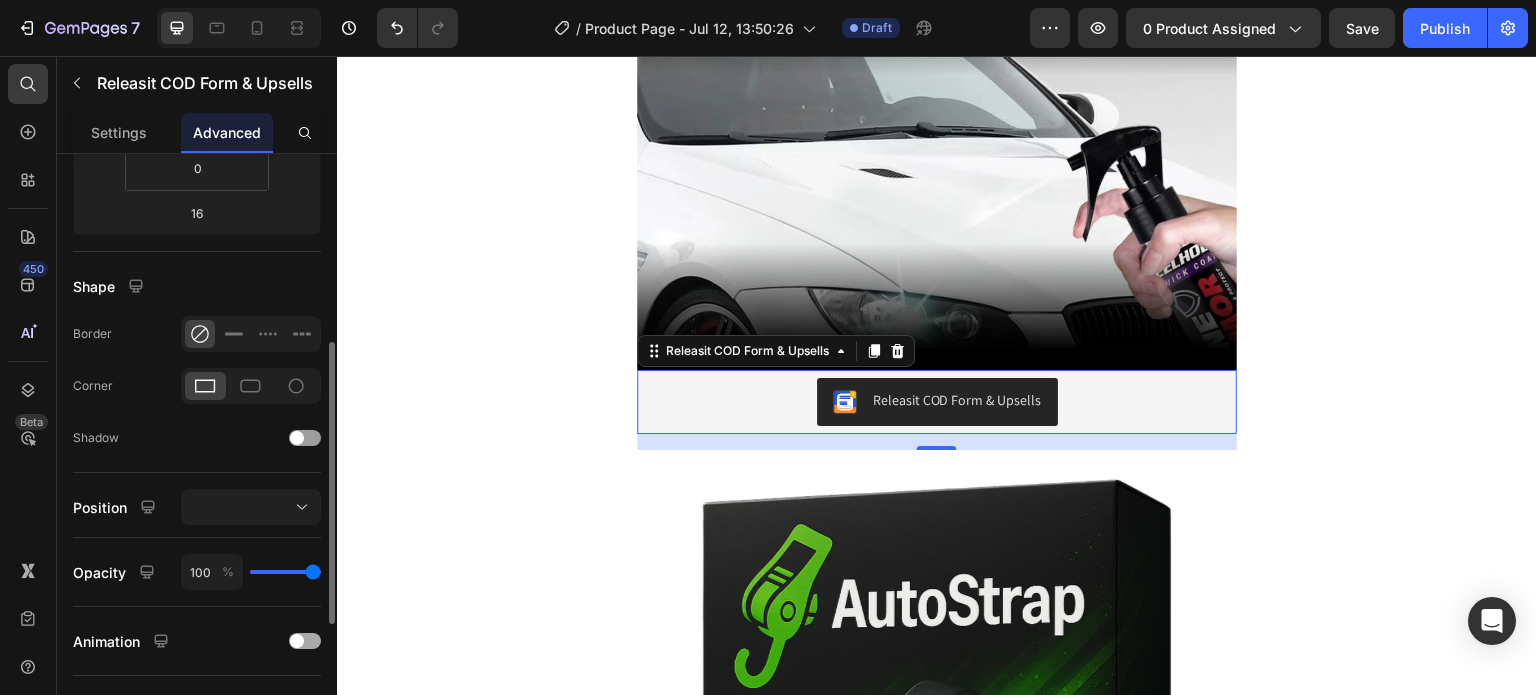 scroll, scrollTop: 500, scrollLeft: 0, axis: vertical 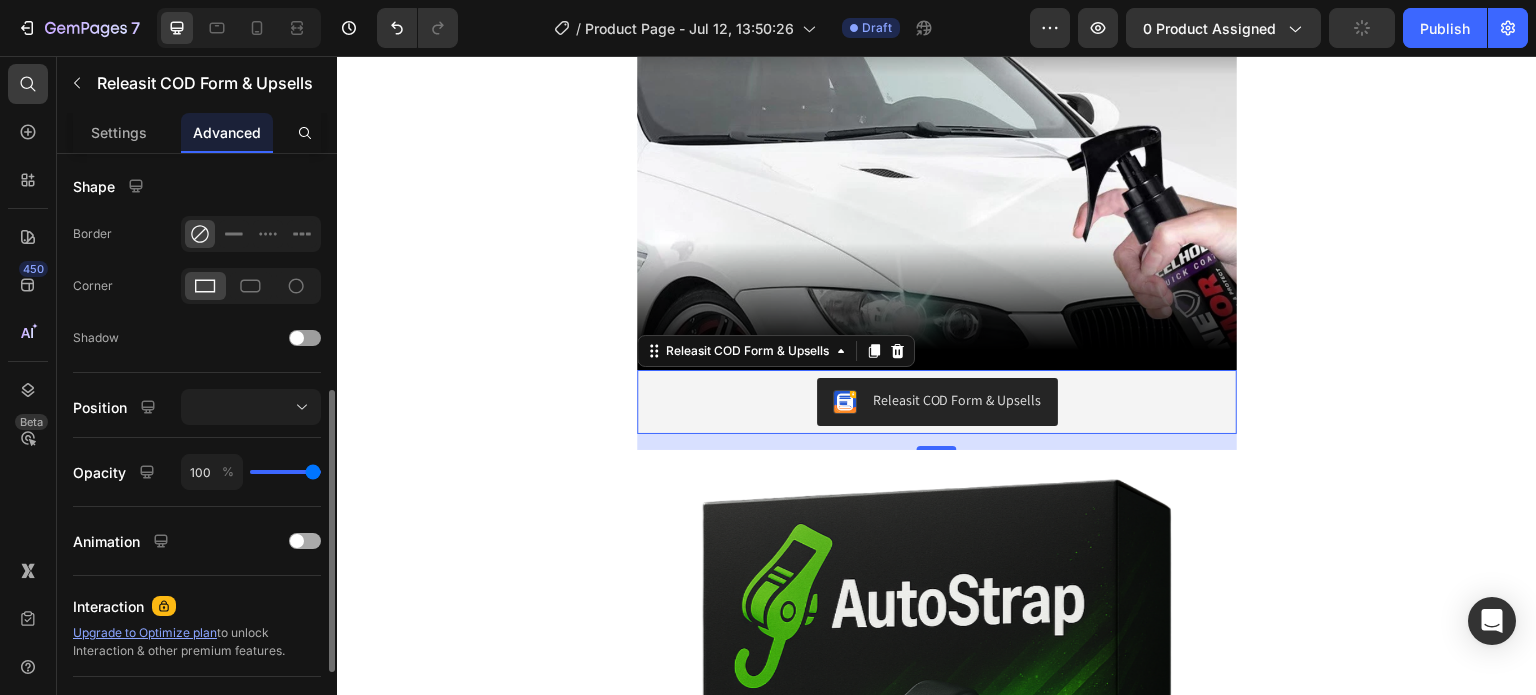 click at bounding box center [305, 541] 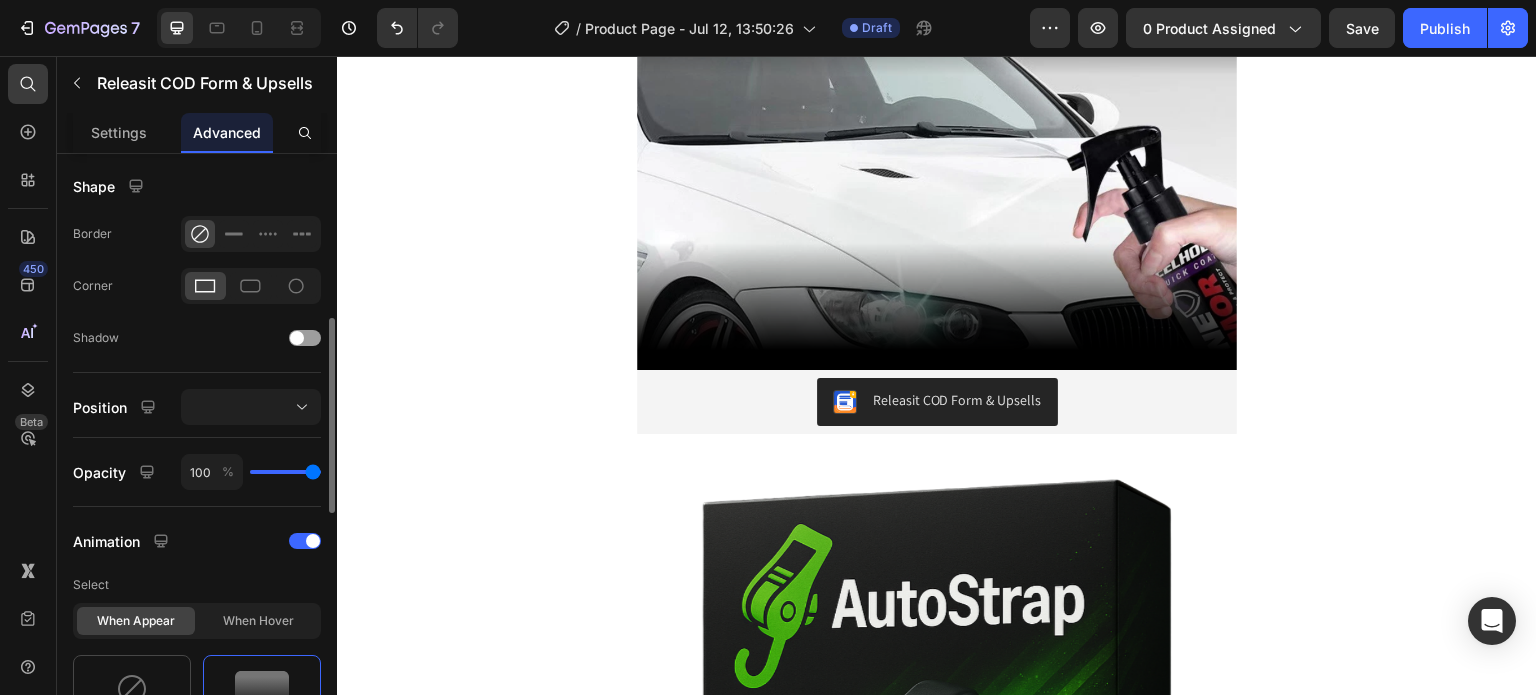 scroll, scrollTop: 900, scrollLeft: 0, axis: vertical 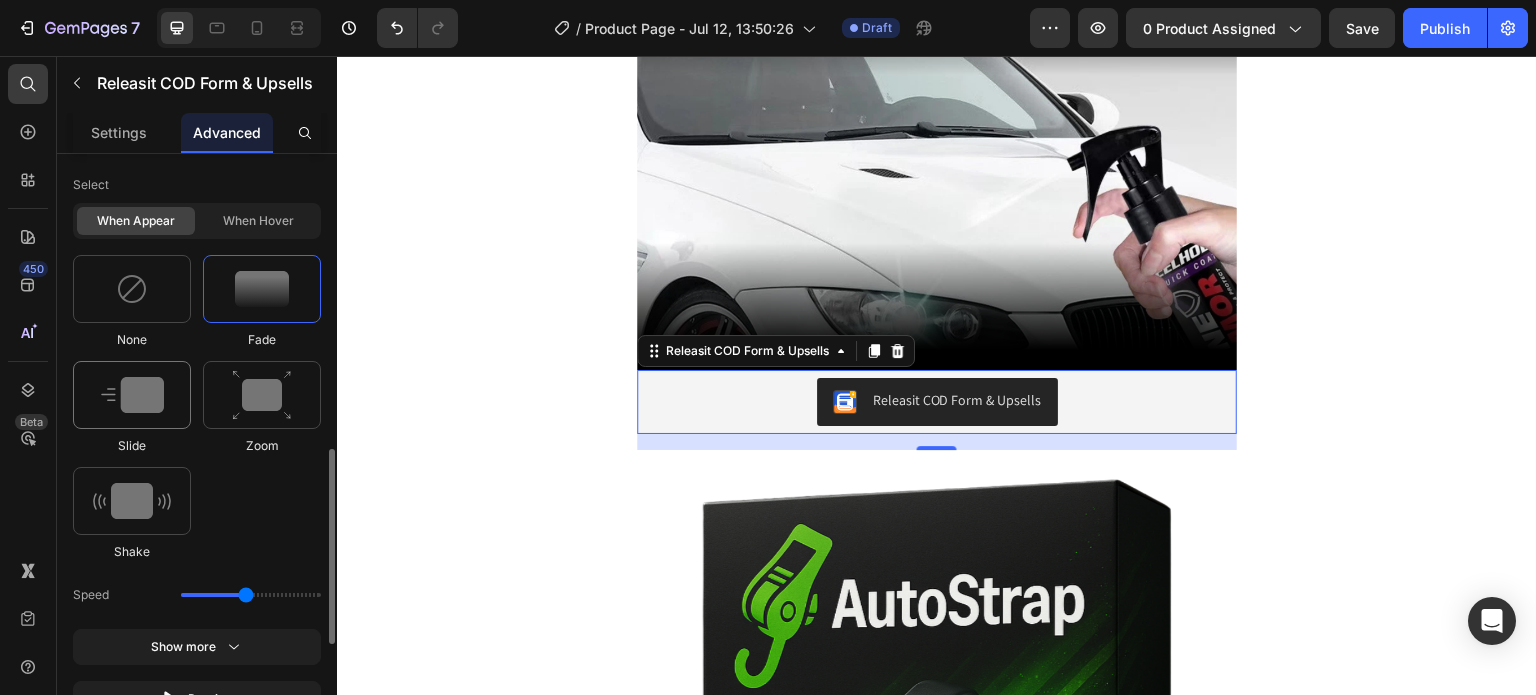 click at bounding box center [132, 395] 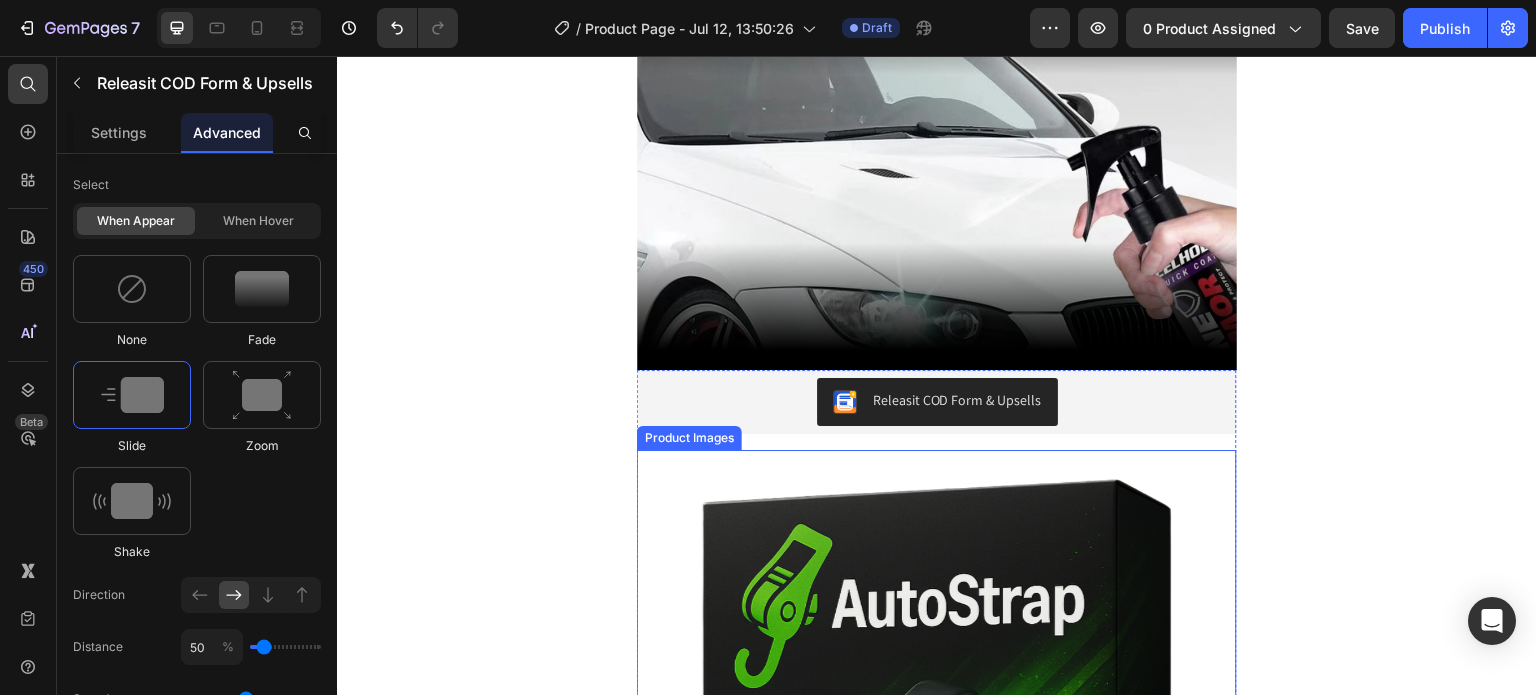 click at bounding box center (937, 750) 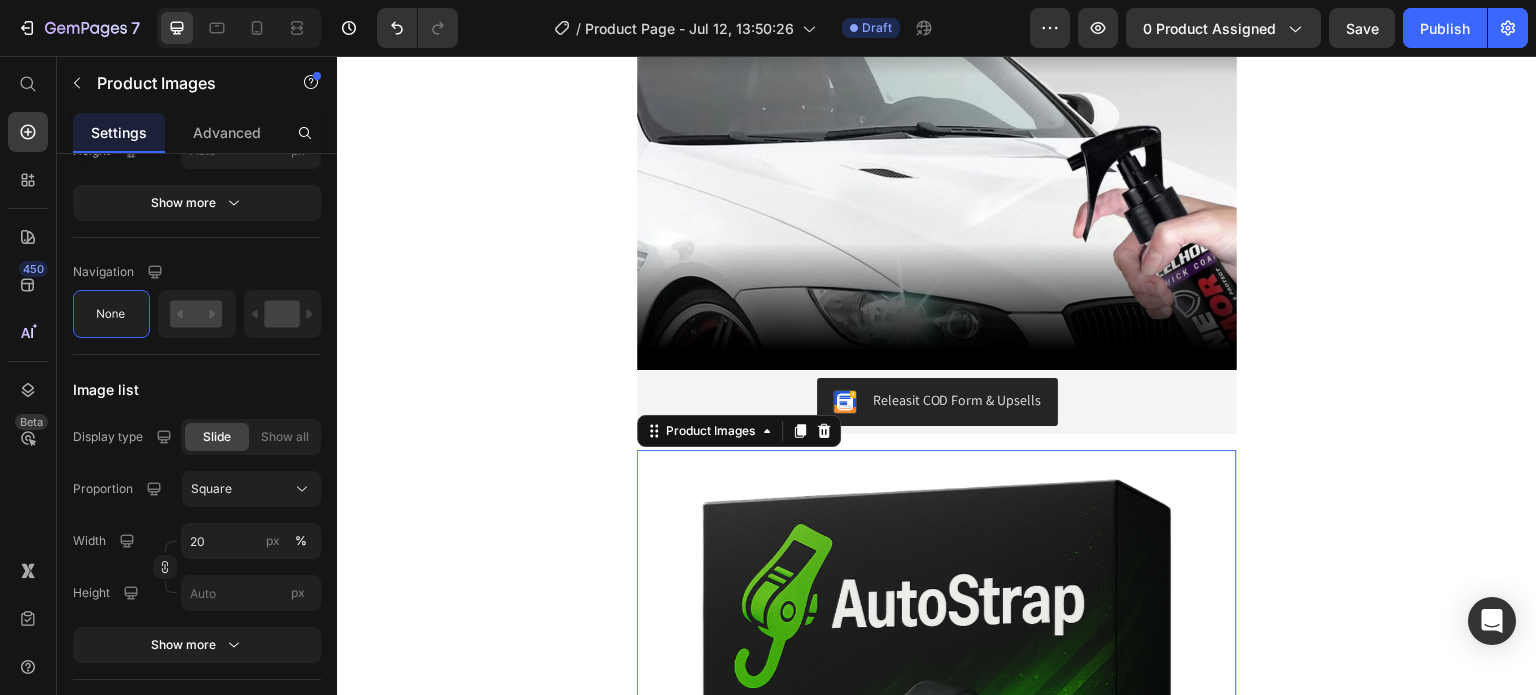 scroll, scrollTop: 0, scrollLeft: 0, axis: both 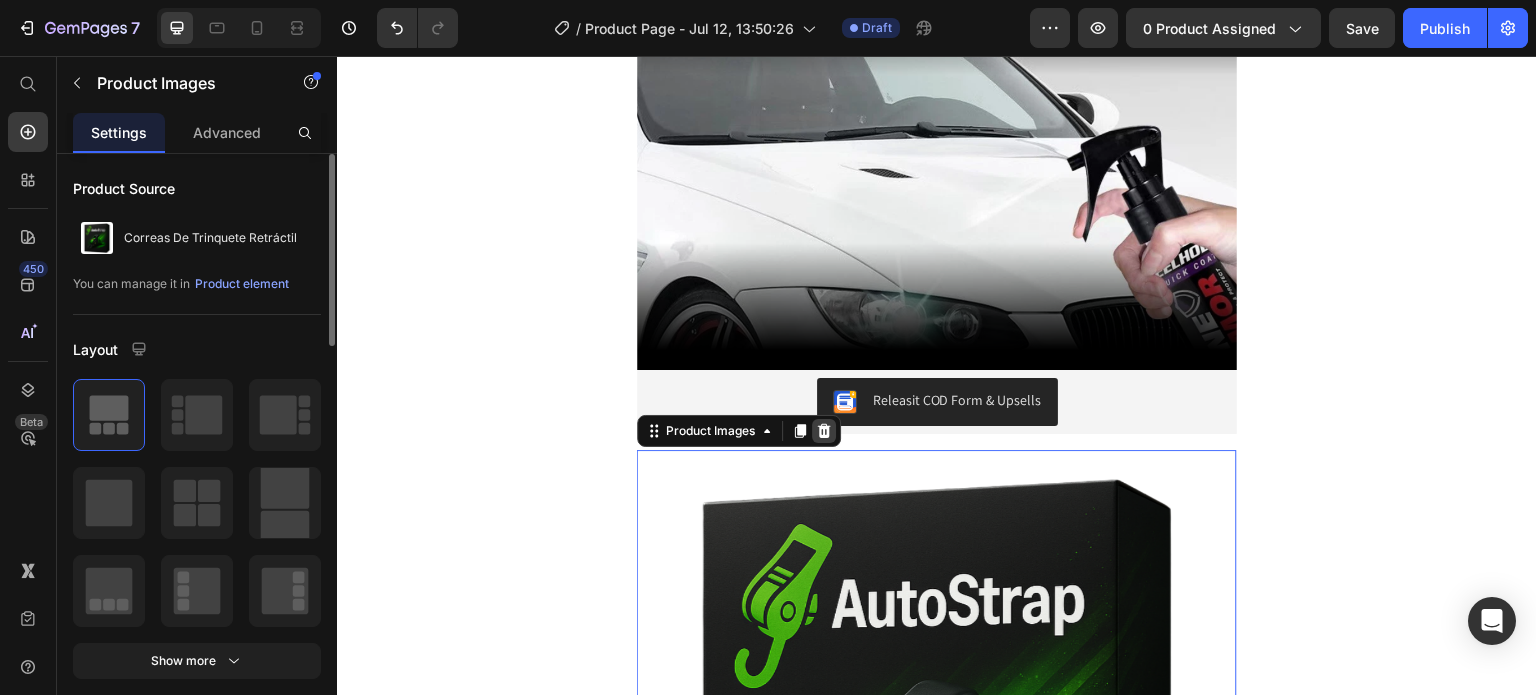 click 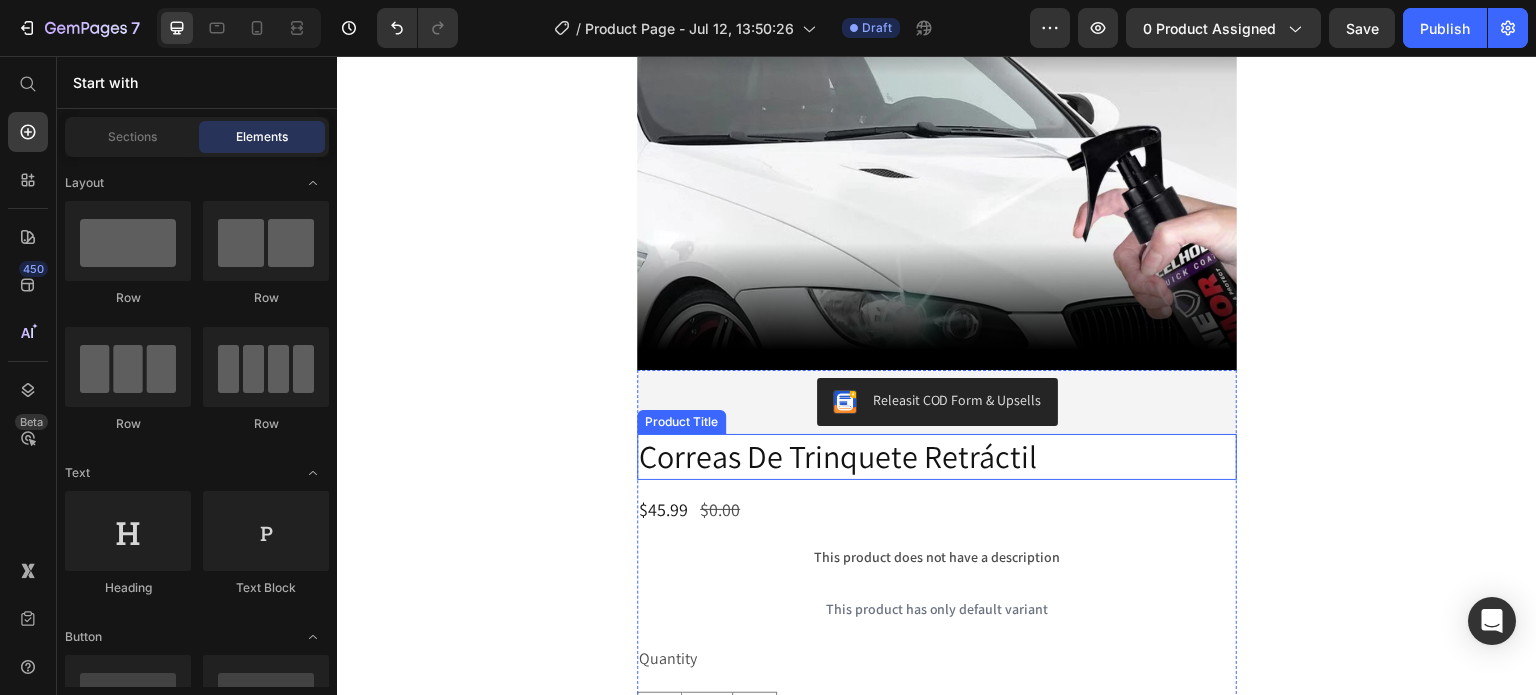 click on "Correas De Trinquete Retráctil" at bounding box center [937, 457] 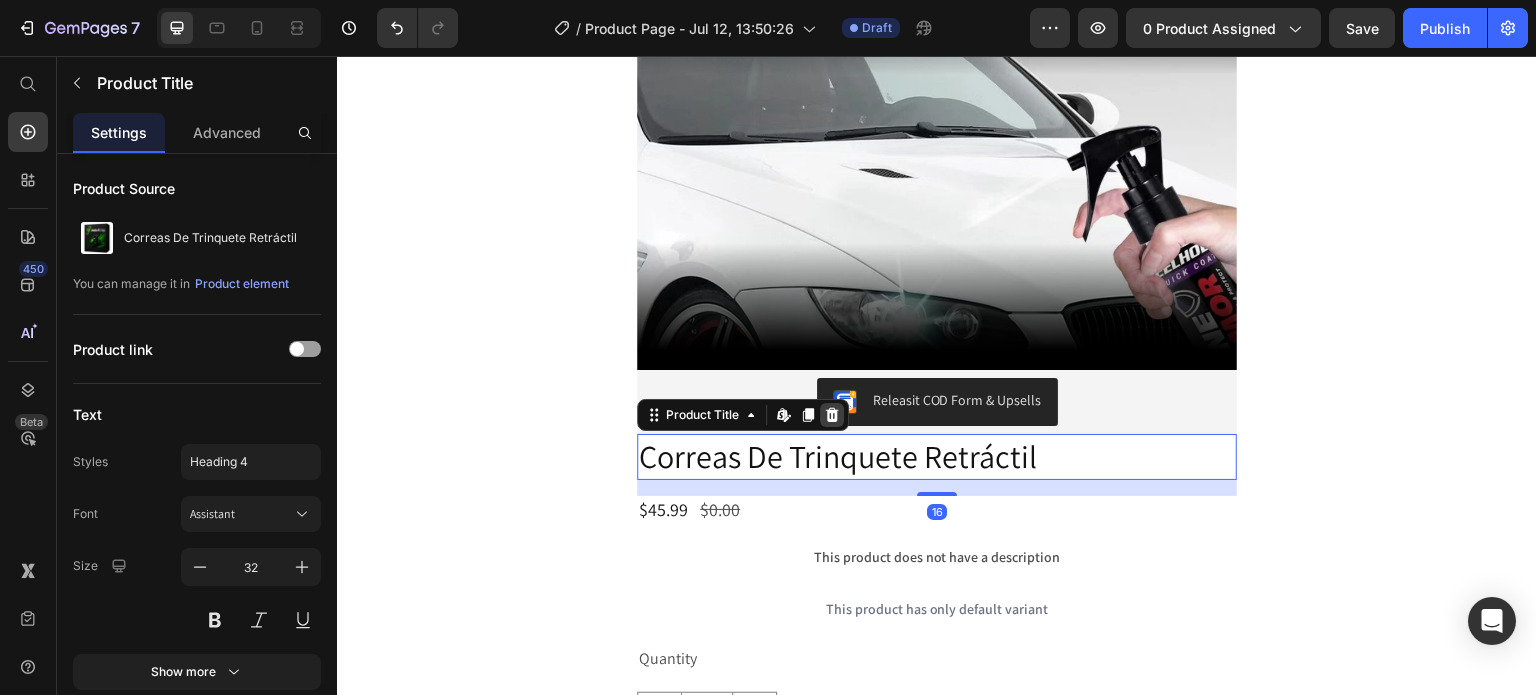 click 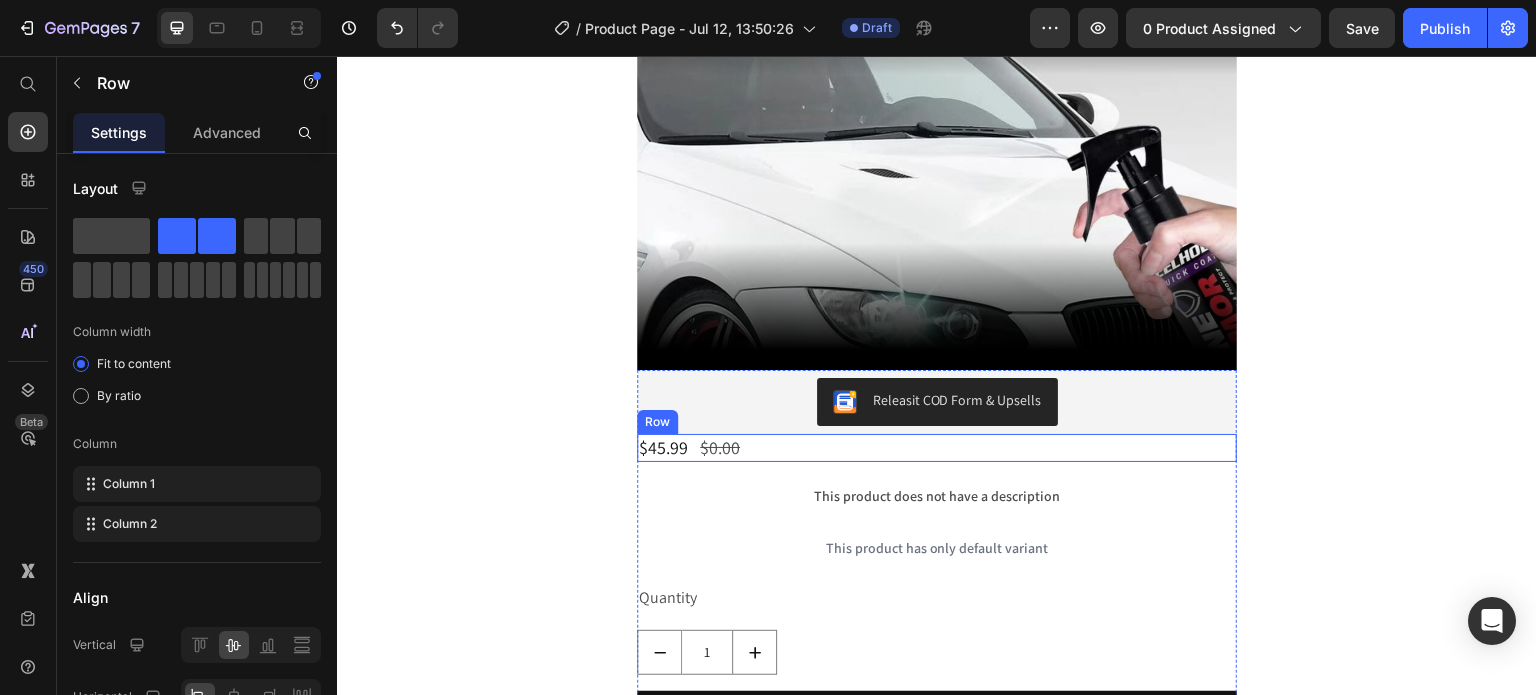 click on "$45.99 Product Price $0.00 Product Price Row" at bounding box center (937, 447) 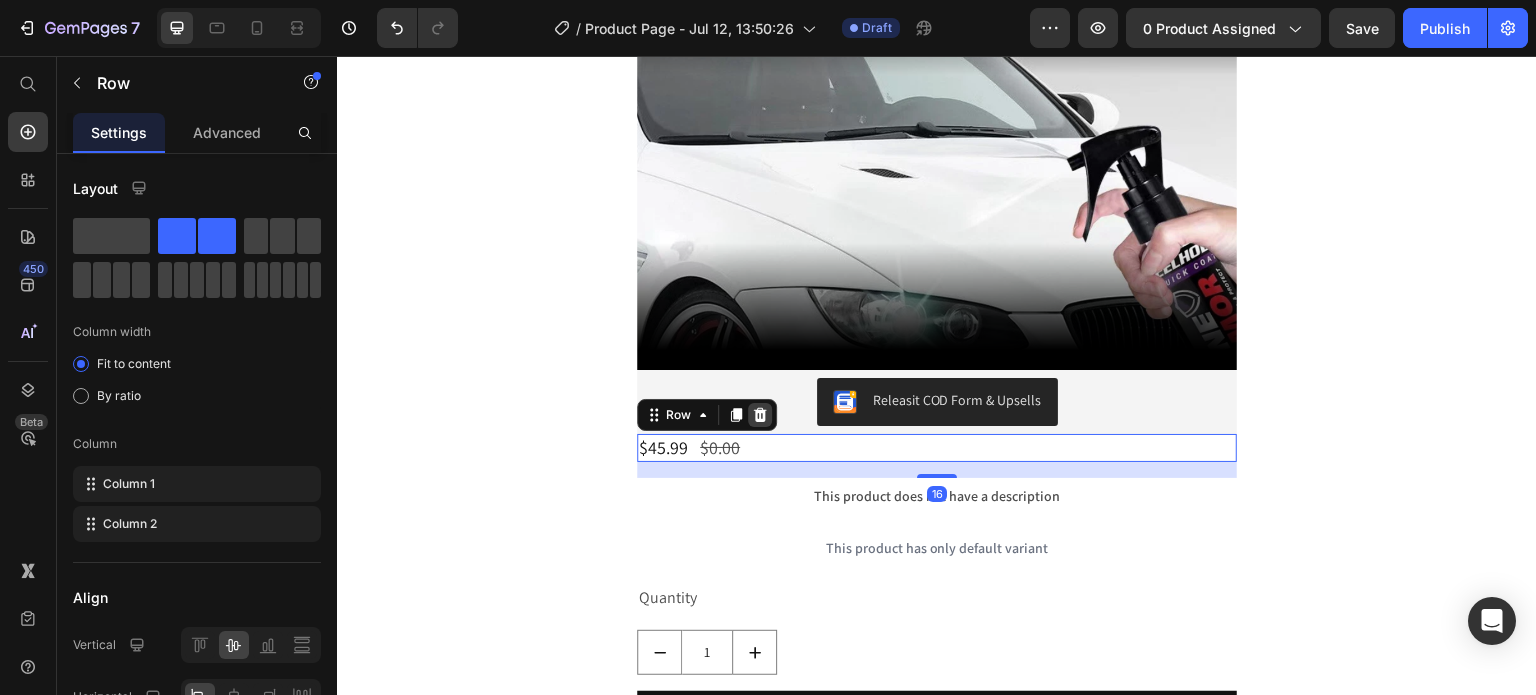 click 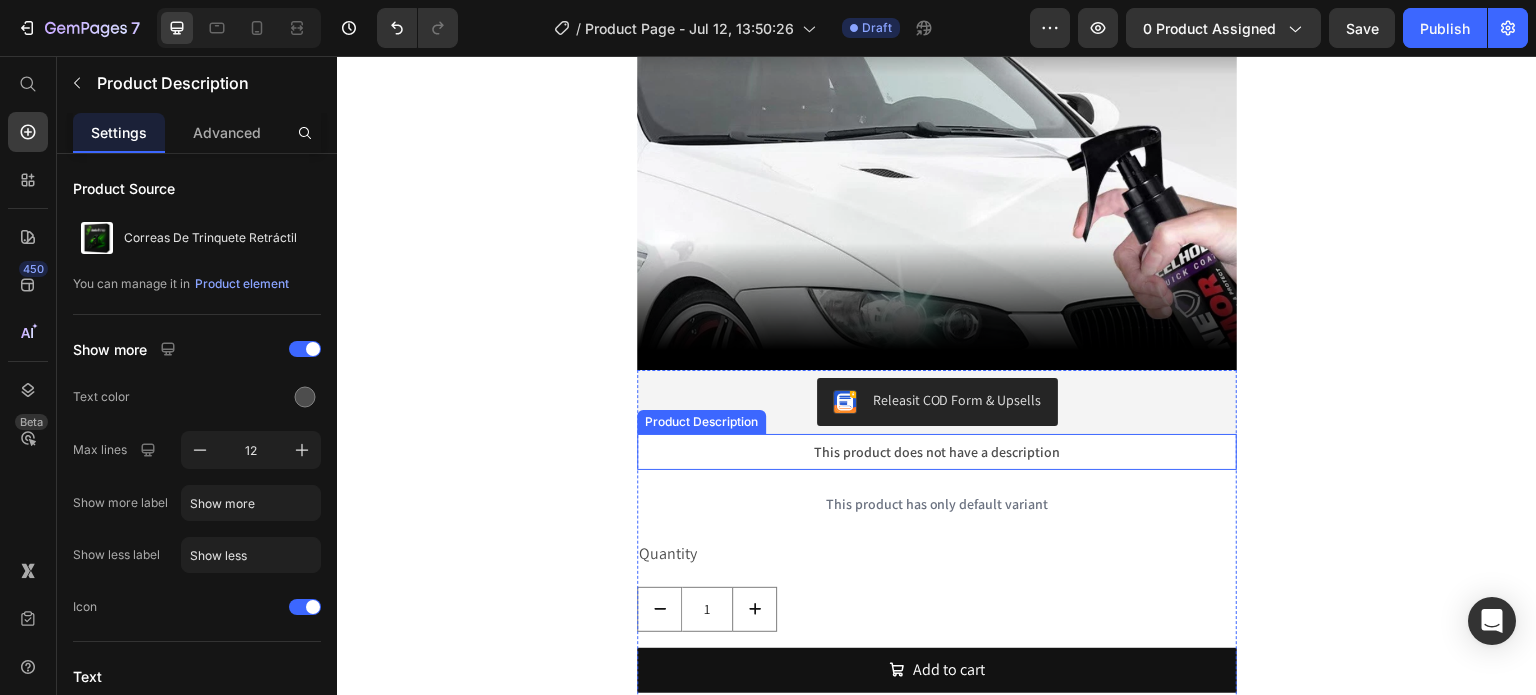 click on "This product does not have a description" at bounding box center (937, 452) 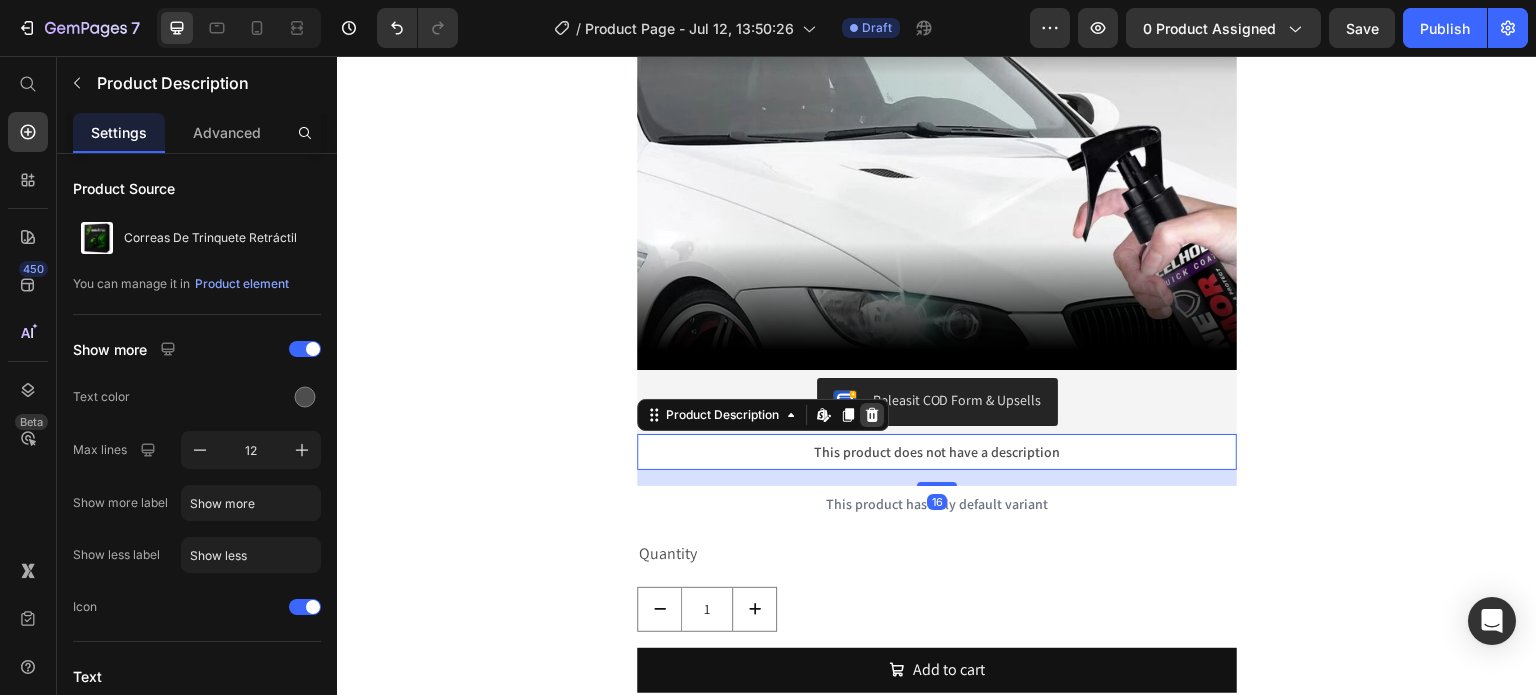 click 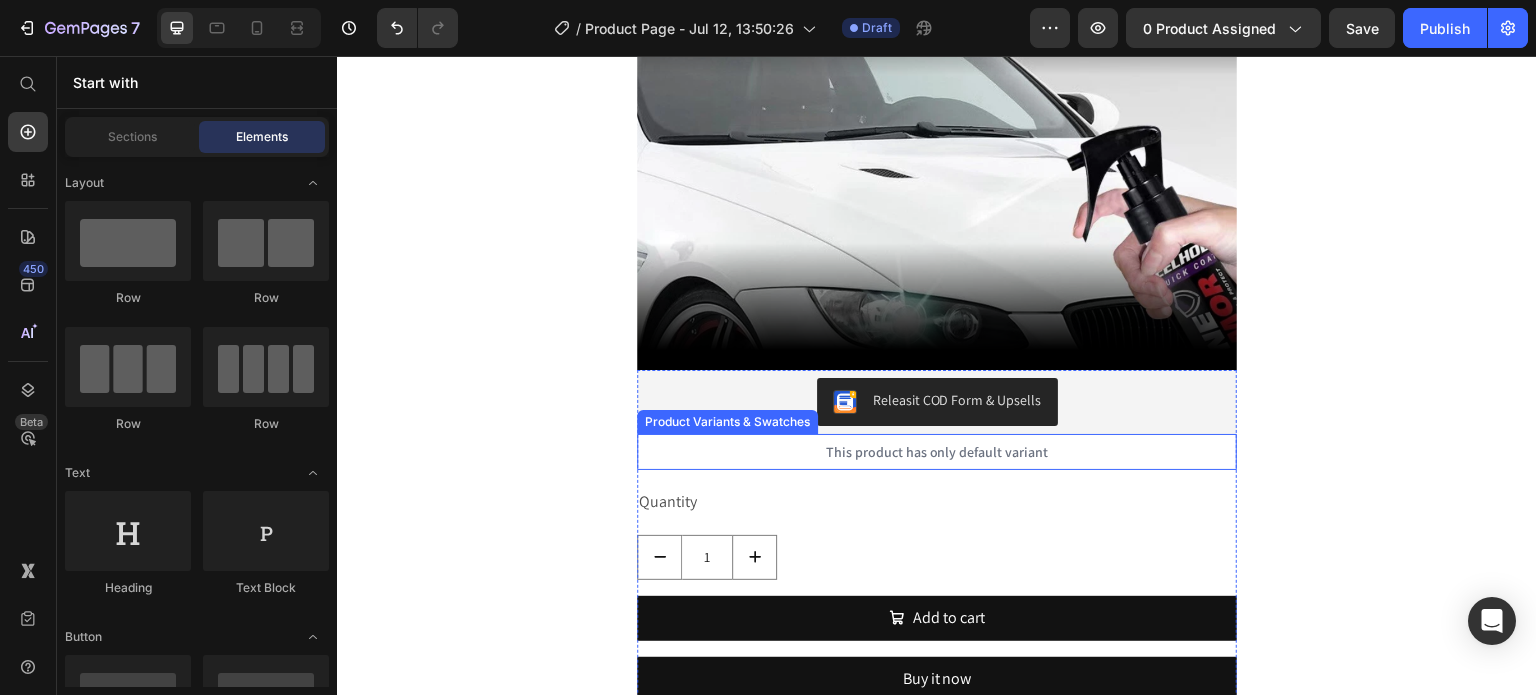click on "This product has only default variant" at bounding box center [937, 452] 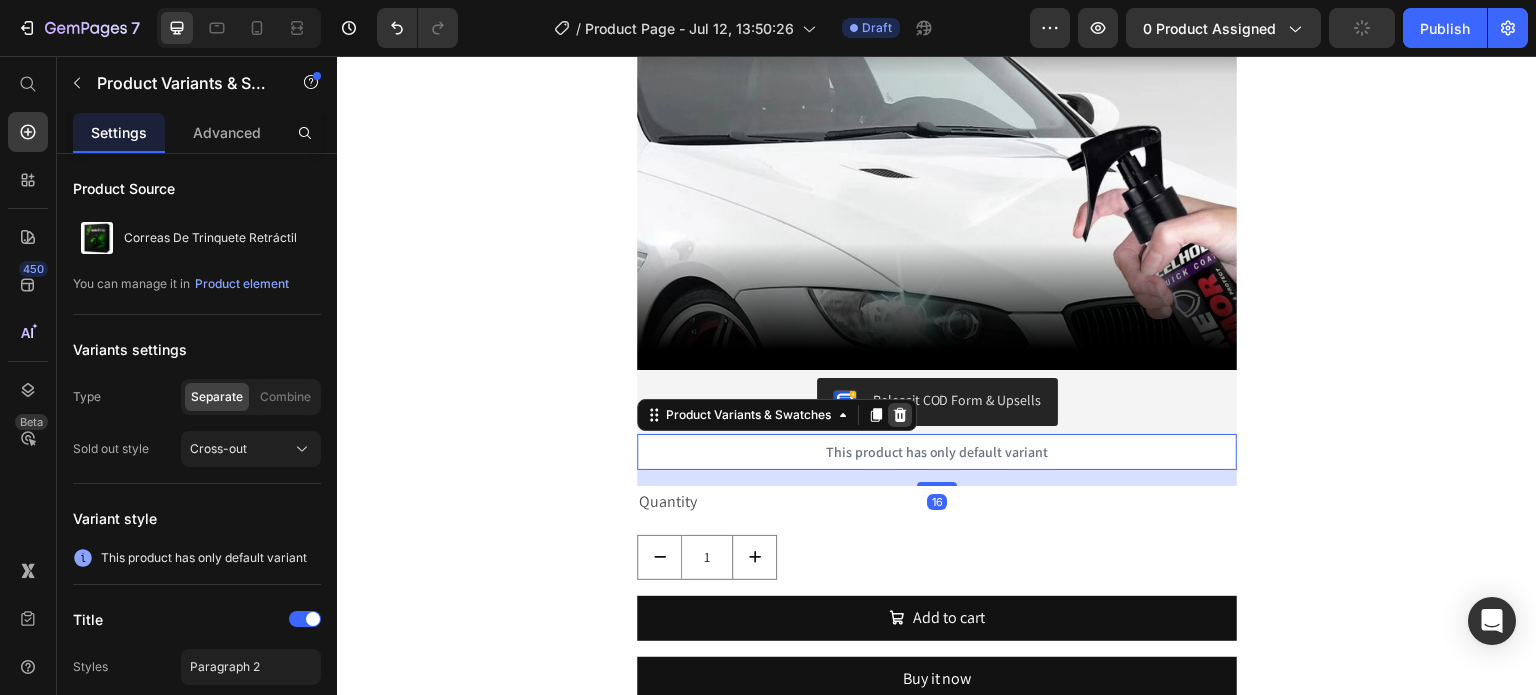 click at bounding box center (900, 415) 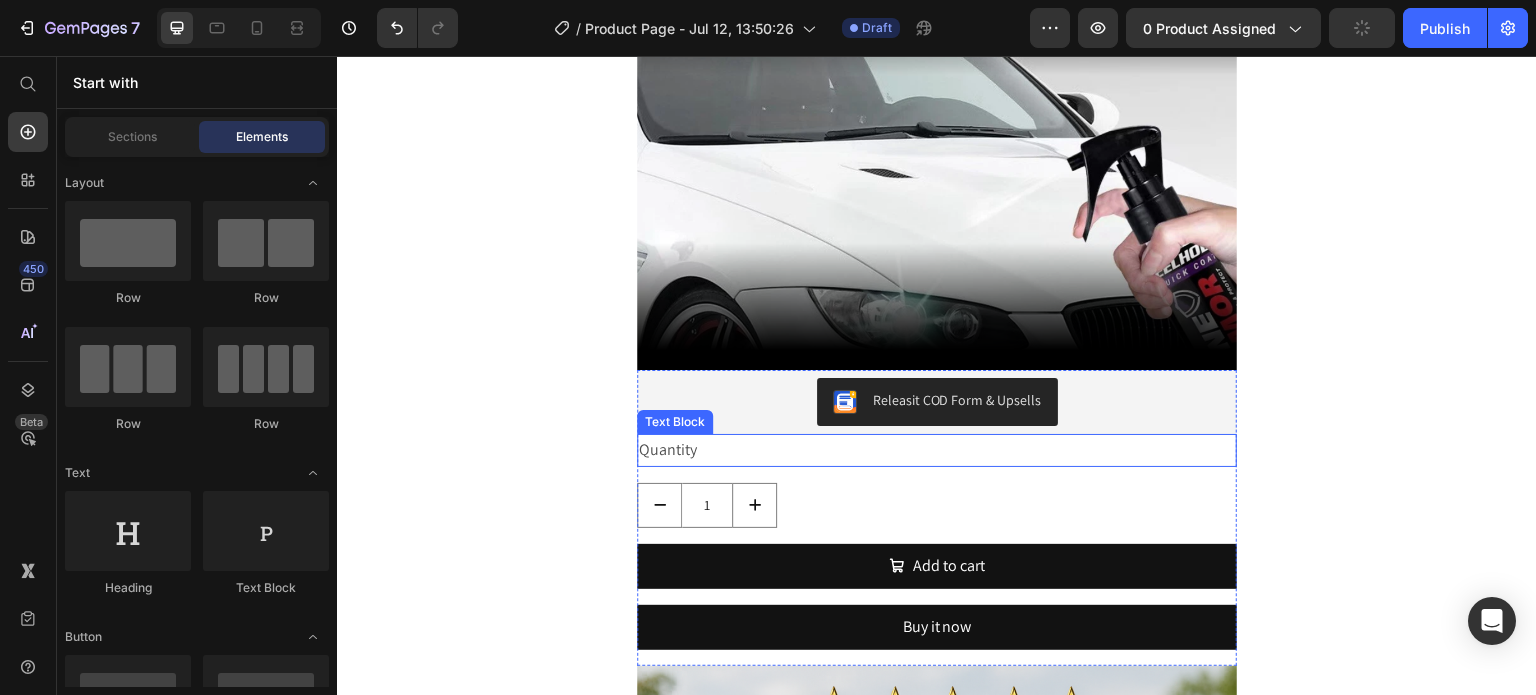 click on "Quantity" at bounding box center (937, 450) 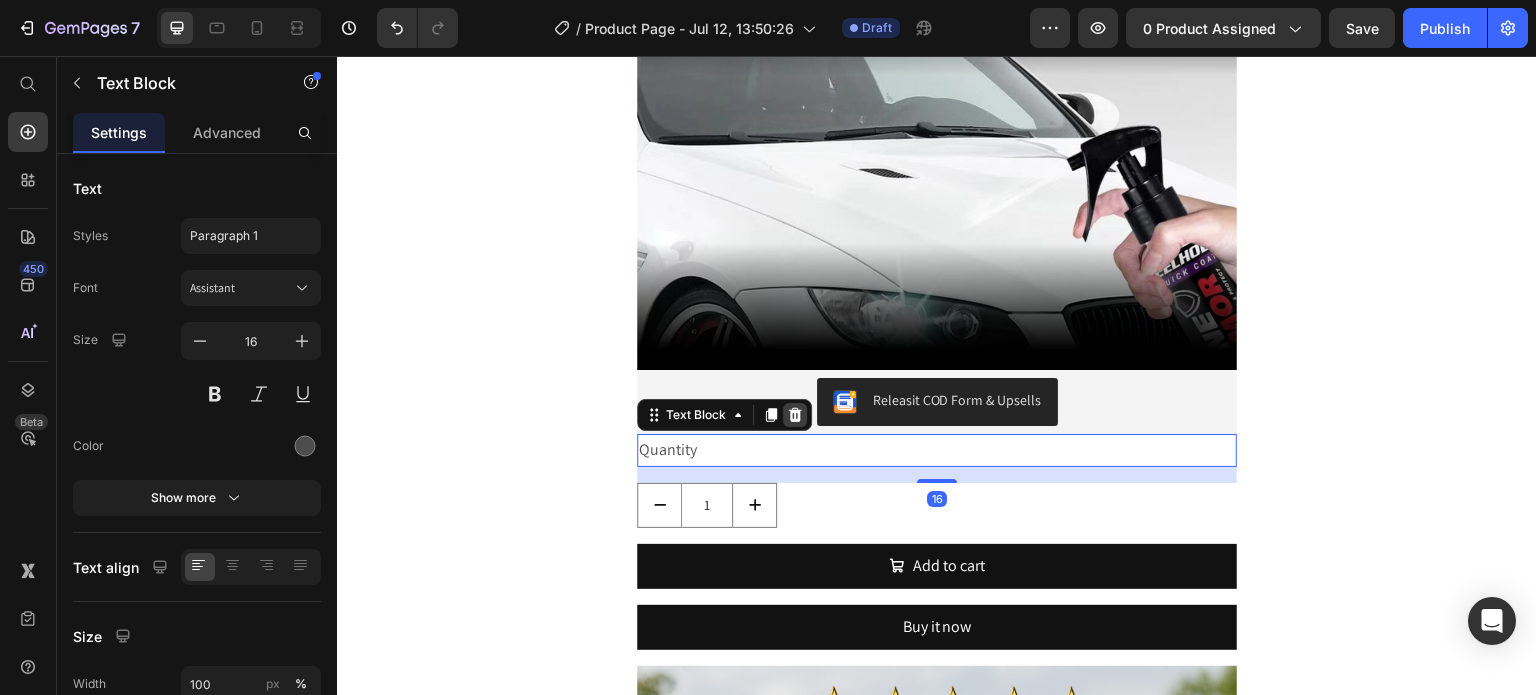 click 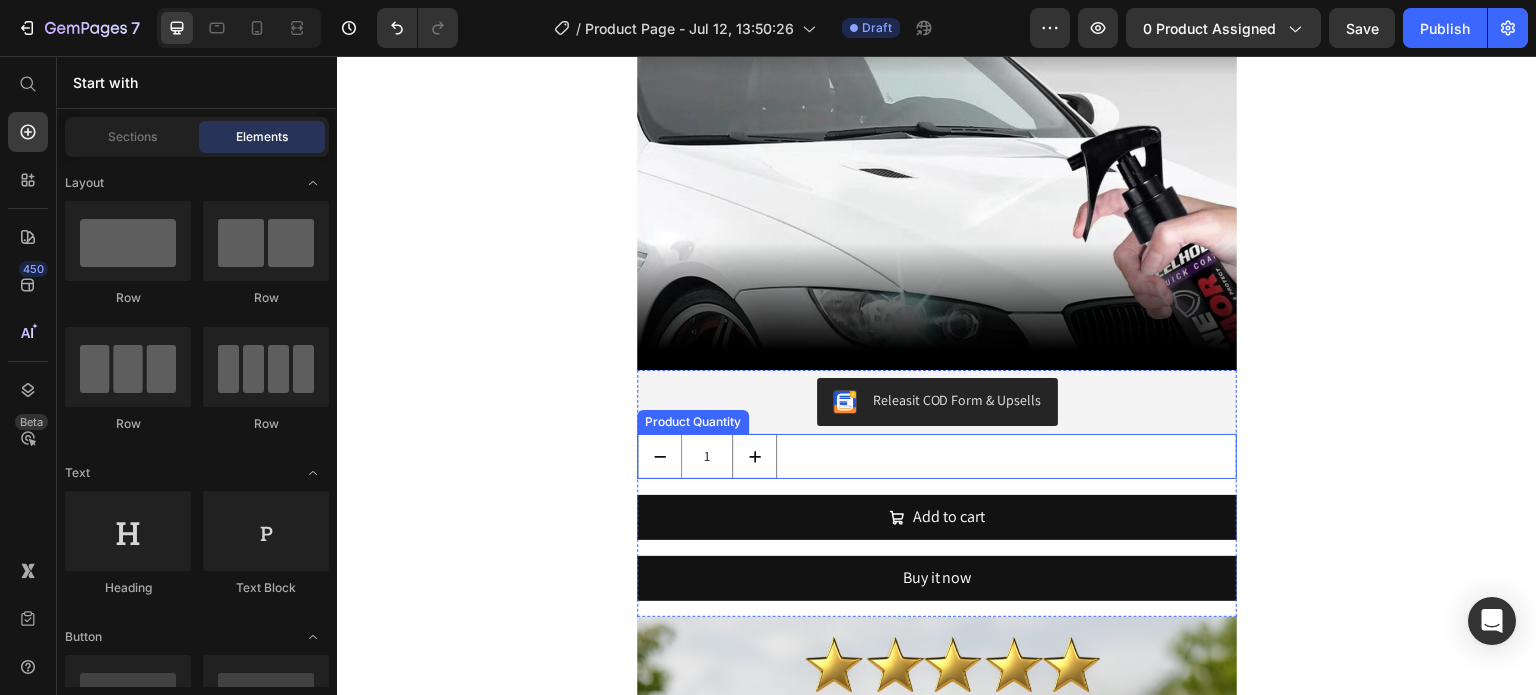 click on "1" at bounding box center (937, 456) 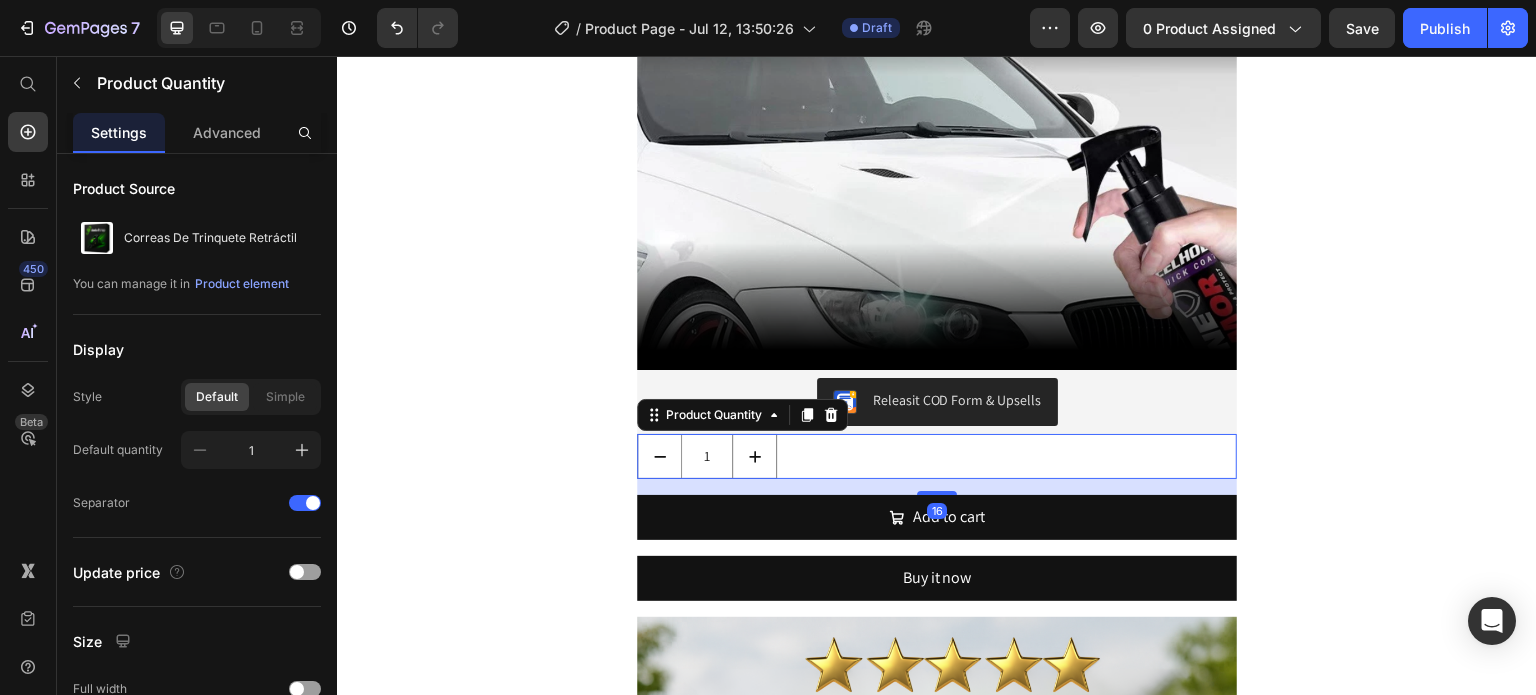 click 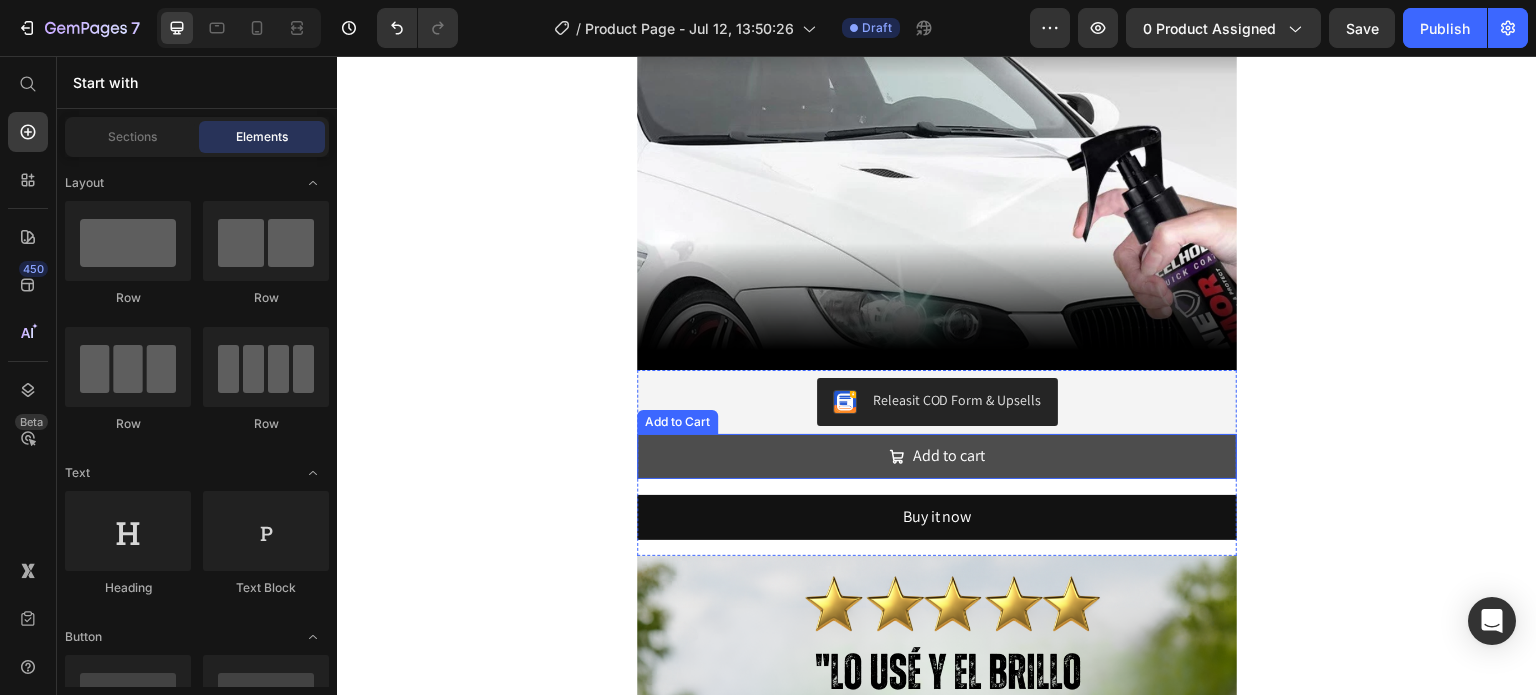 click on "Add to cart" at bounding box center (937, 456) 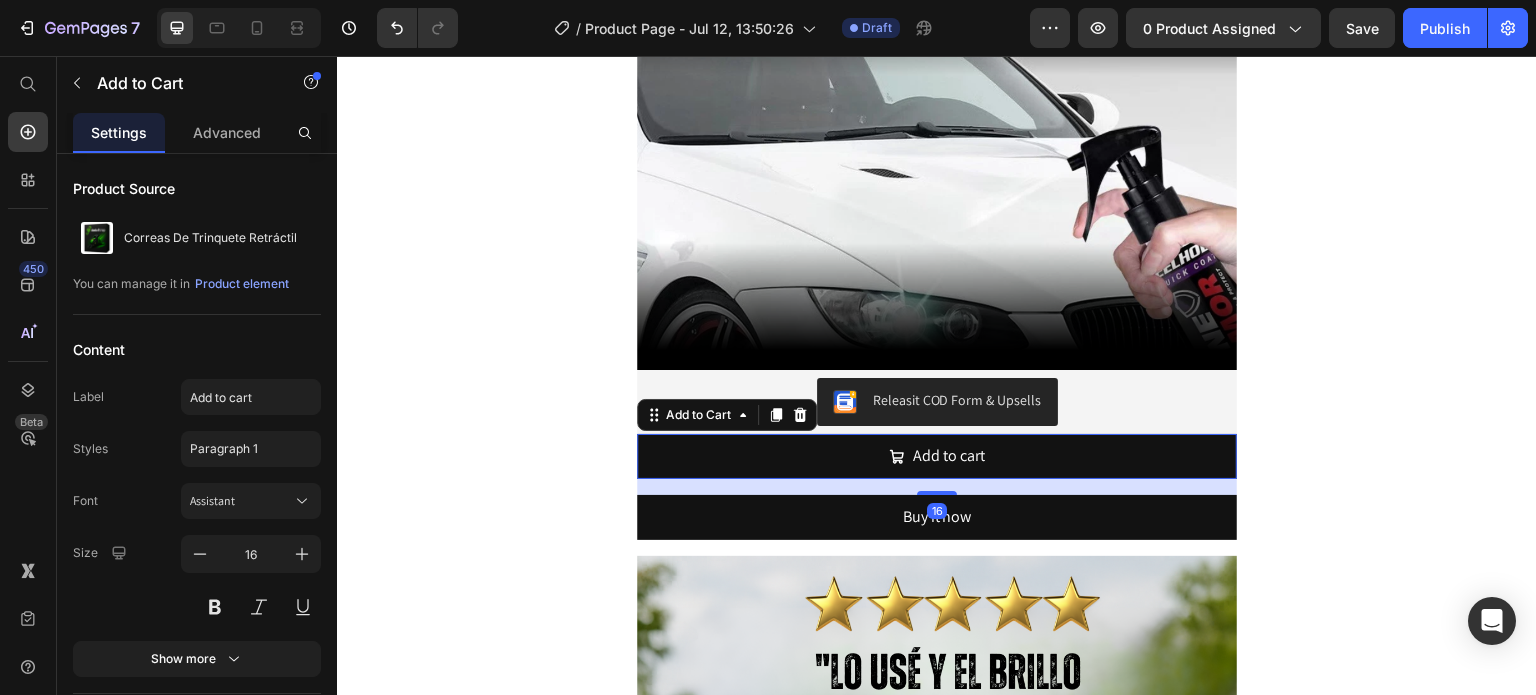 drag, startPoint x: 797, startPoint y: 412, endPoint x: 800, endPoint y: 432, distance: 20.22375 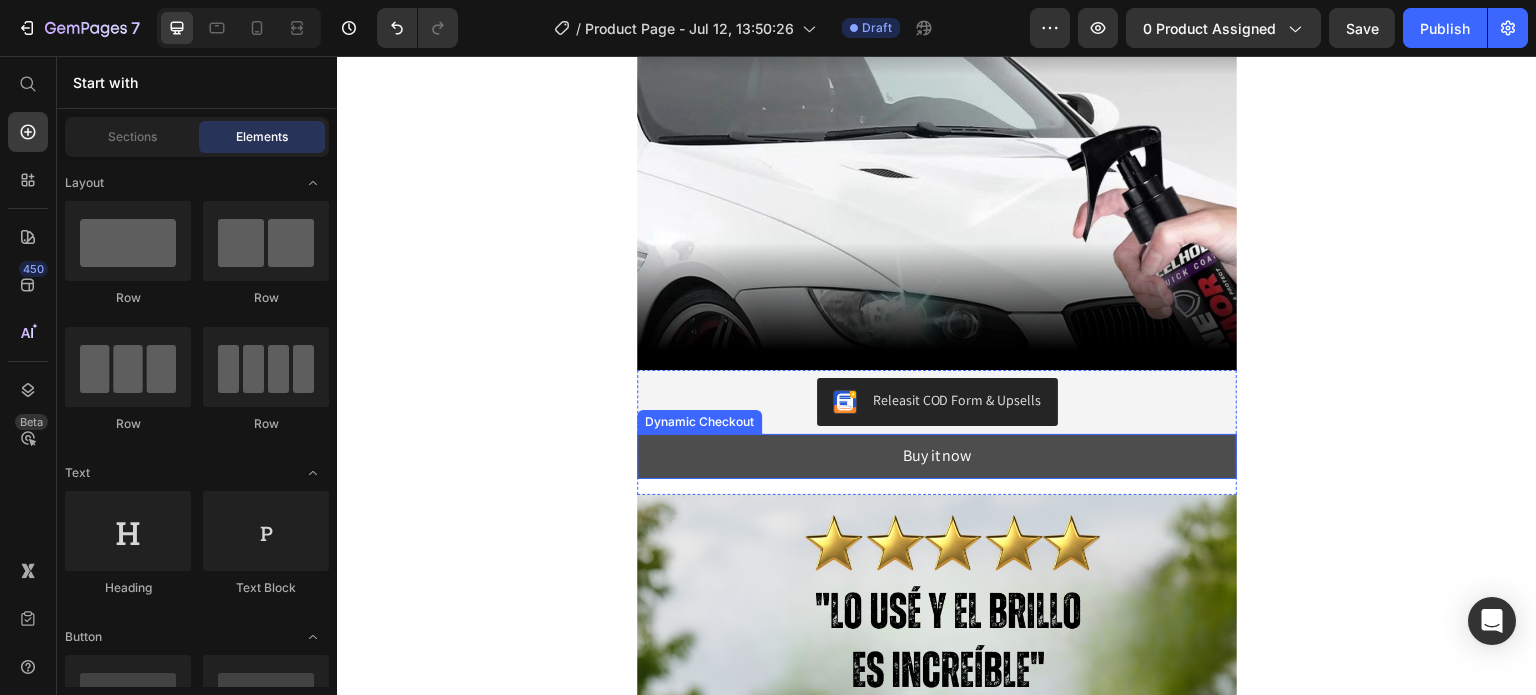 click on "Buy it now" at bounding box center (937, 456) 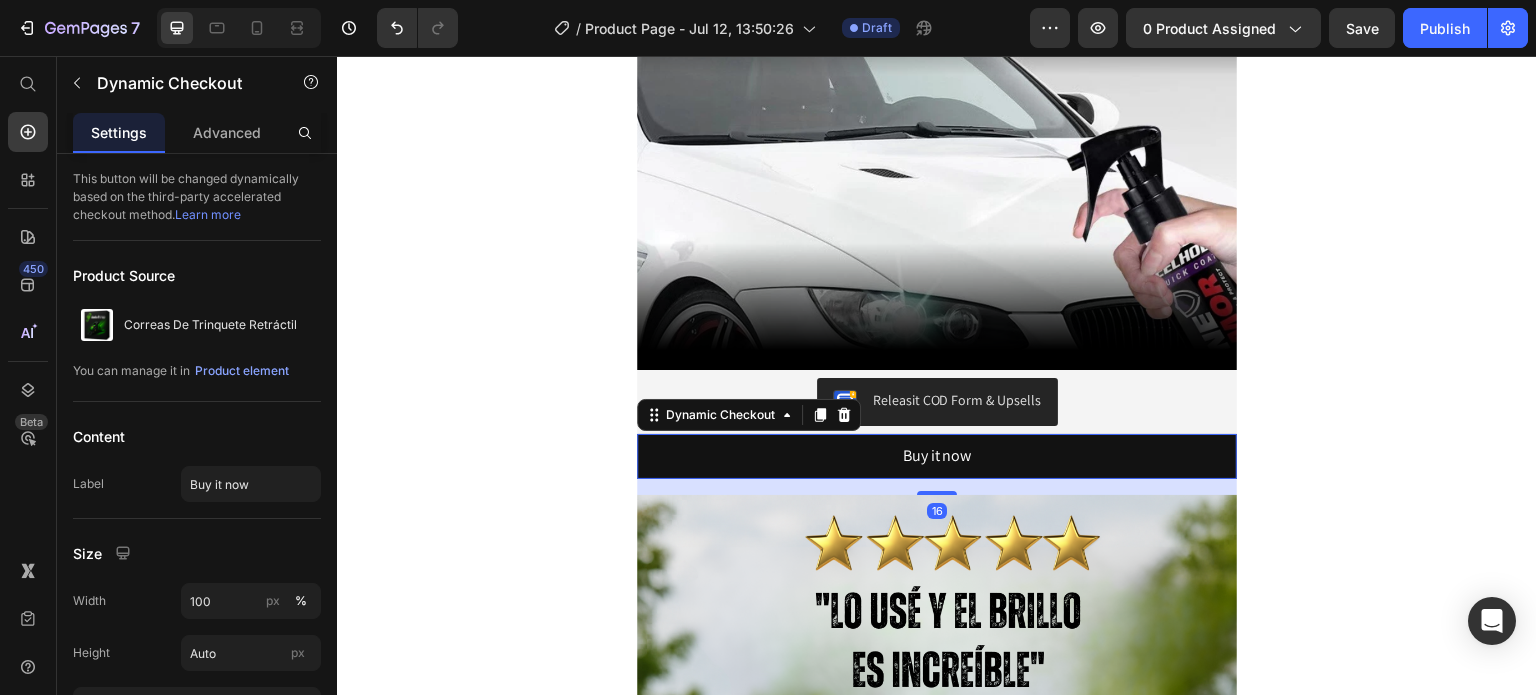 drag, startPoint x: 834, startPoint y: 416, endPoint x: 839, endPoint y: 428, distance: 13 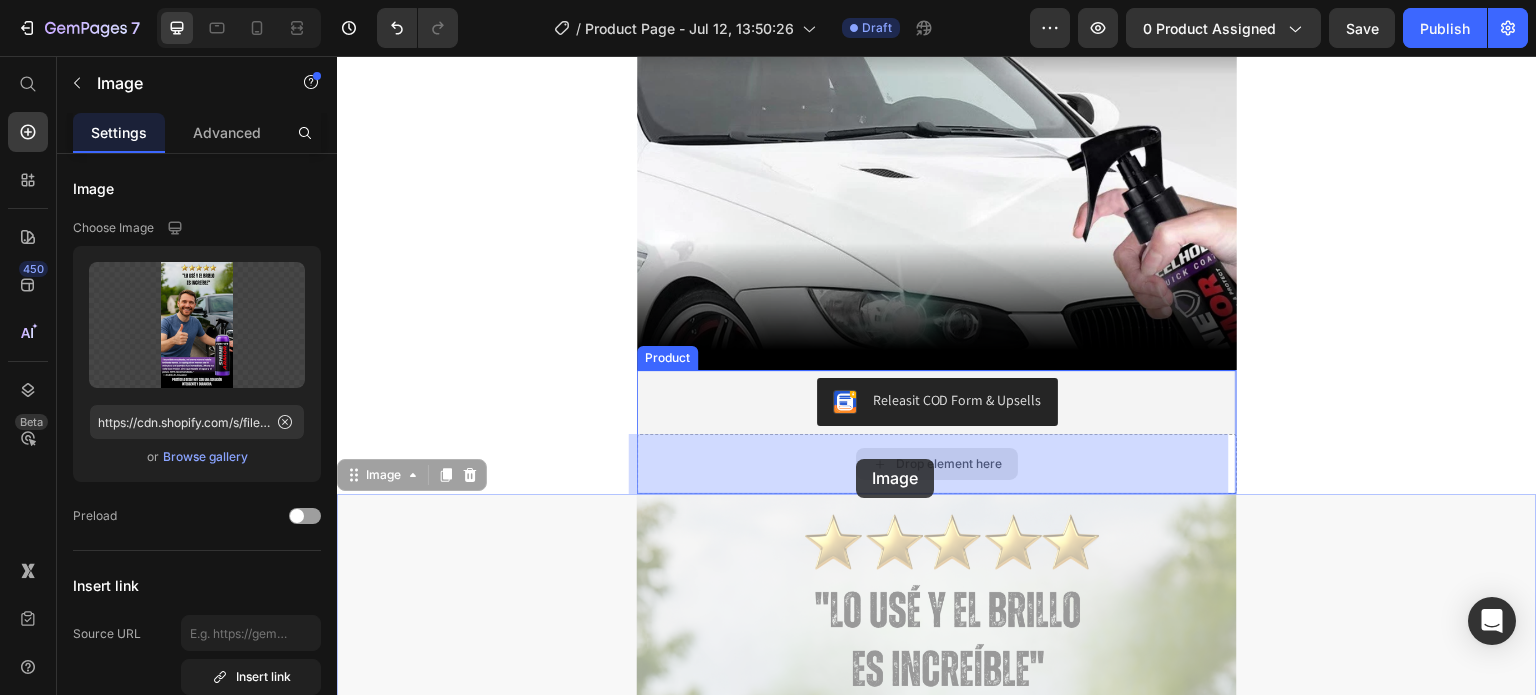 drag, startPoint x: 848, startPoint y: 504, endPoint x: 856, endPoint y: 459, distance: 45.705578 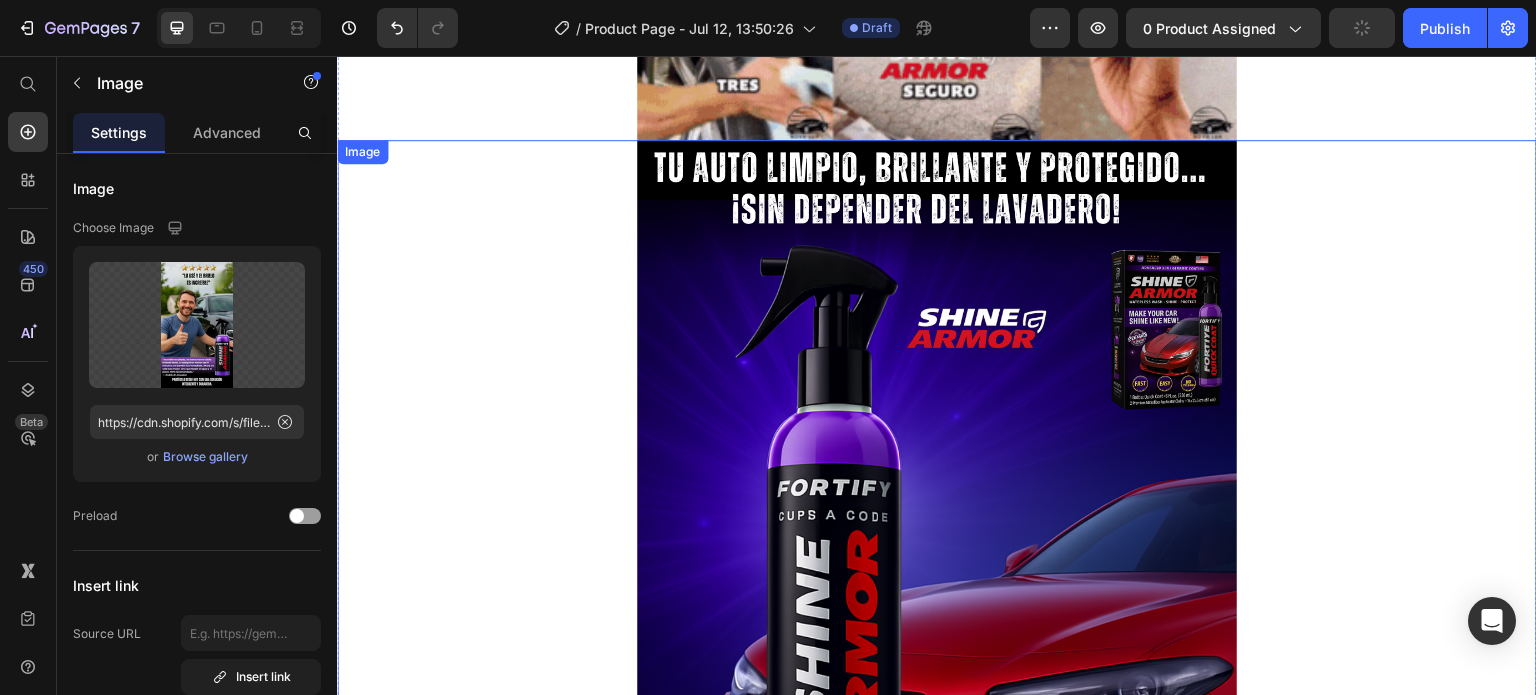 scroll, scrollTop: 0, scrollLeft: 0, axis: both 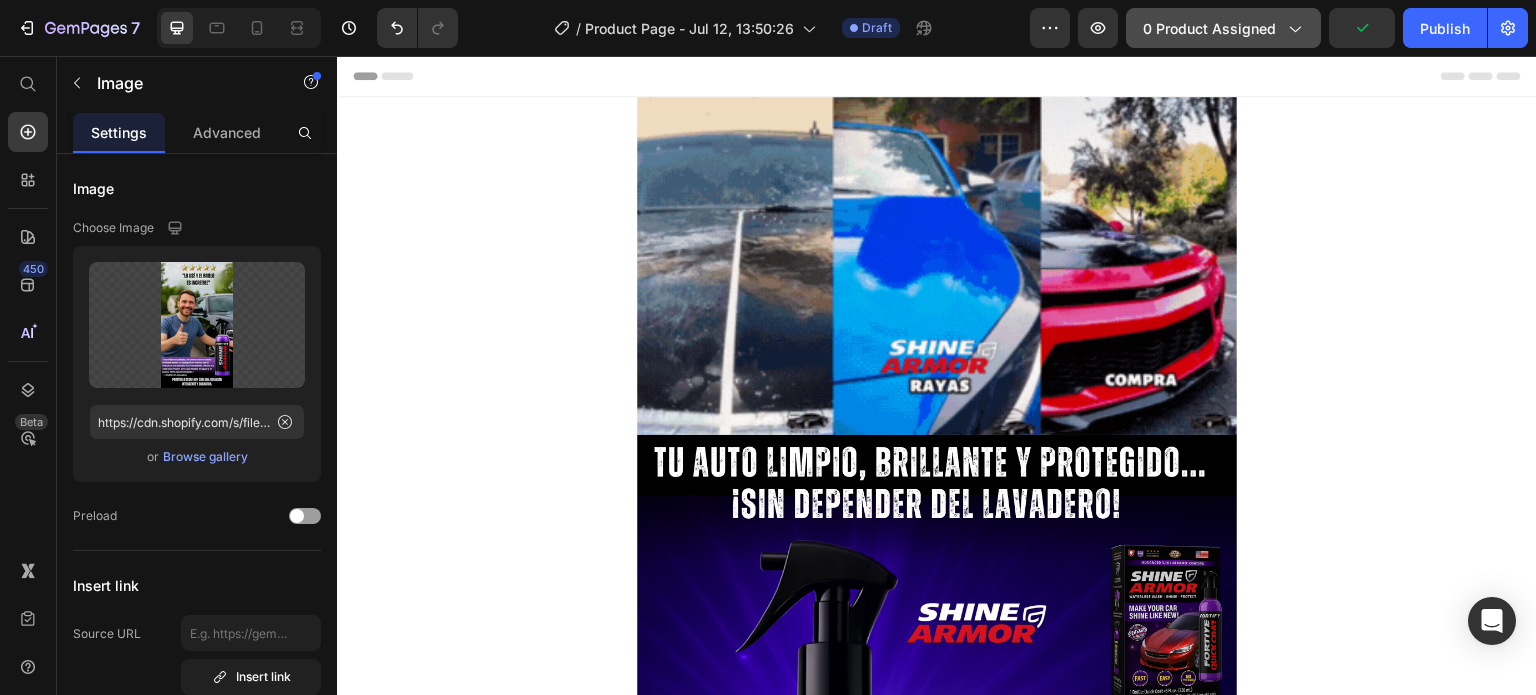 click on "0 product assigned" 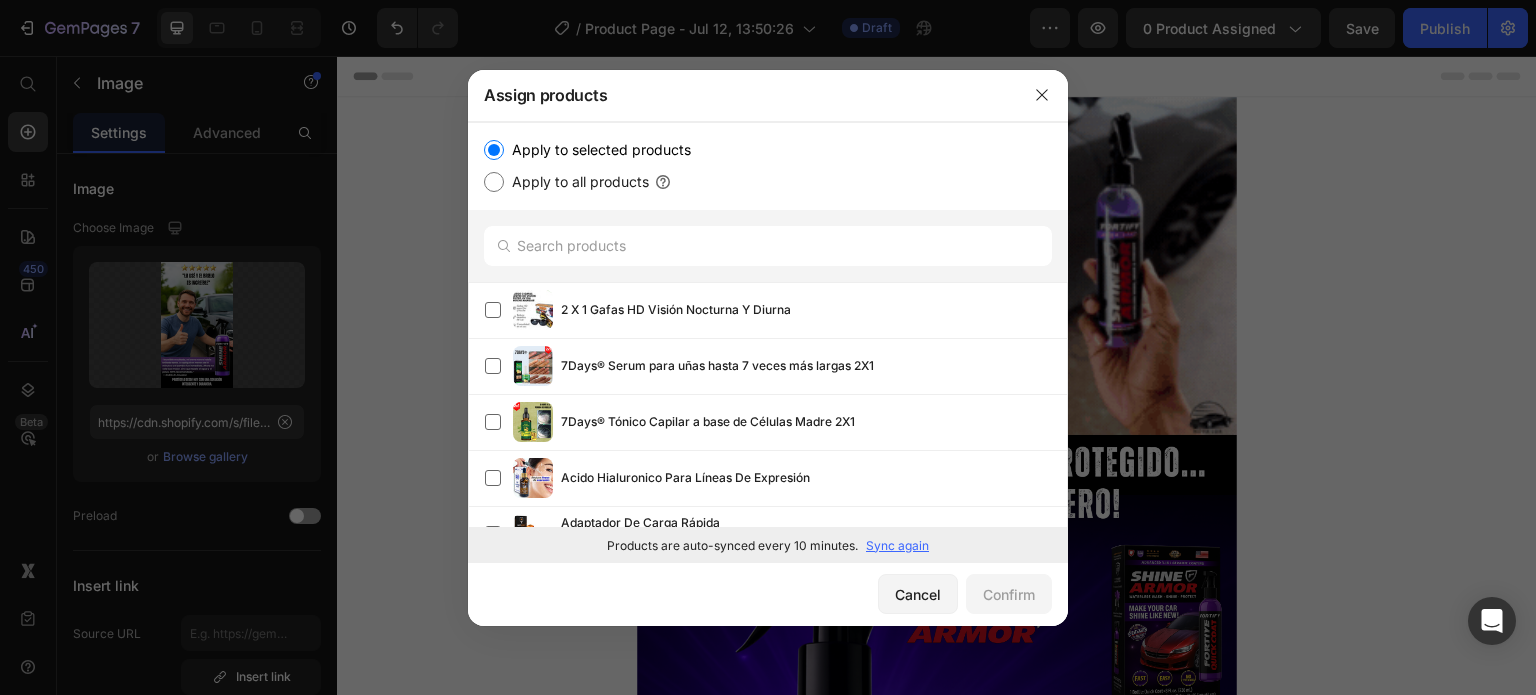 click on "Sync again" at bounding box center (897, 546) 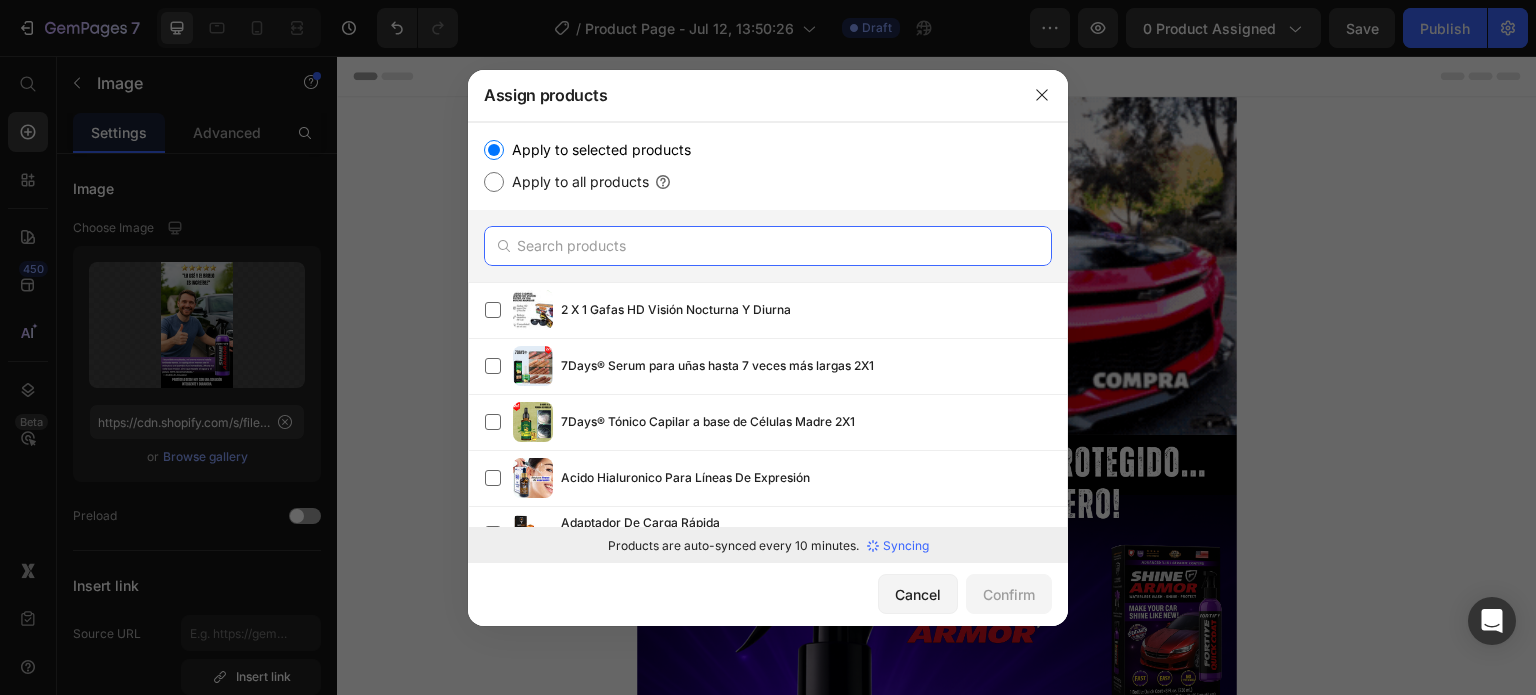 click at bounding box center (768, 246) 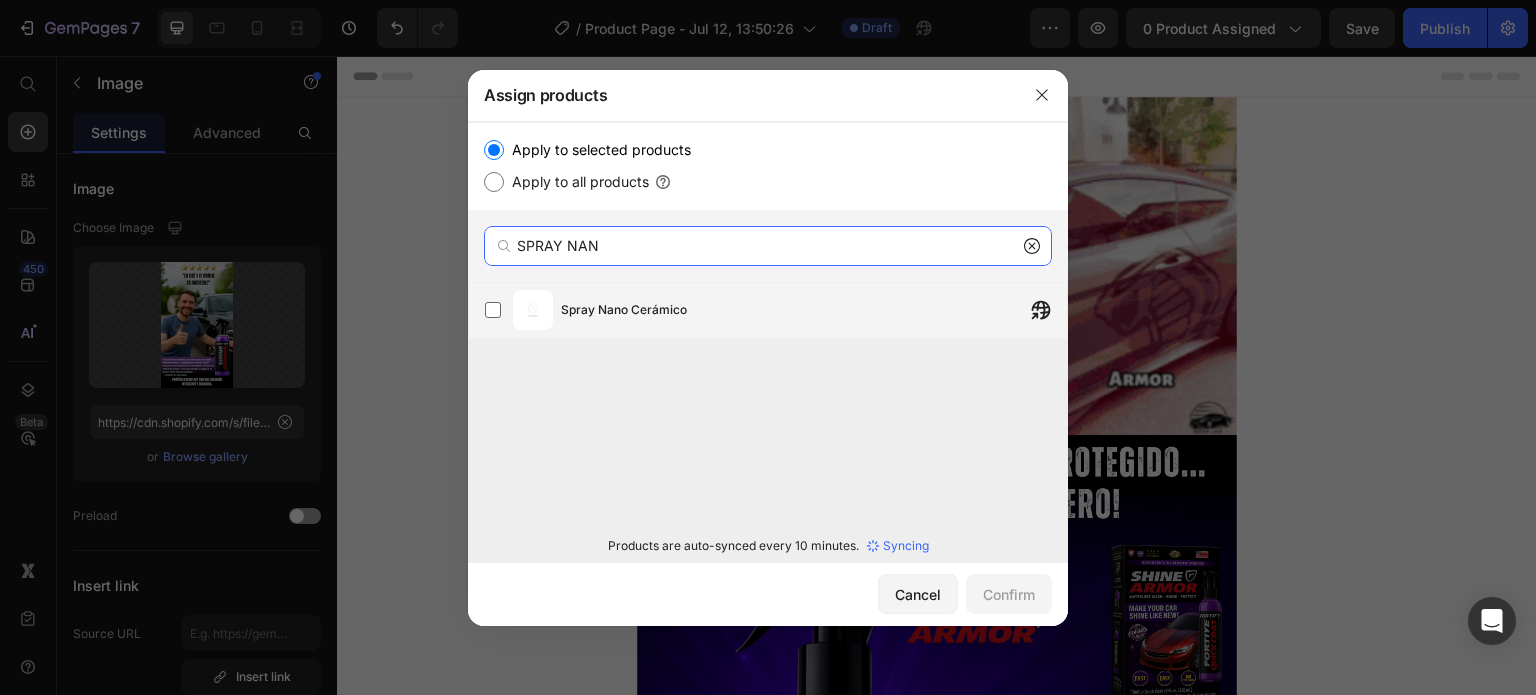 type on "SPRAY NAN" 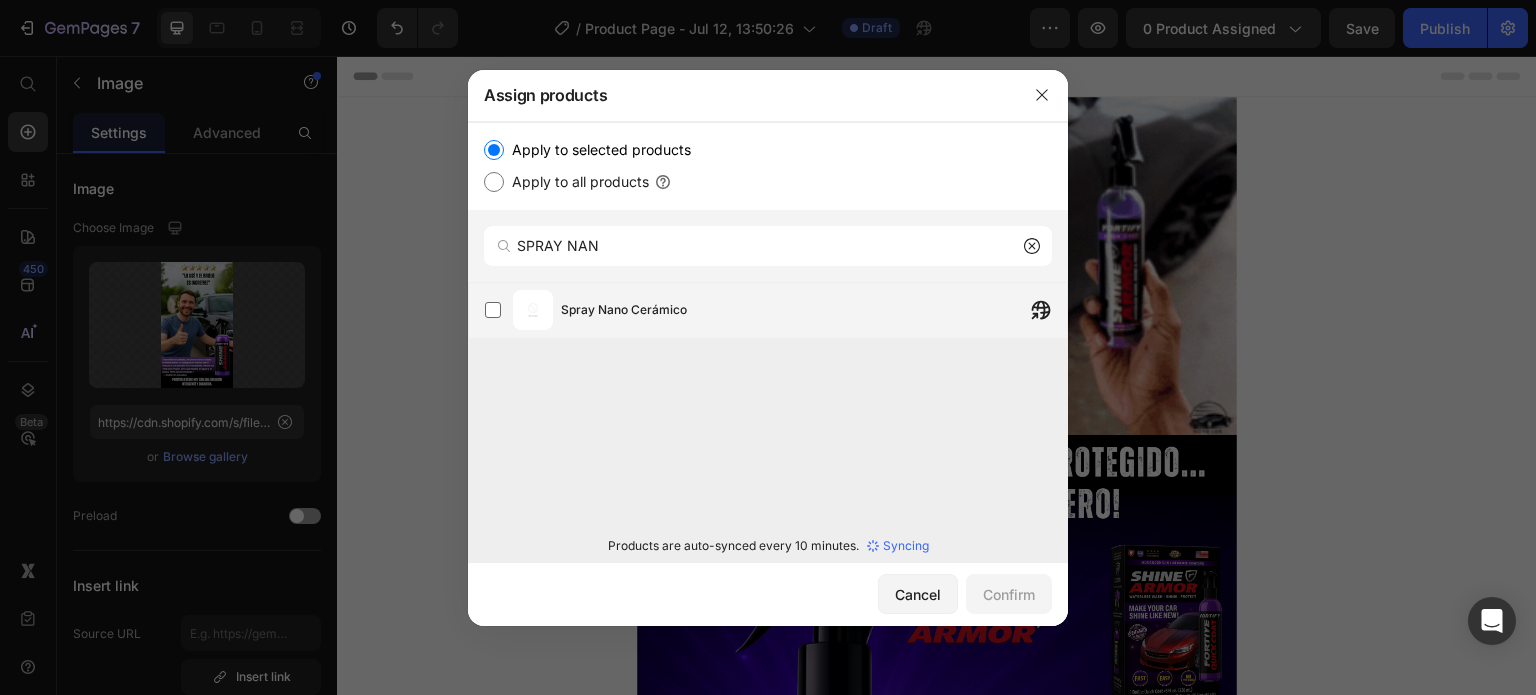 click on "Spray Nano Cerámico" at bounding box center (624, 310) 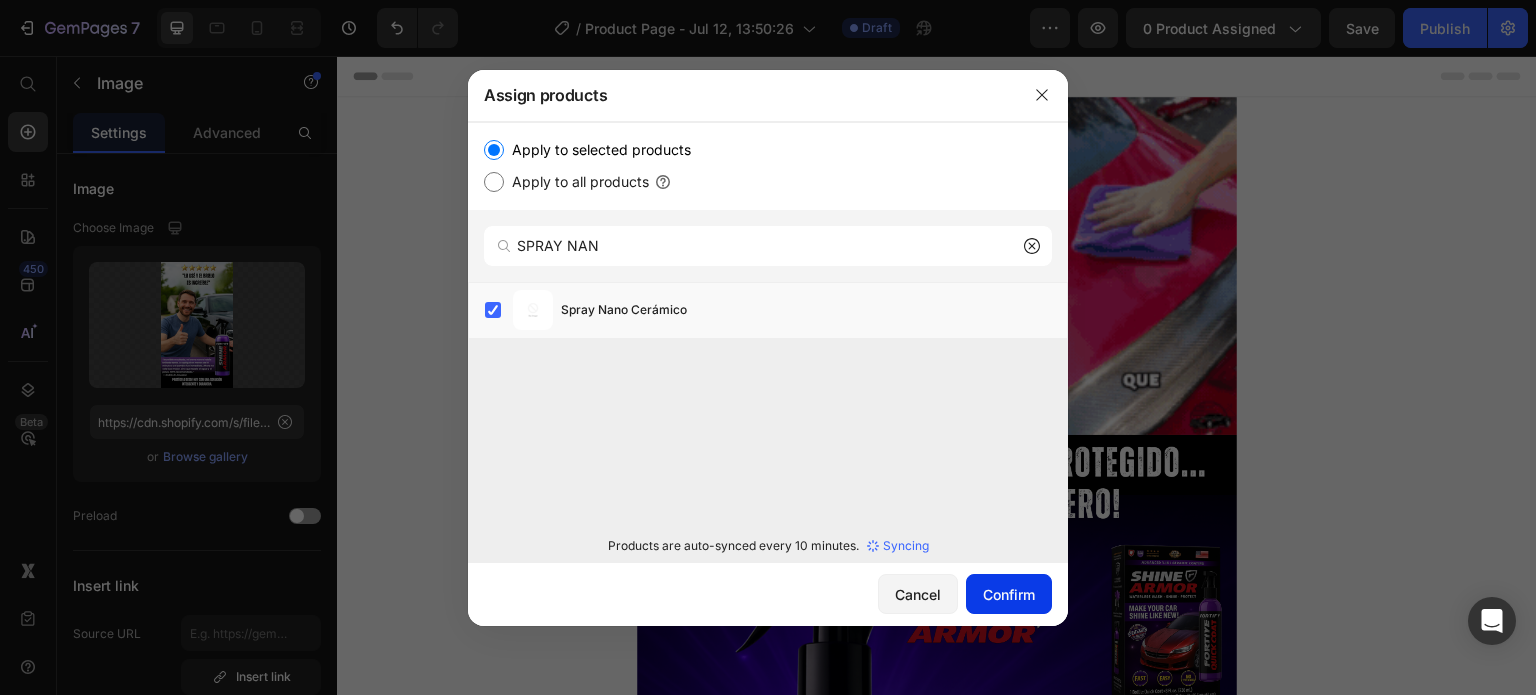 click on "Confirm" at bounding box center (1009, 594) 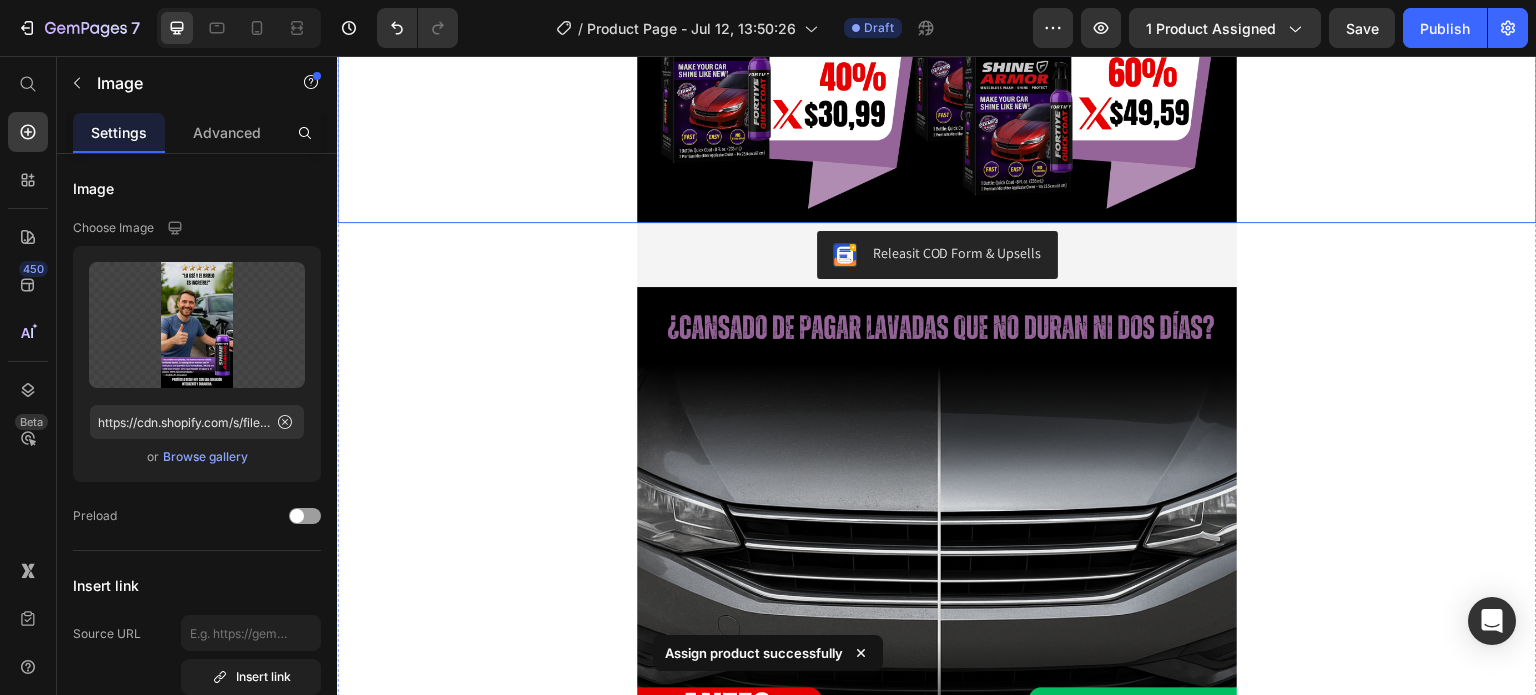 scroll, scrollTop: 1300, scrollLeft: 0, axis: vertical 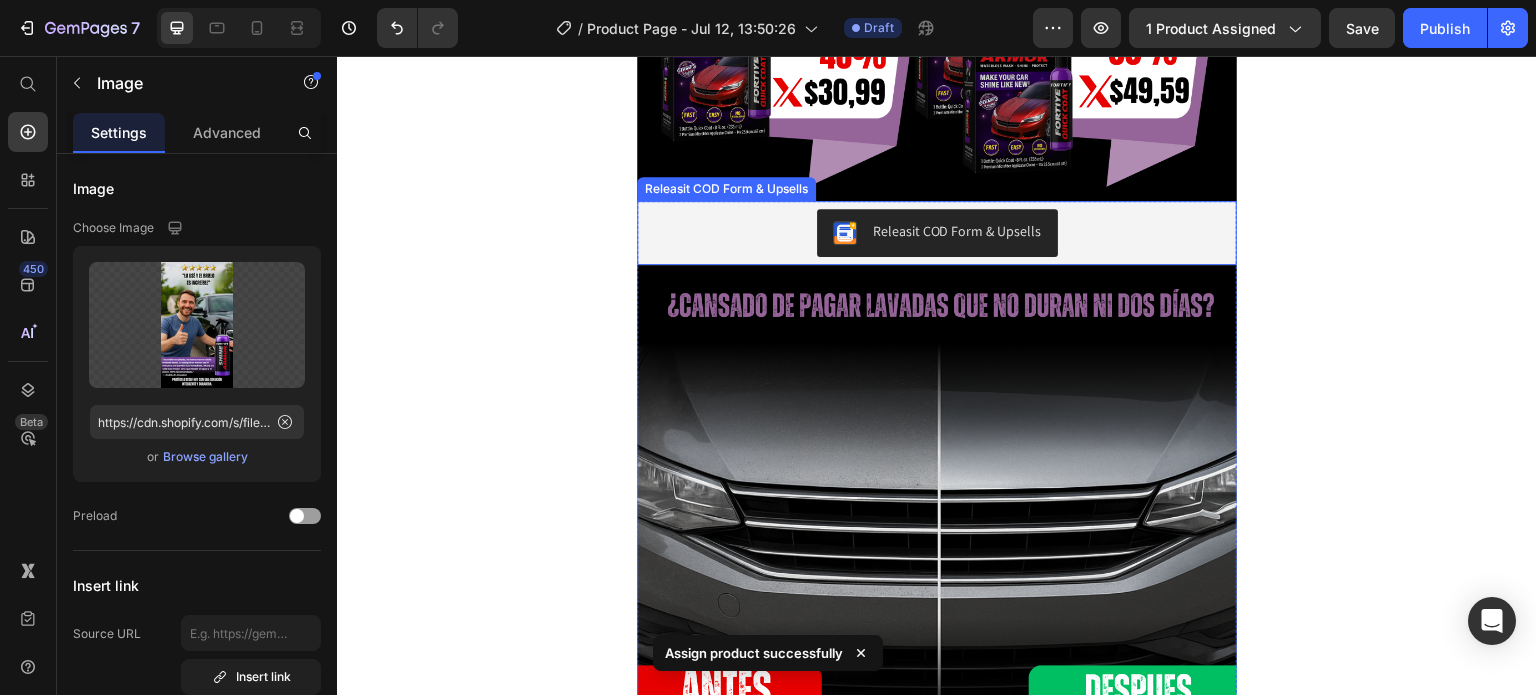 click on "Releasit COD Form & Upsells" at bounding box center (937, 233) 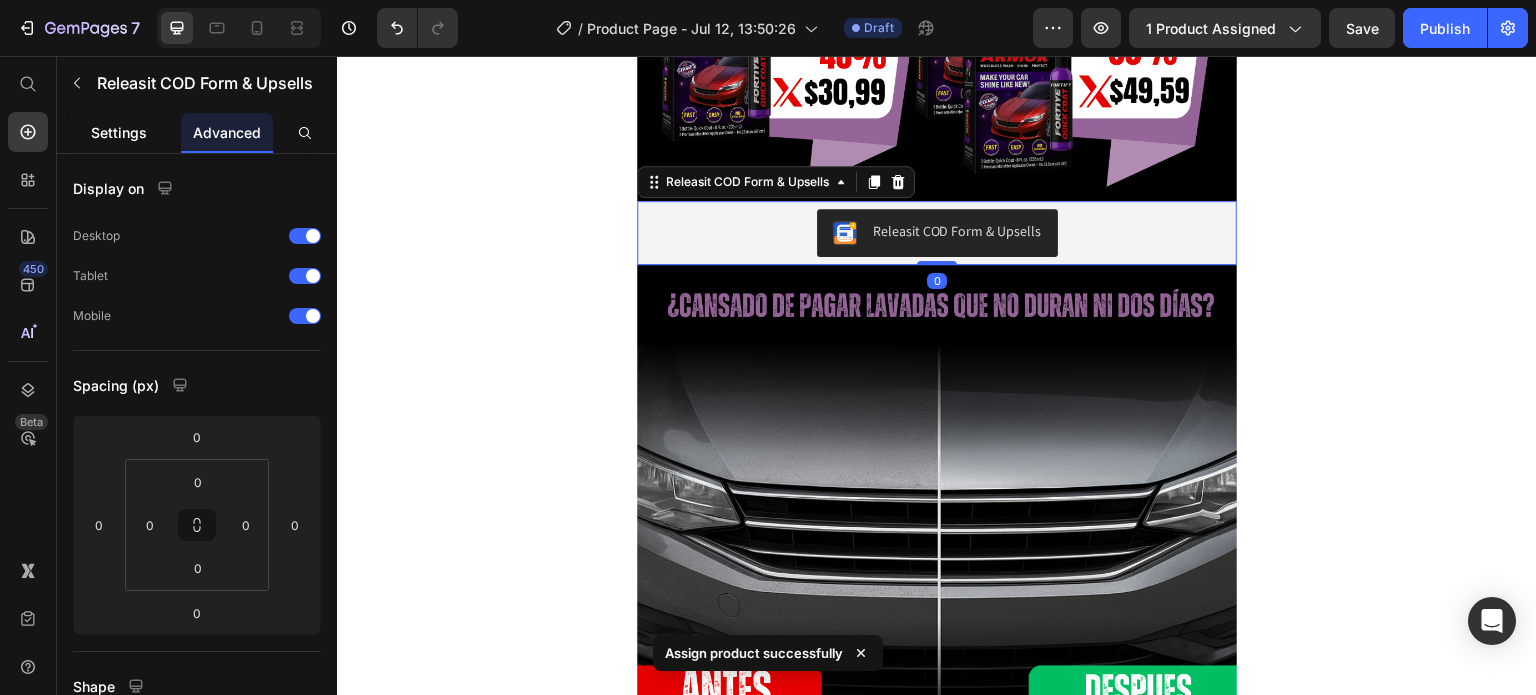 click on "Settings" 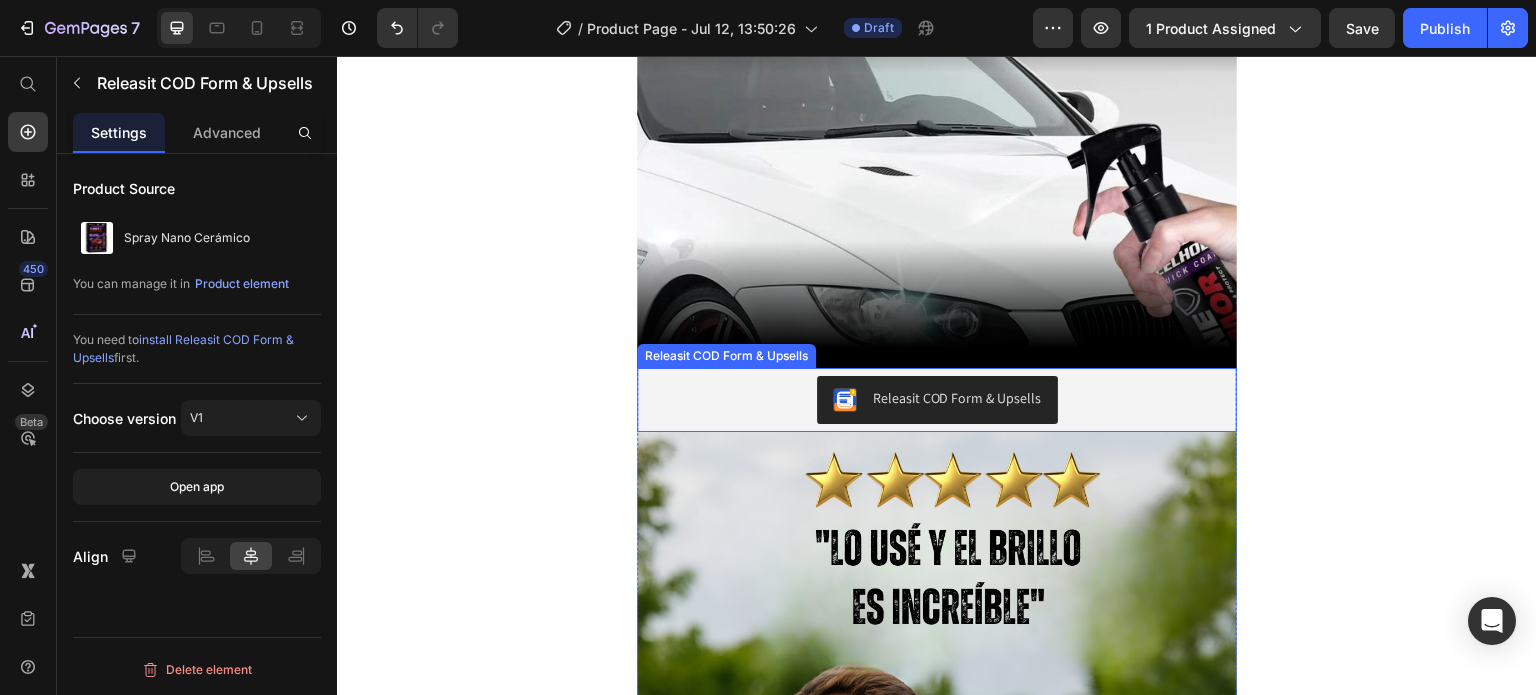 scroll, scrollTop: 4400, scrollLeft: 0, axis: vertical 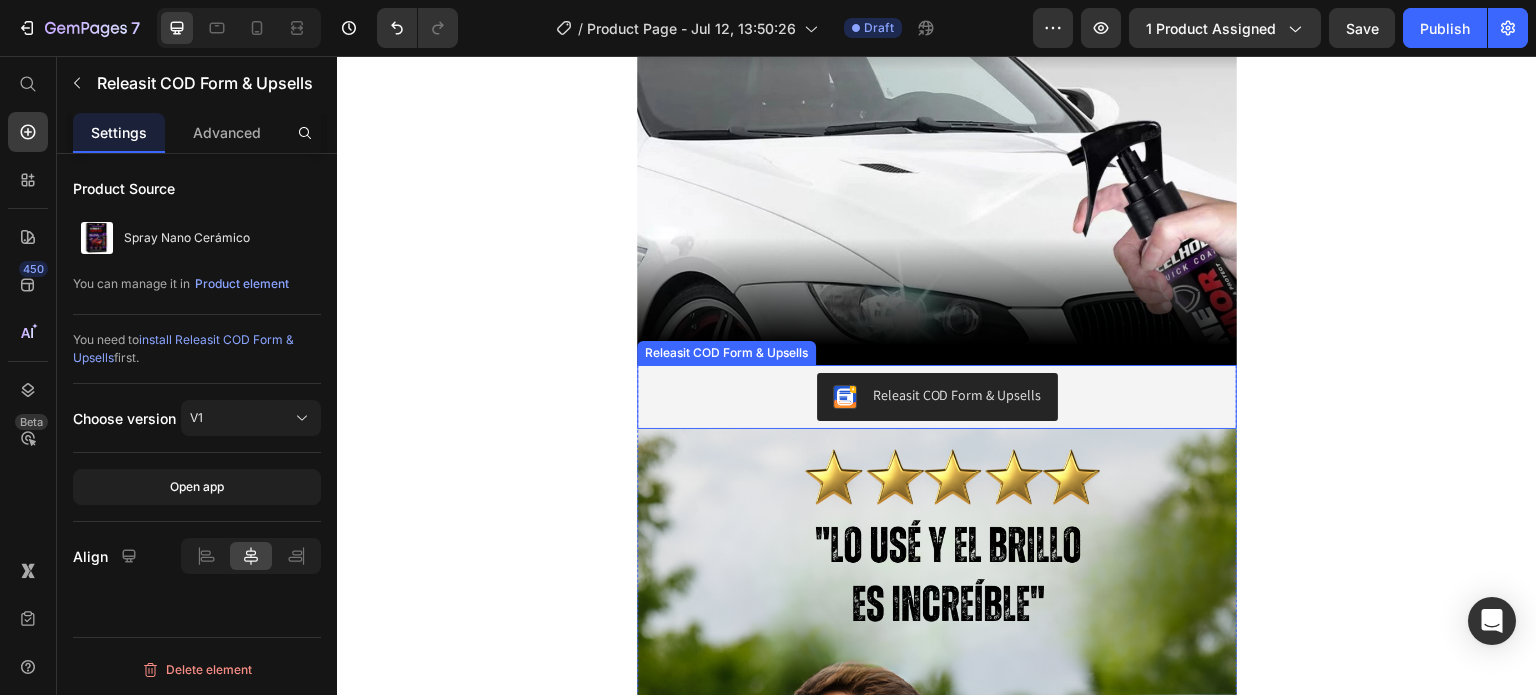 click on "Releasit COD Form & Upsells" at bounding box center [937, 397] 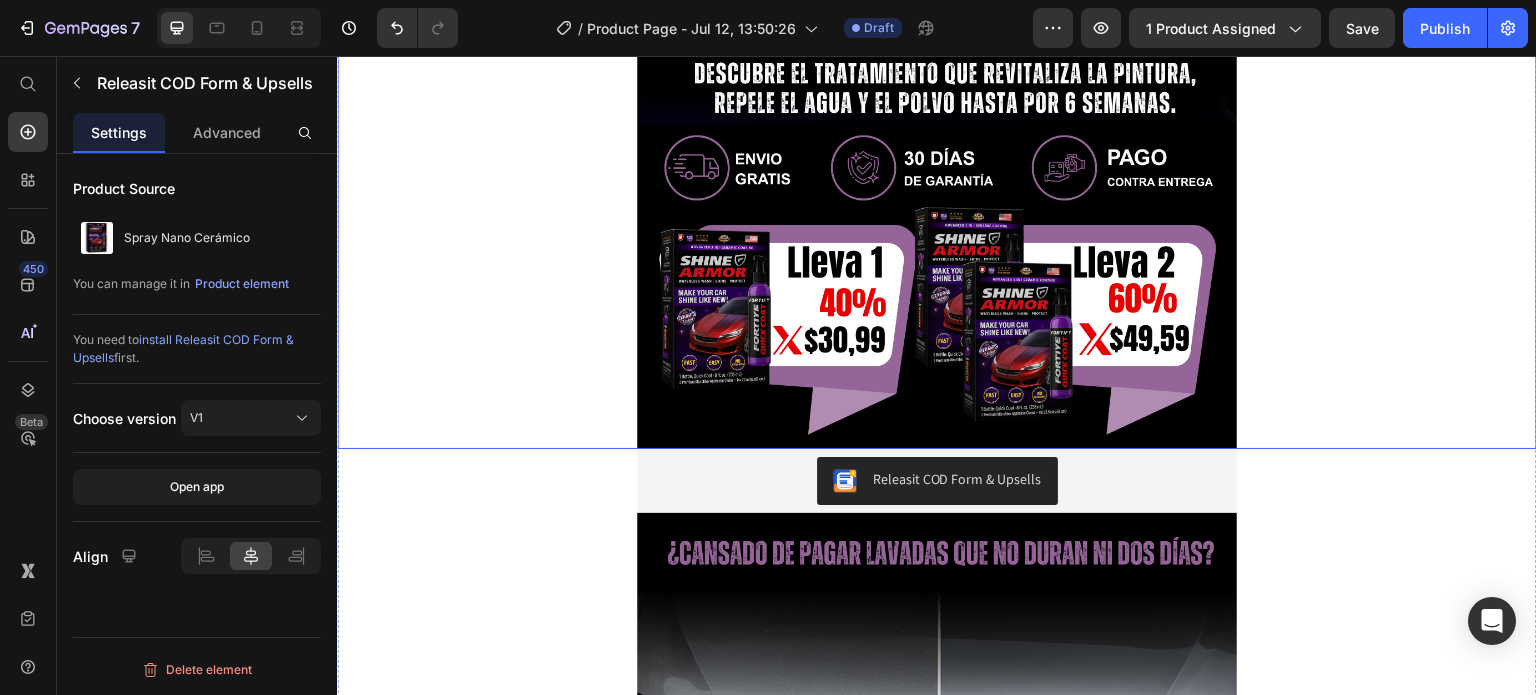 scroll, scrollTop: 1100, scrollLeft: 0, axis: vertical 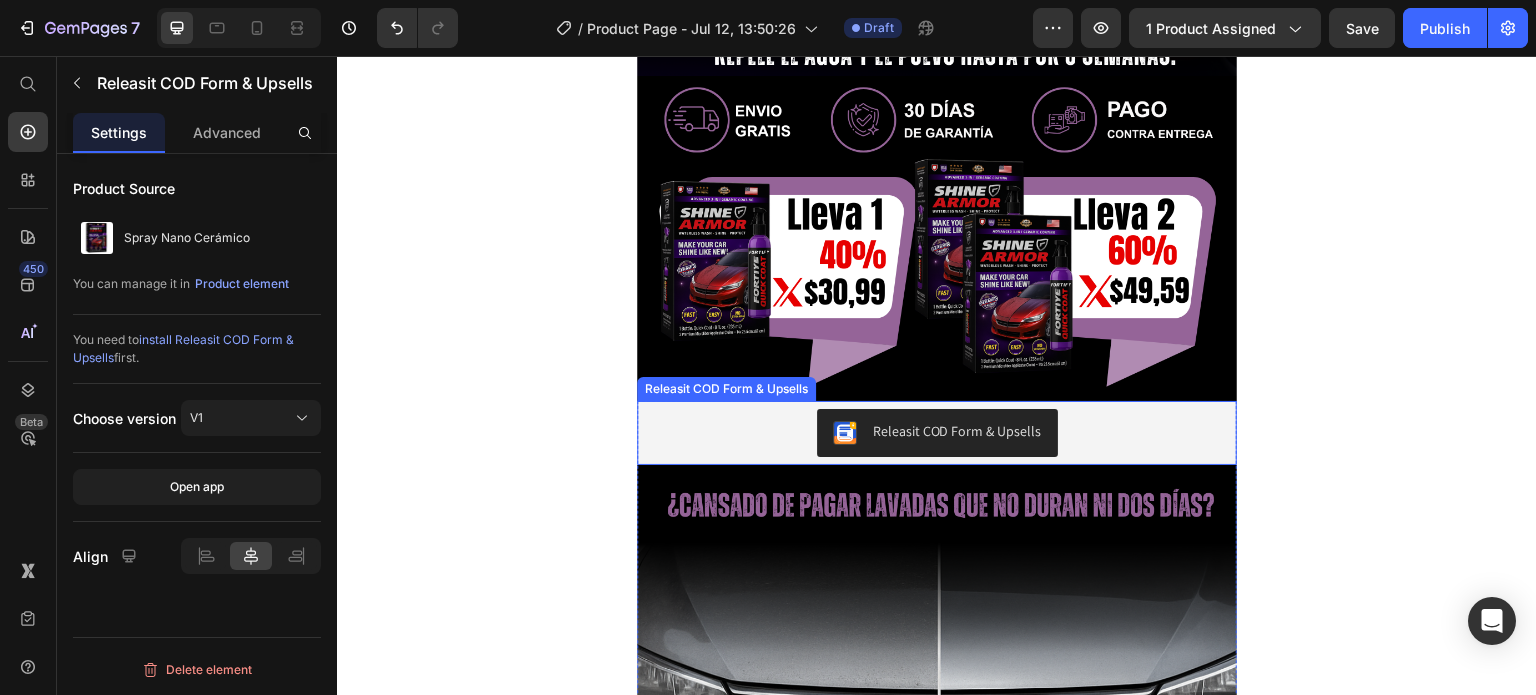 click on "Releasit COD Form & Upsells" at bounding box center (937, 433) 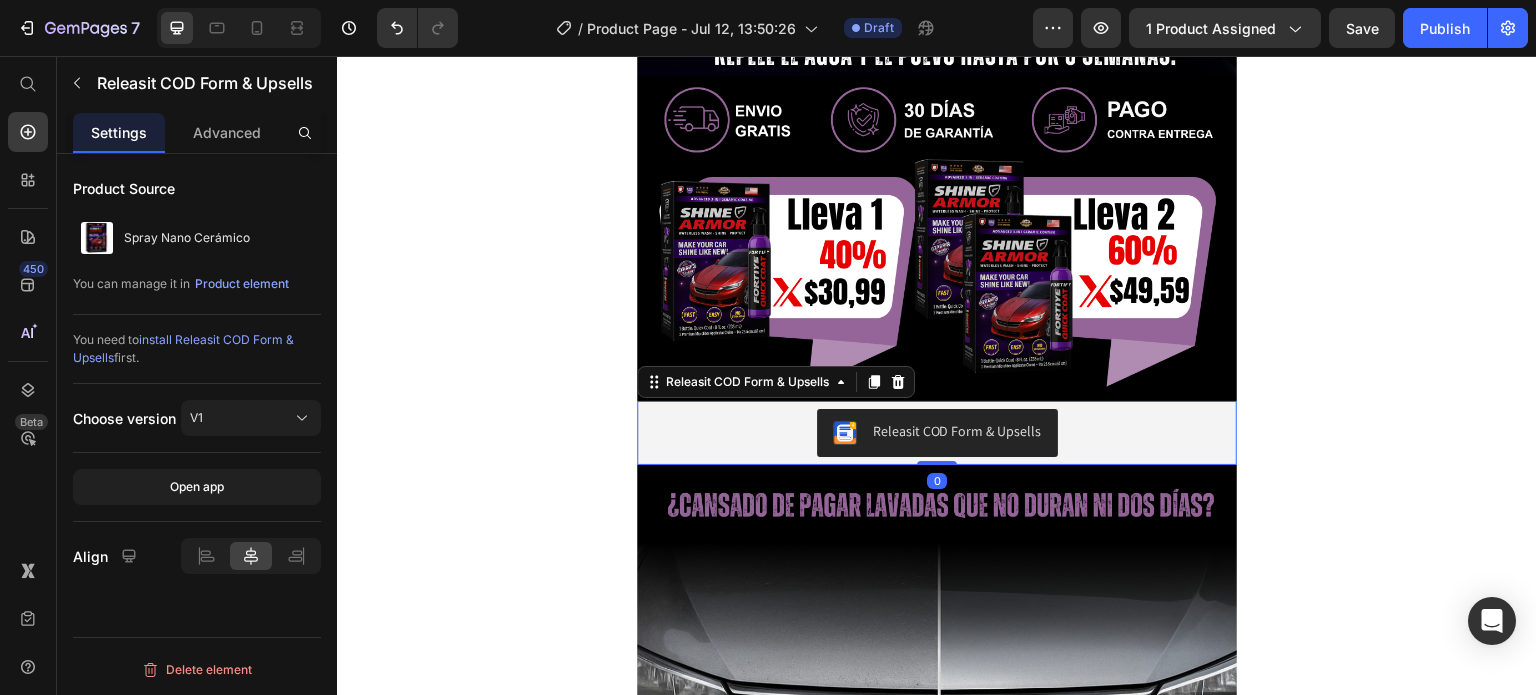 click on "Releasit COD Form & Upsells" at bounding box center [776, 382] 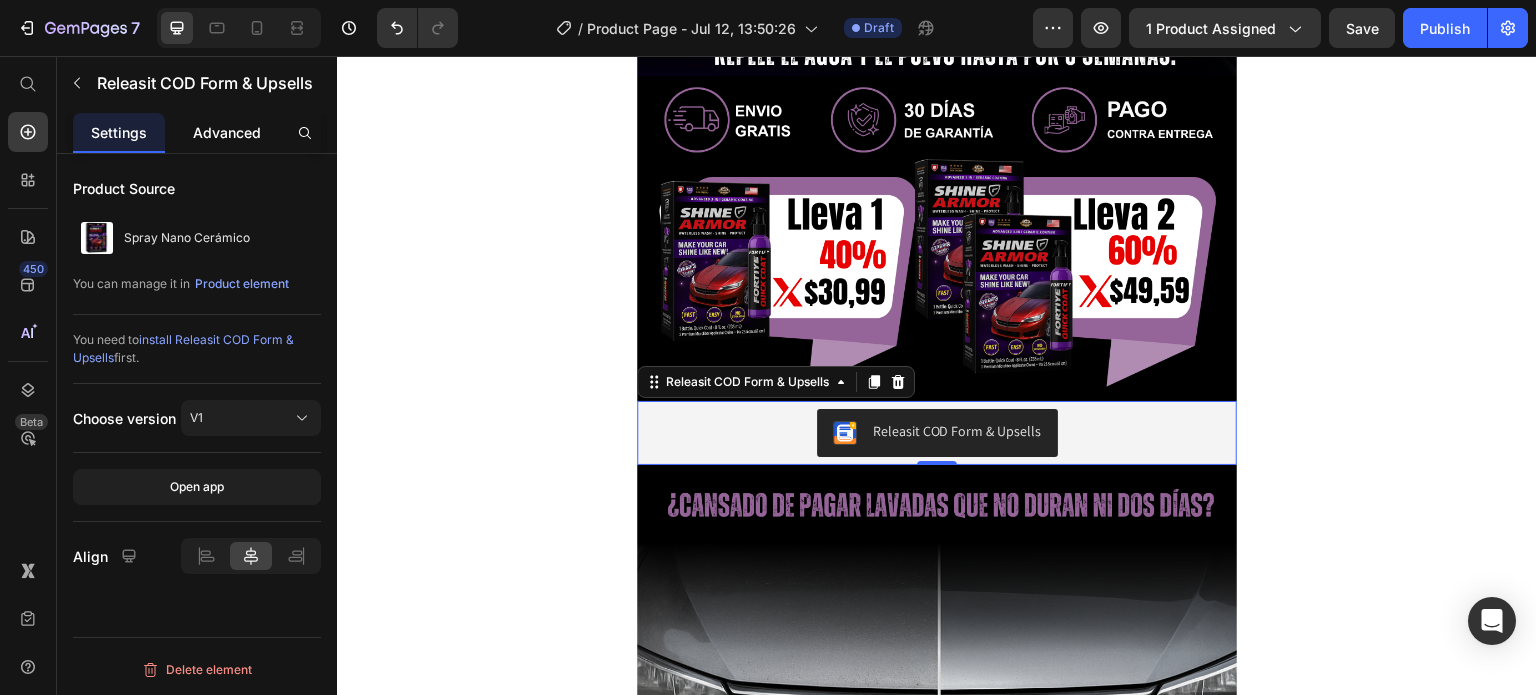 click on "Advanced" 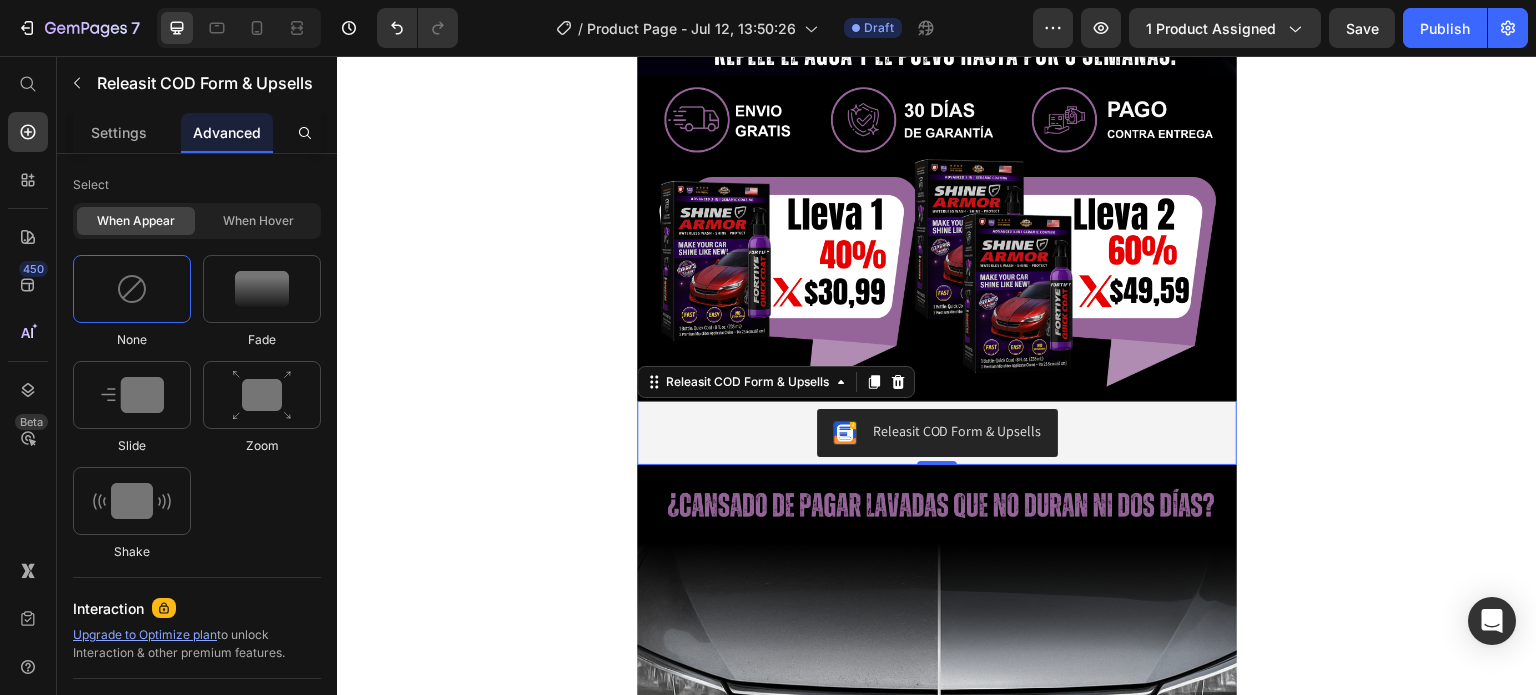 scroll, scrollTop: 1070, scrollLeft: 0, axis: vertical 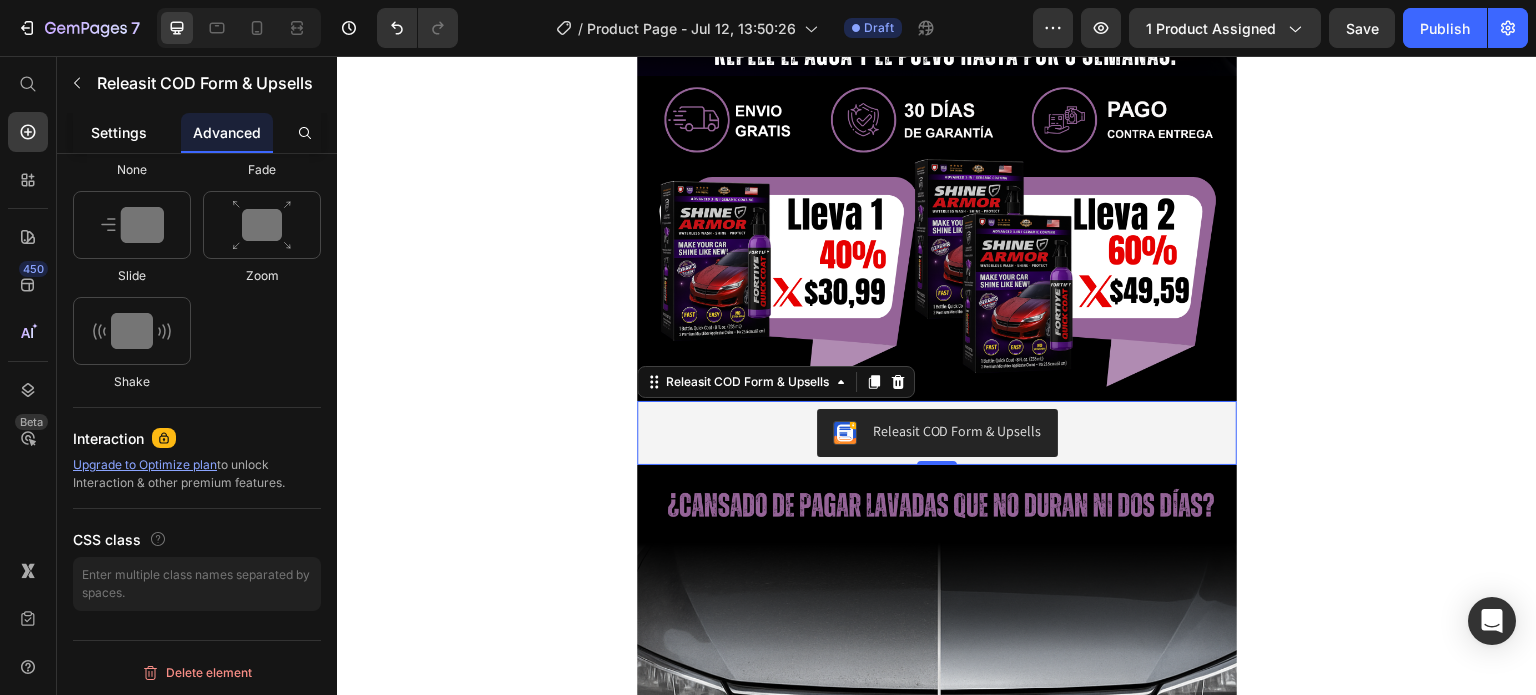 click on "Settings" at bounding box center (119, 132) 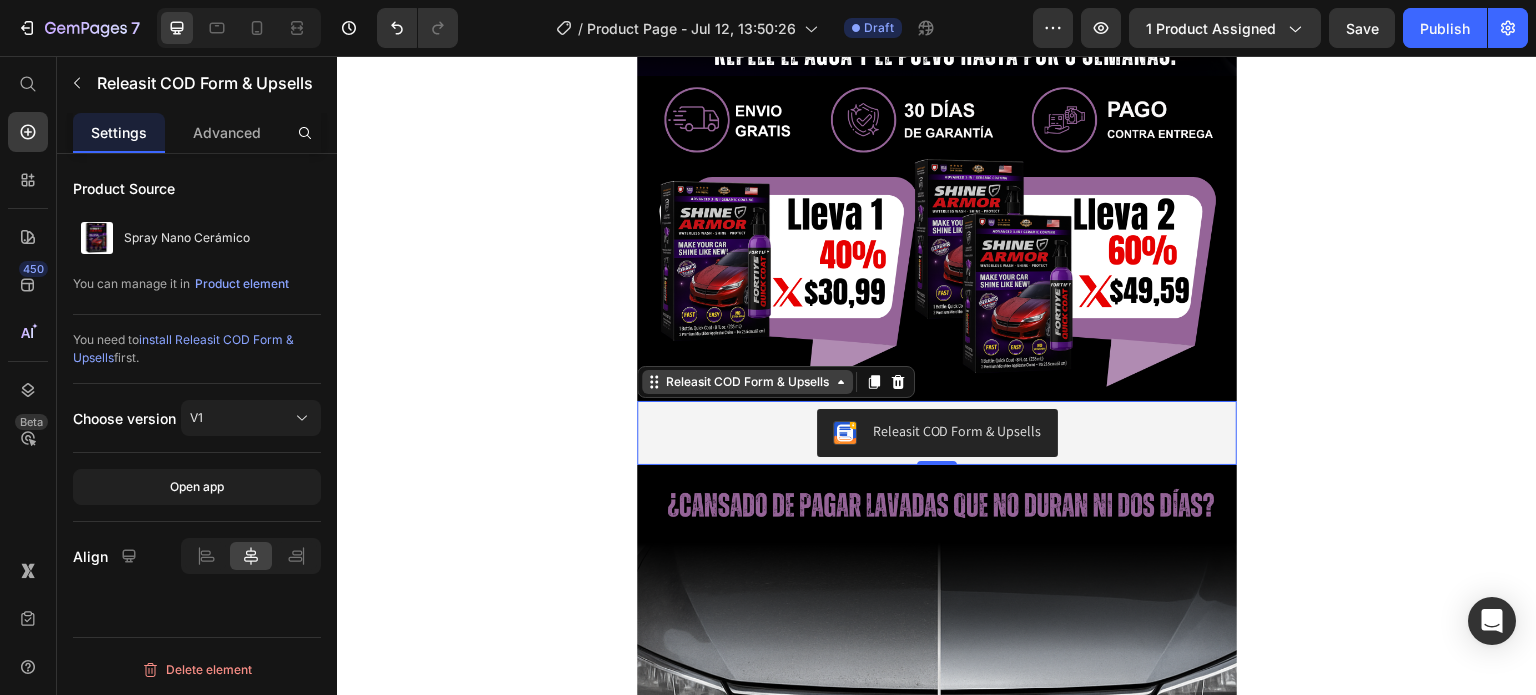 click on "Releasit COD Form & Upsells" at bounding box center (747, 382) 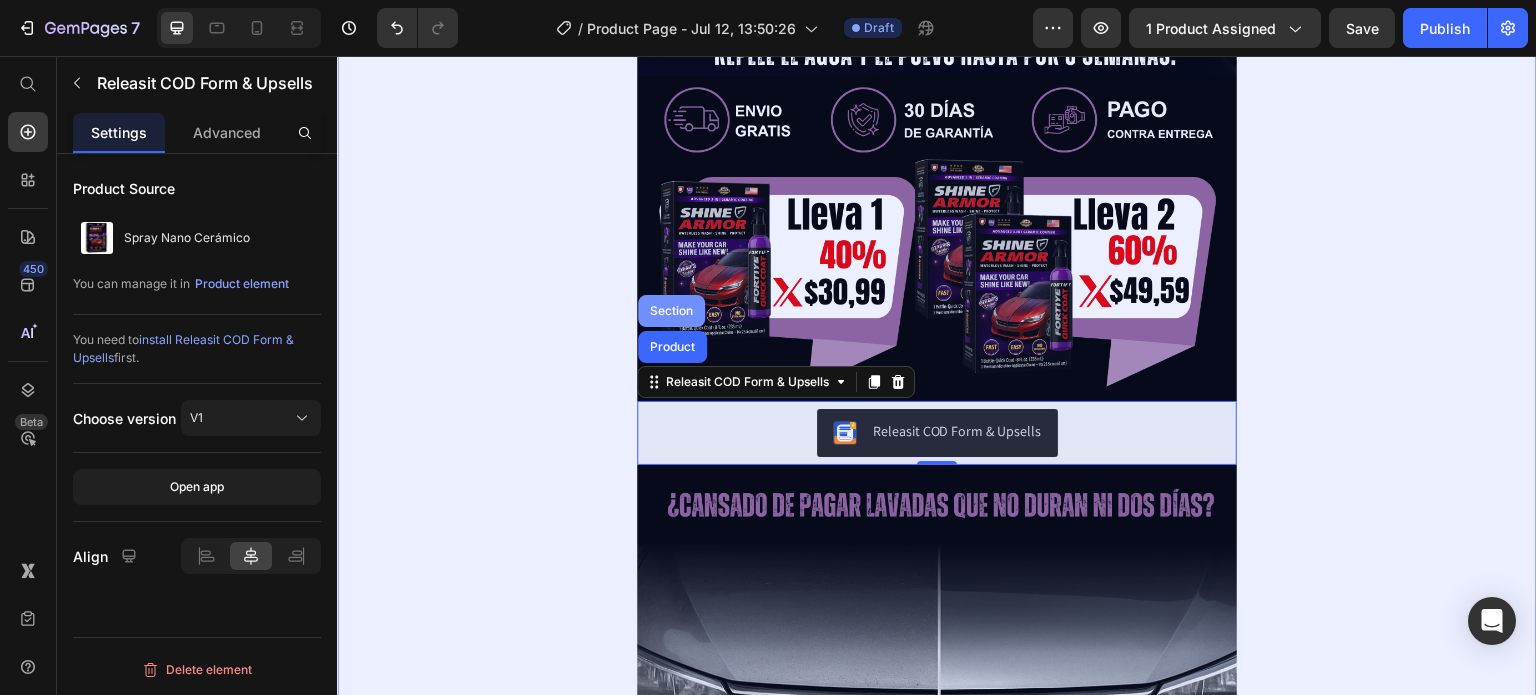 click on "Section" at bounding box center [671, 311] 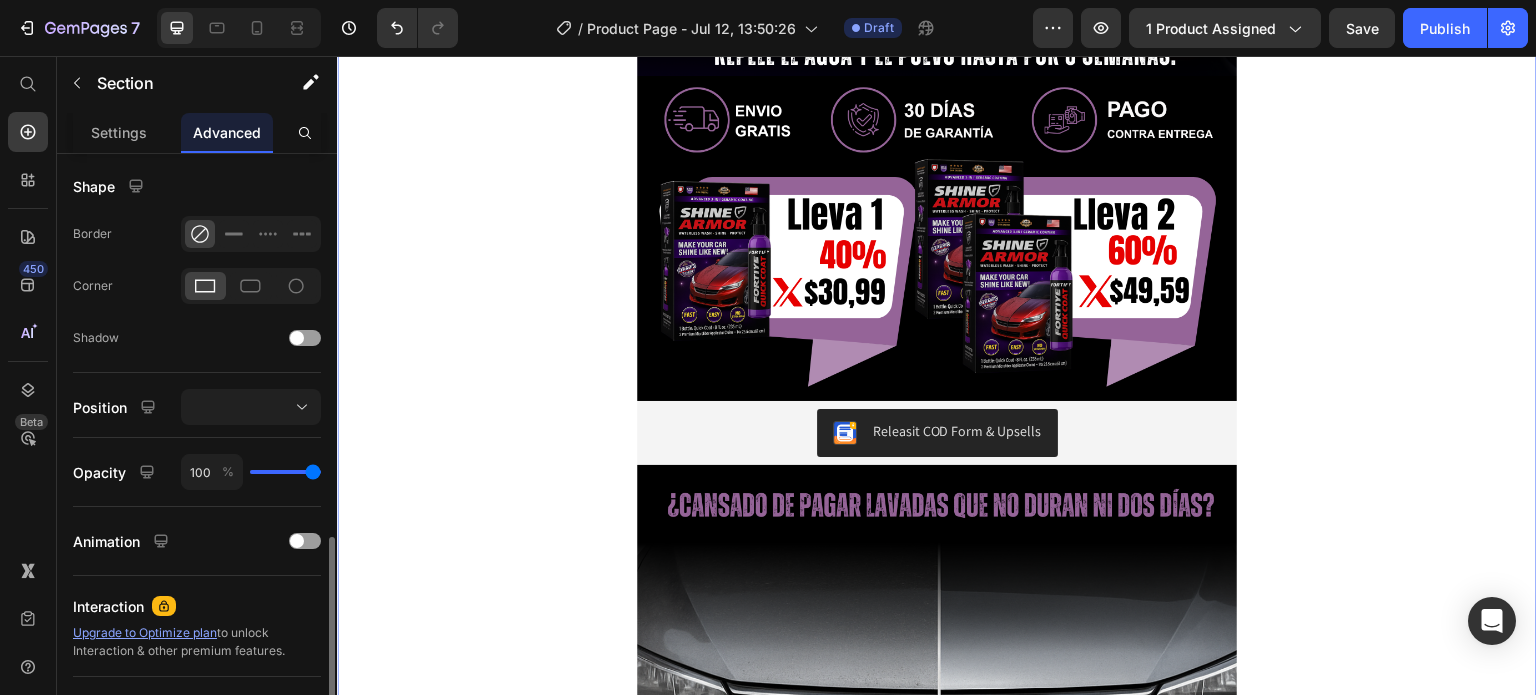 scroll, scrollTop: 668, scrollLeft: 0, axis: vertical 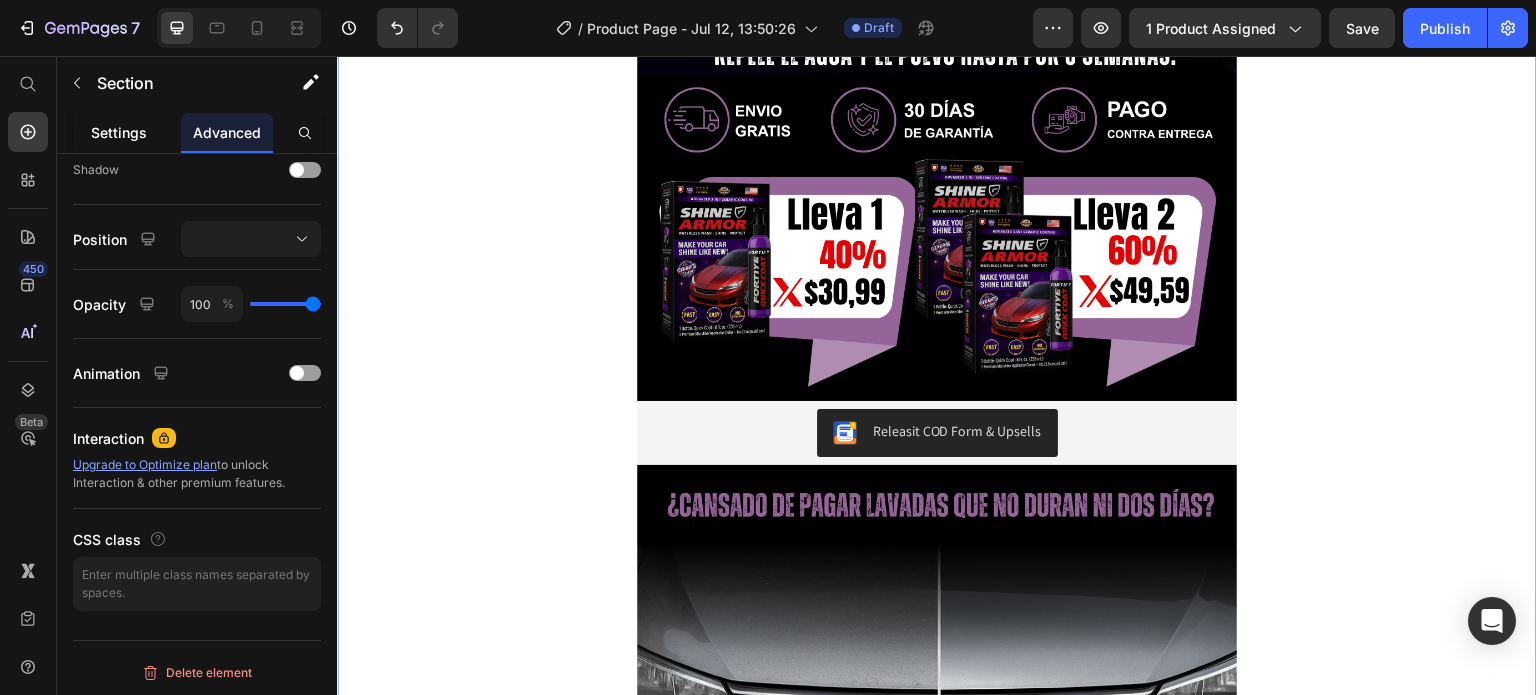 click on "Settings" at bounding box center [119, 132] 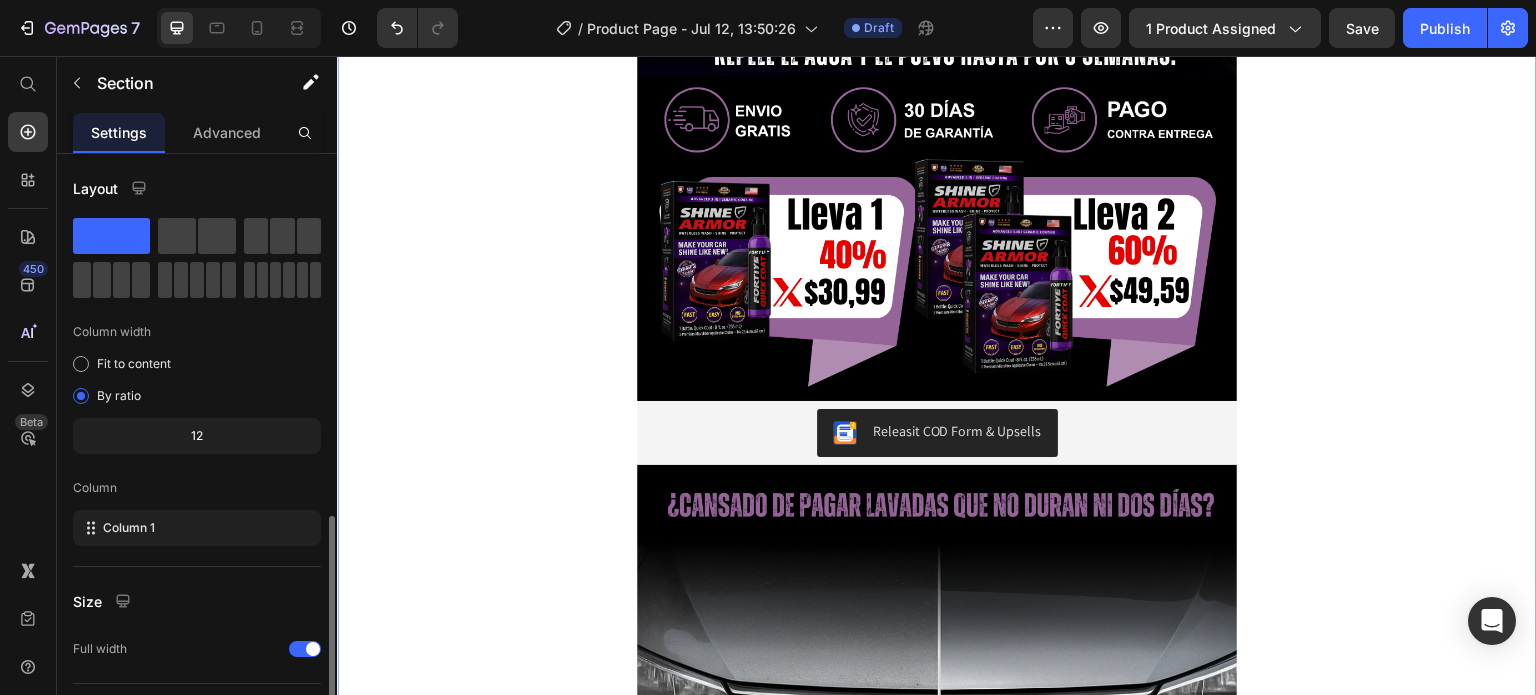 scroll, scrollTop: 208, scrollLeft: 0, axis: vertical 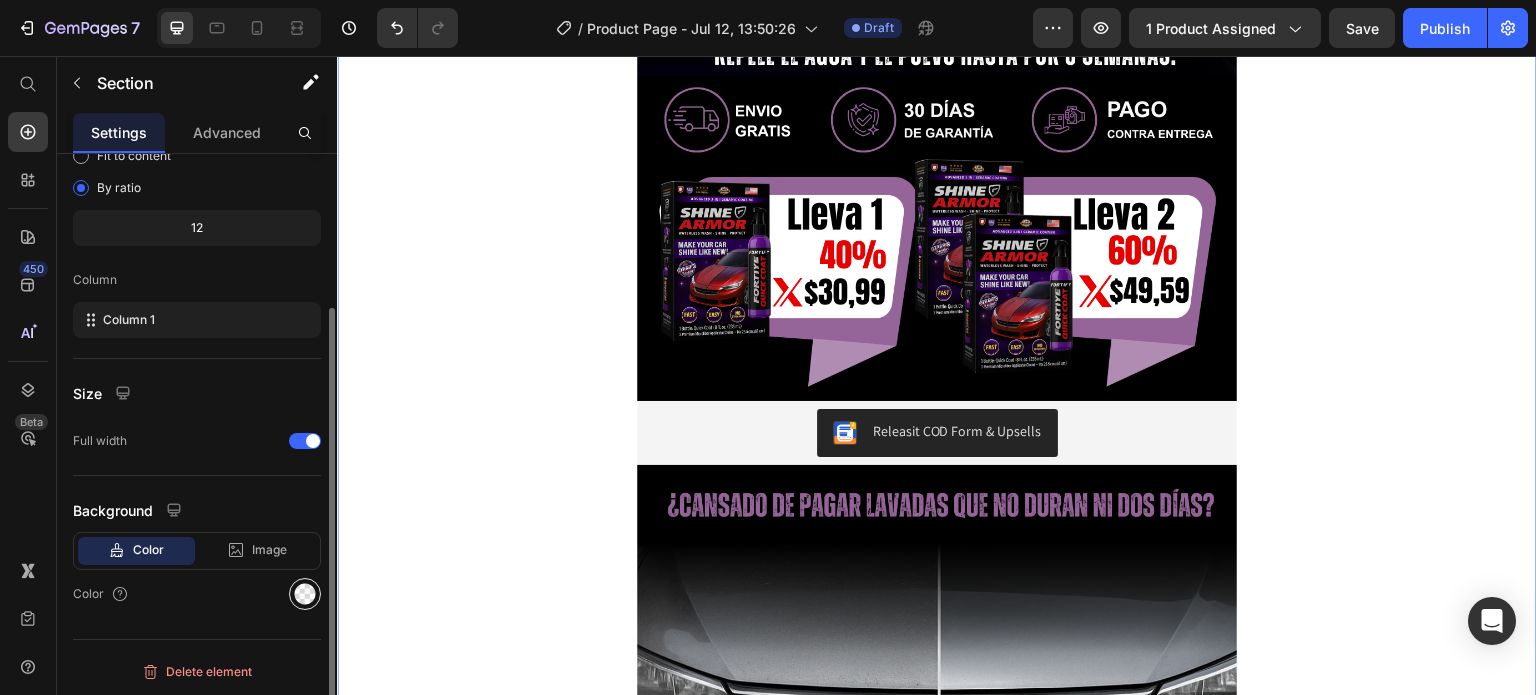 click at bounding box center (305, 594) 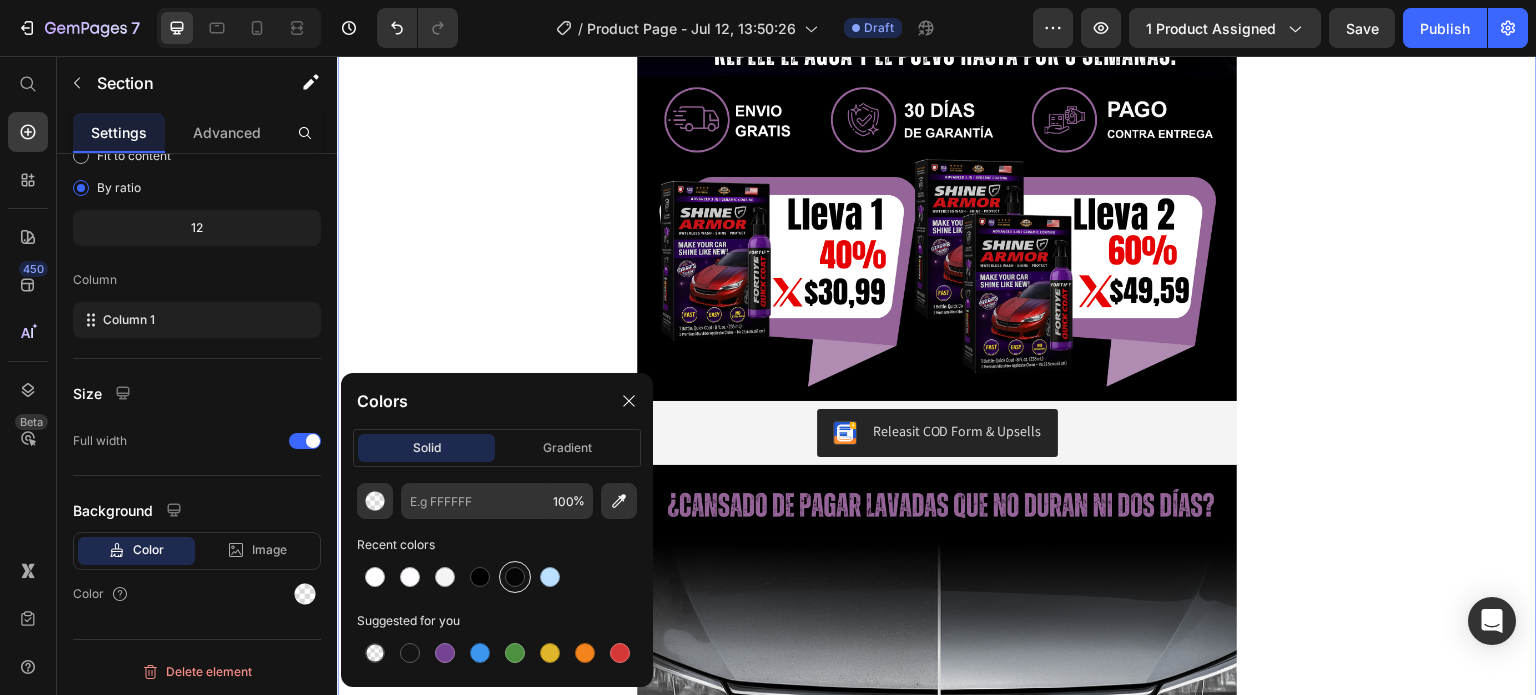 click at bounding box center [515, 577] 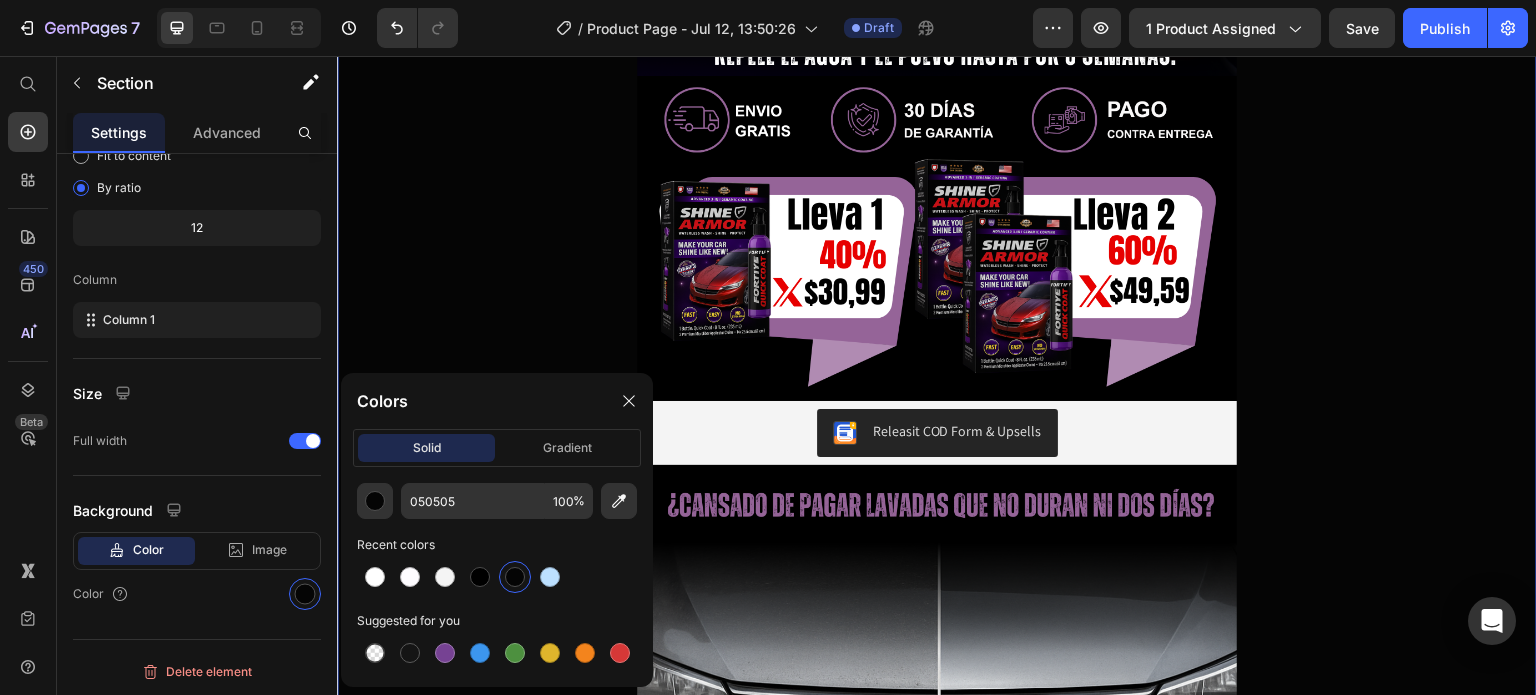 click at bounding box center (515, 577) 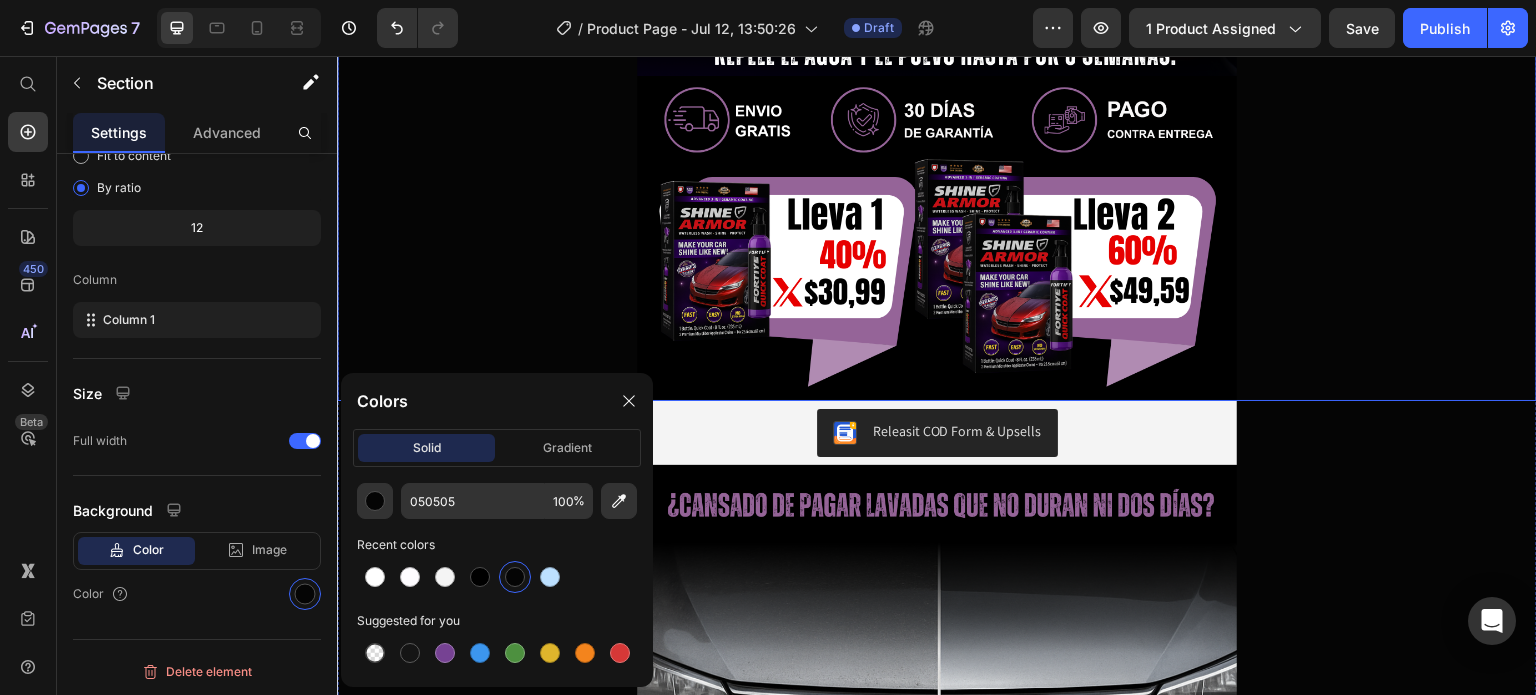 click at bounding box center [937, -132] 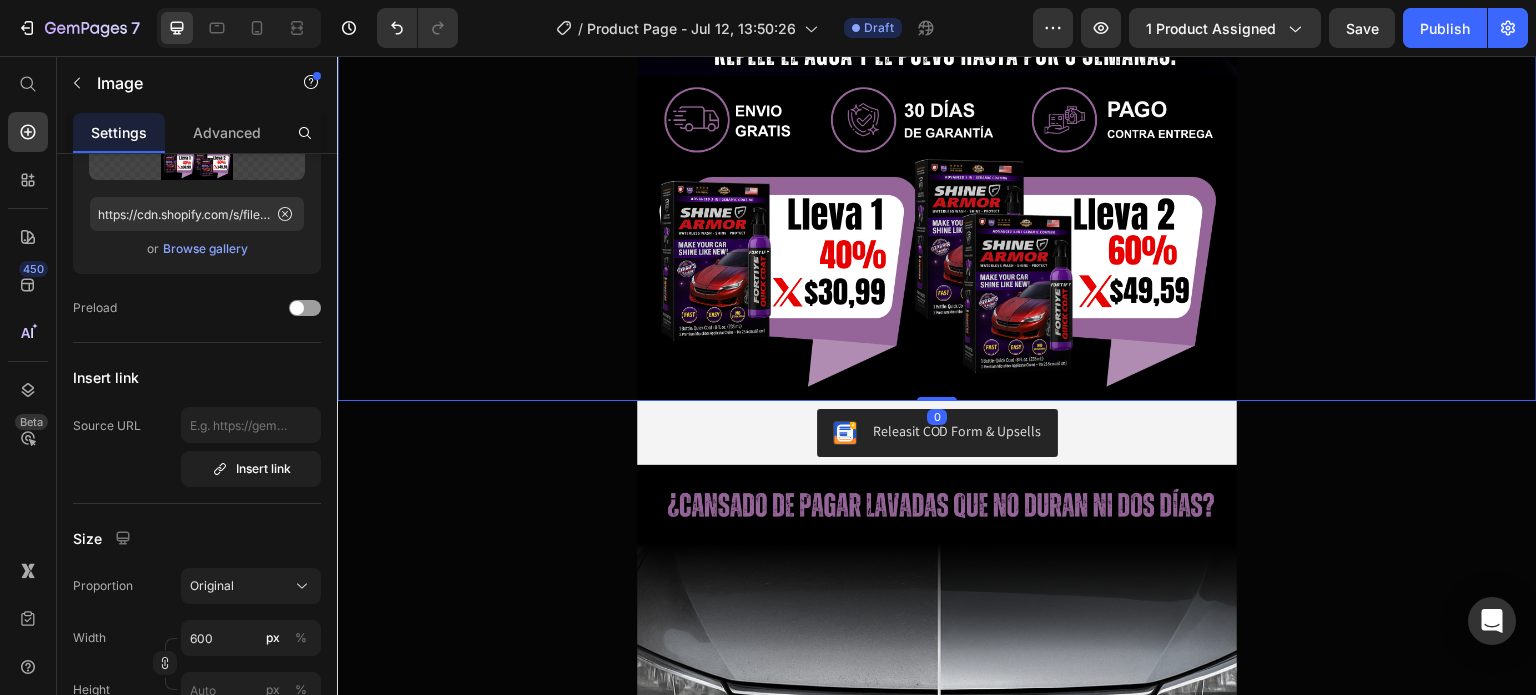 scroll, scrollTop: 0, scrollLeft: 0, axis: both 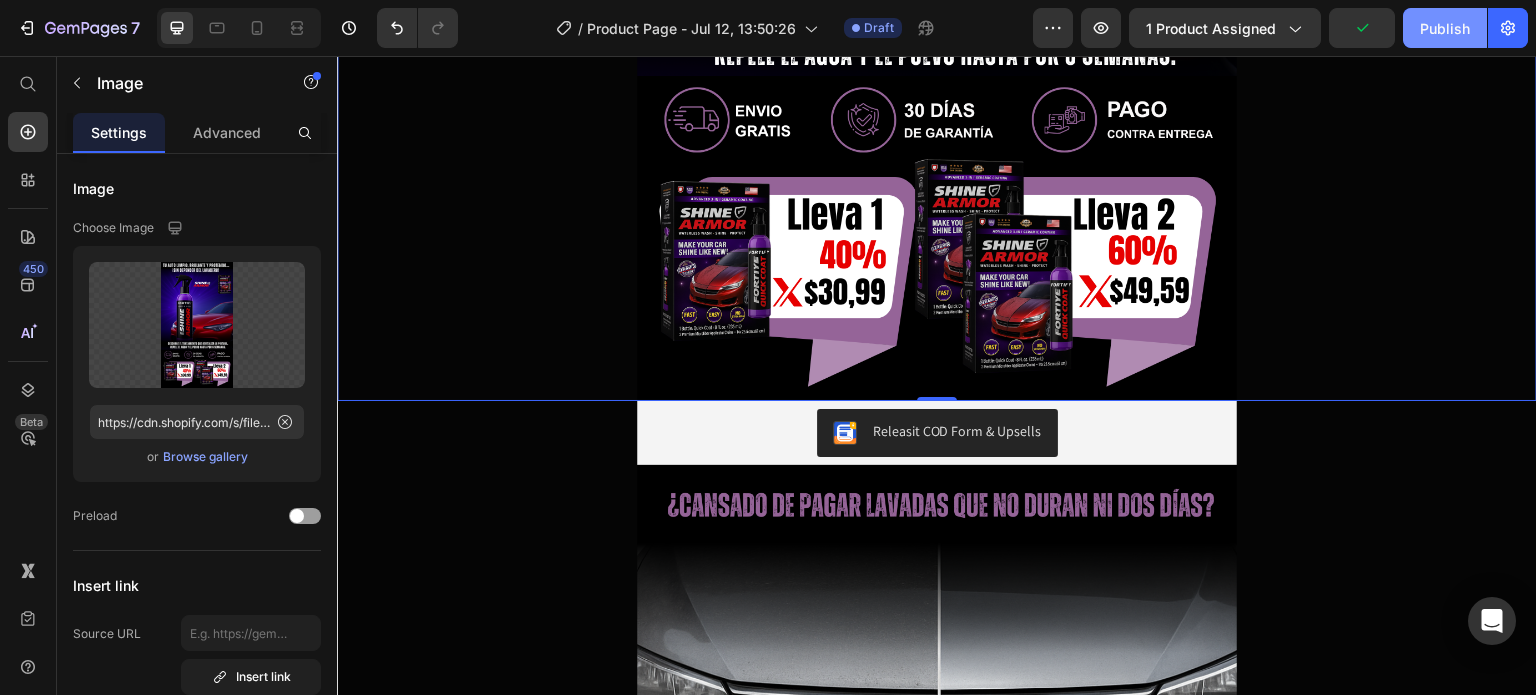 click on "Publish" at bounding box center [1445, 28] 